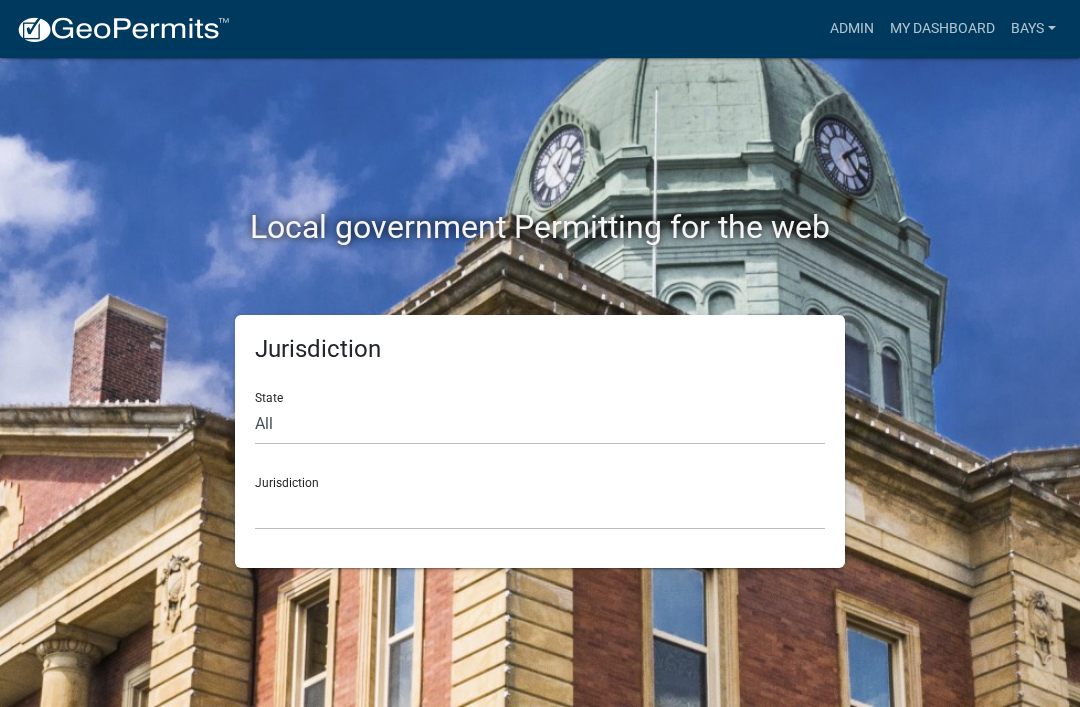 scroll, scrollTop: 0, scrollLeft: 0, axis: both 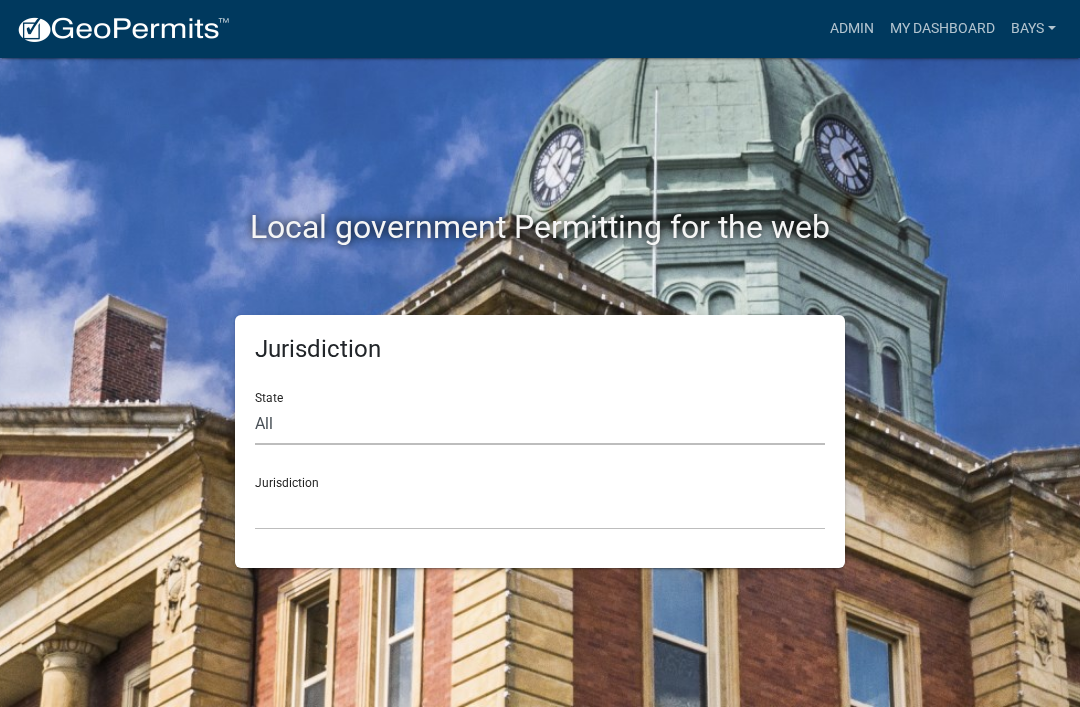 click on "All  Colorado   Georgia   Indiana   Iowa   Kansas   Minnesota   Ohio   South Carolina   Wisconsin" 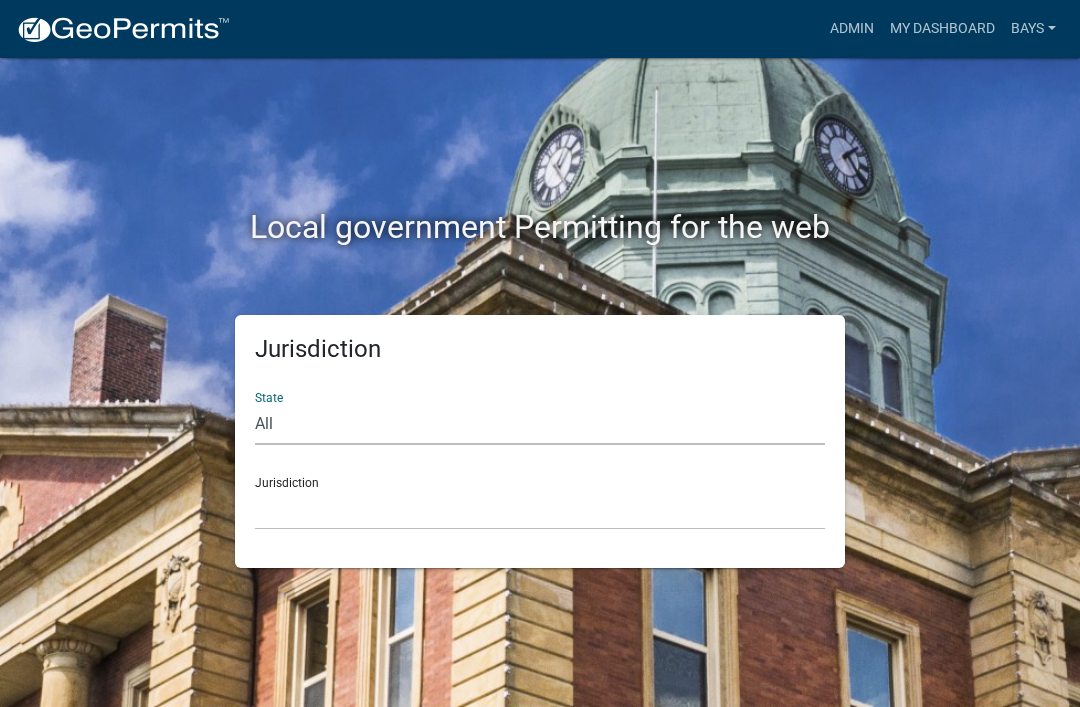 select on "Indiana" 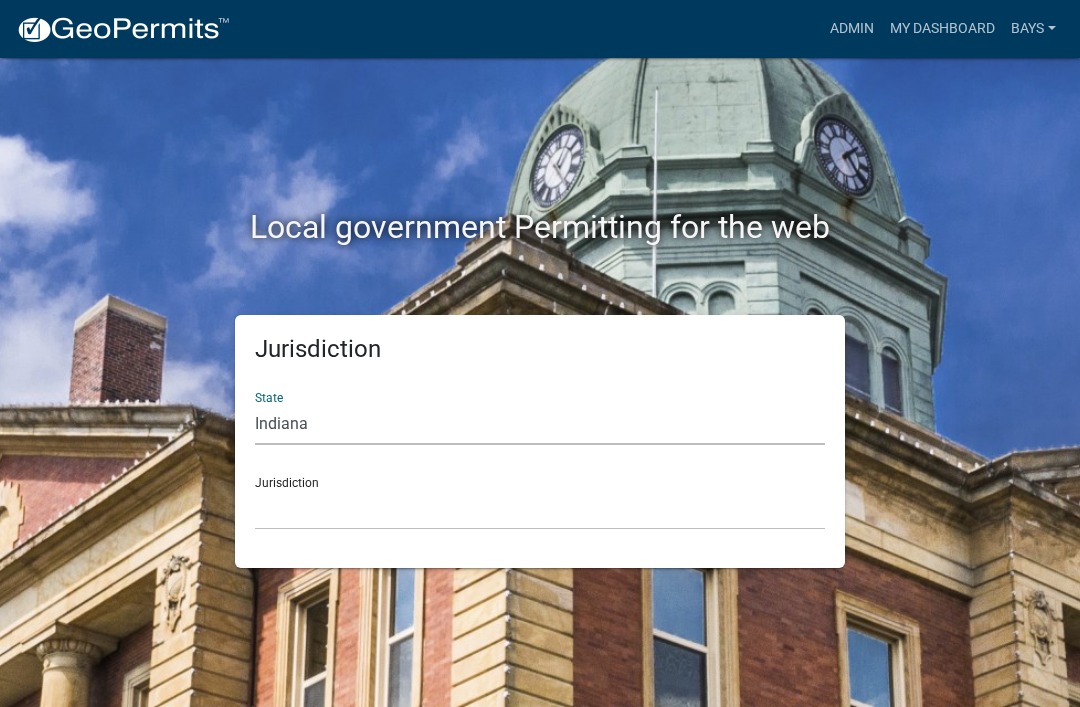 click on "Jurisdiction City of Charlestown, Indiana City of Jeffersonville, Indiana City of Logansport, Indiana Decatur County, Indiana Grant County, Indiana Howard County, Indiana Huntington County, Indiana Jasper County, Indiana Kosciusko County, Indiana La Porte County, Indiana Miami County, Indiana Montgomery County, Indiana Morgan County, Indiana Newton County, Indiana Porter County, Indiana River Ridge Development Authority, Indiana Tippecanoe County, Indiana Vigo County, Indiana Wells County, Indiana Whitley County, Indiana" 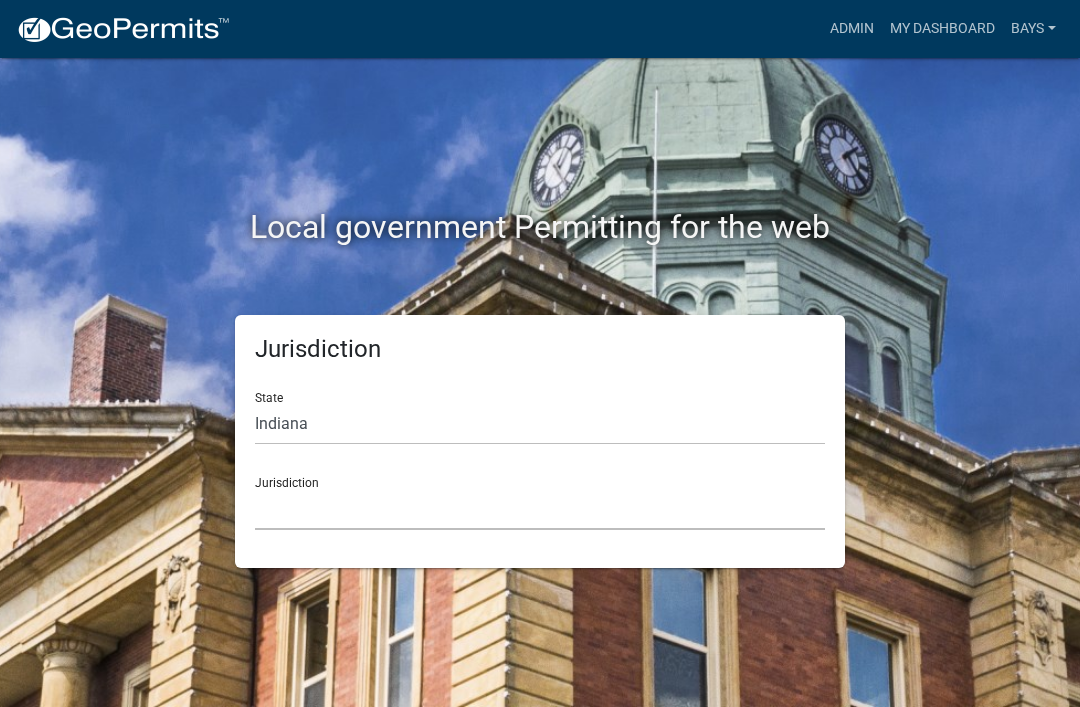 click on "City of Charlestown, Indiana City of Jeffersonville, Indiana City of Logansport, Indiana Decatur County, Indiana Grant County, Indiana Howard County, Indiana Huntington County, Indiana Jasper County, Indiana Kosciusko County, Indiana La Porte County, Indiana Miami County, Indiana Montgomery County, Indiana Morgan County, Indiana Newton County, Indiana Porter County, Indiana River Ridge Development Authority, Indiana Tippecanoe County, Indiana Vigo County, Indiana Wells County, Indiana Whitley County, Indiana" 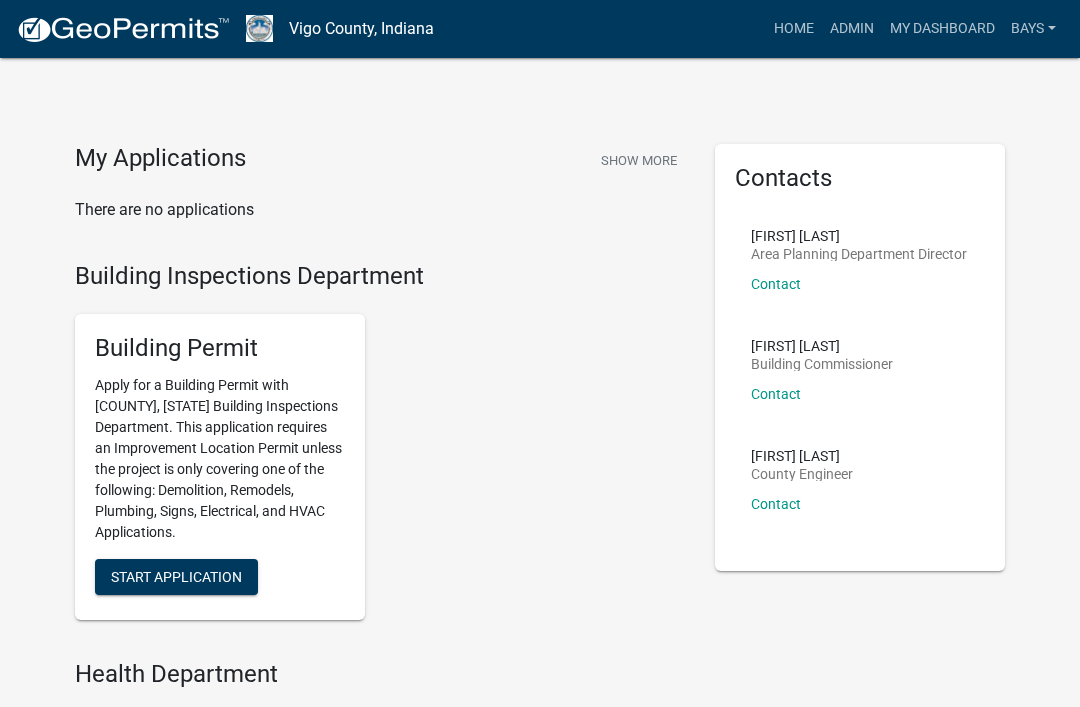 click on "Start Application" at bounding box center (176, 577) 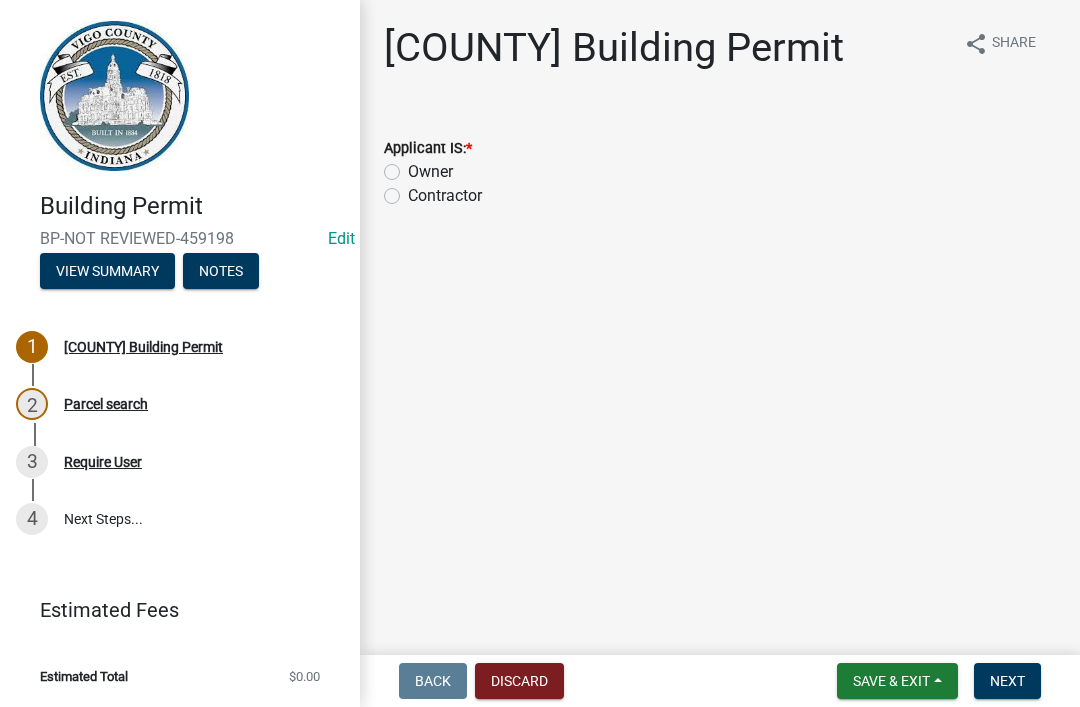 click on "View Summary" at bounding box center [107, 271] 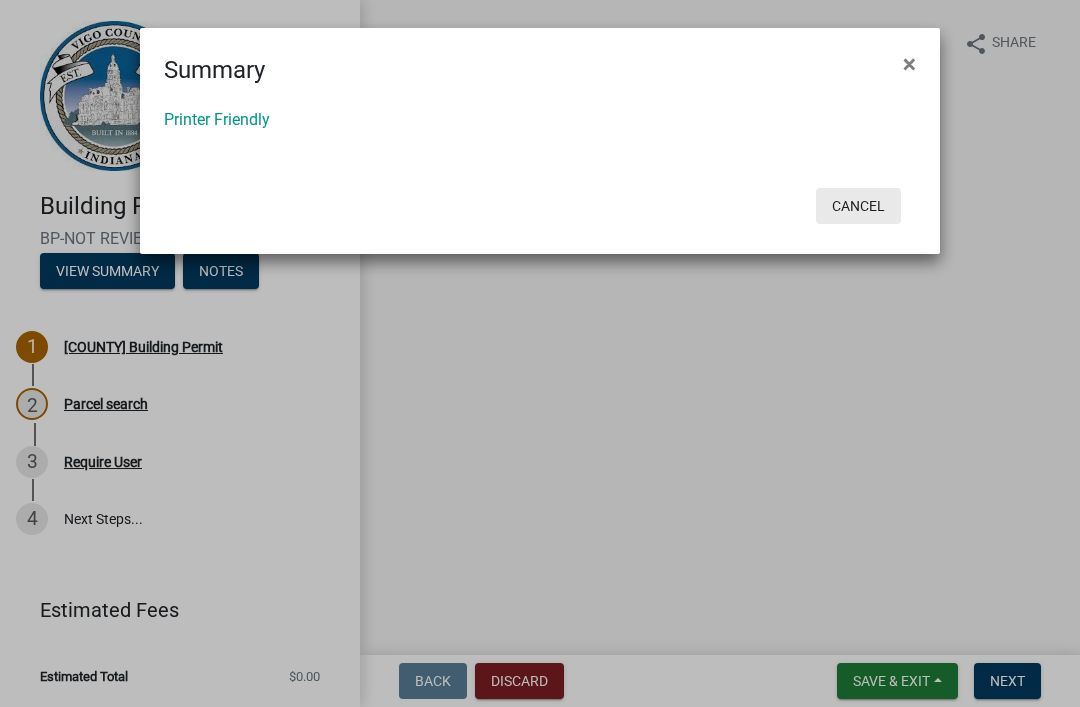 click on "Cancel" 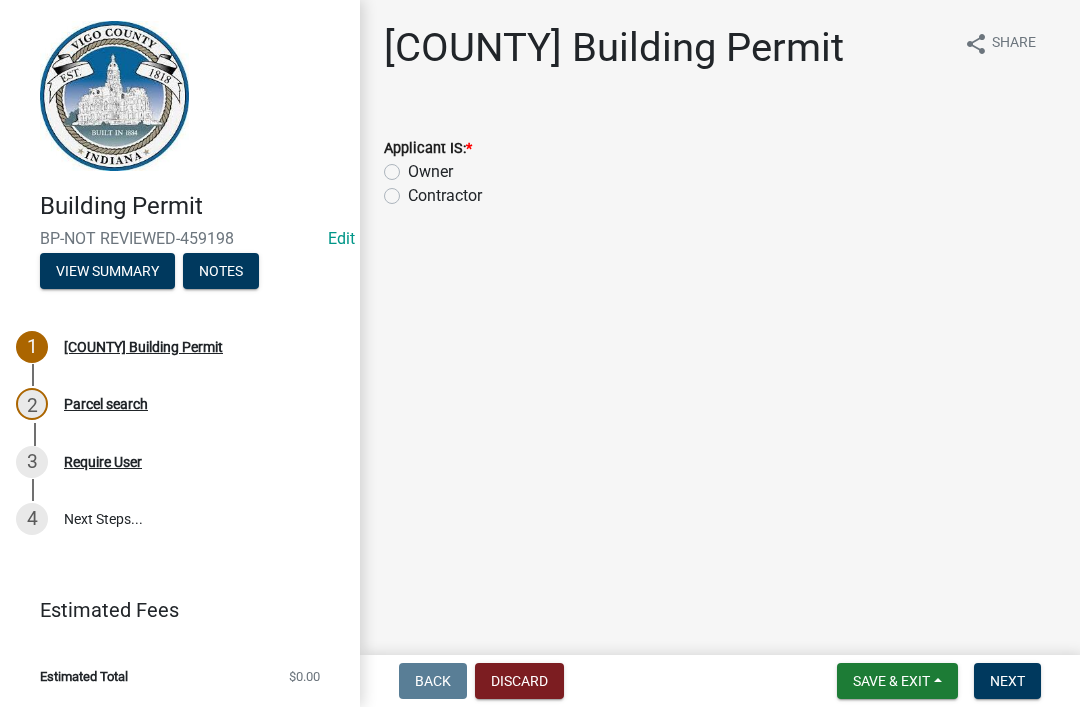 click on "Contractor" 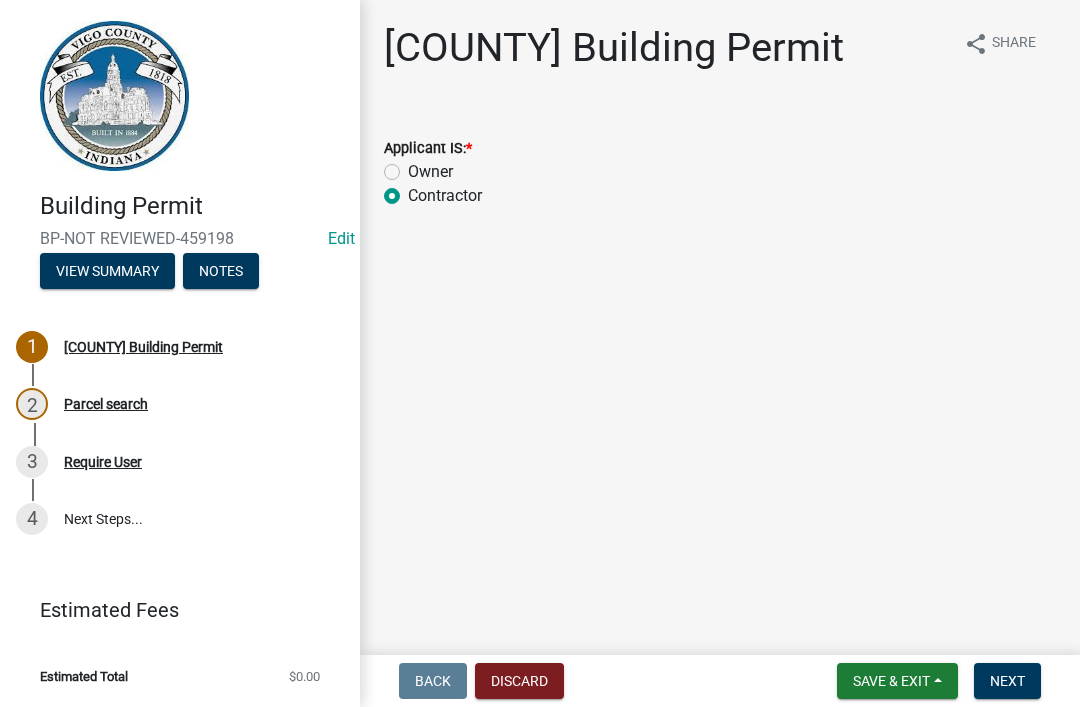 radio on "true" 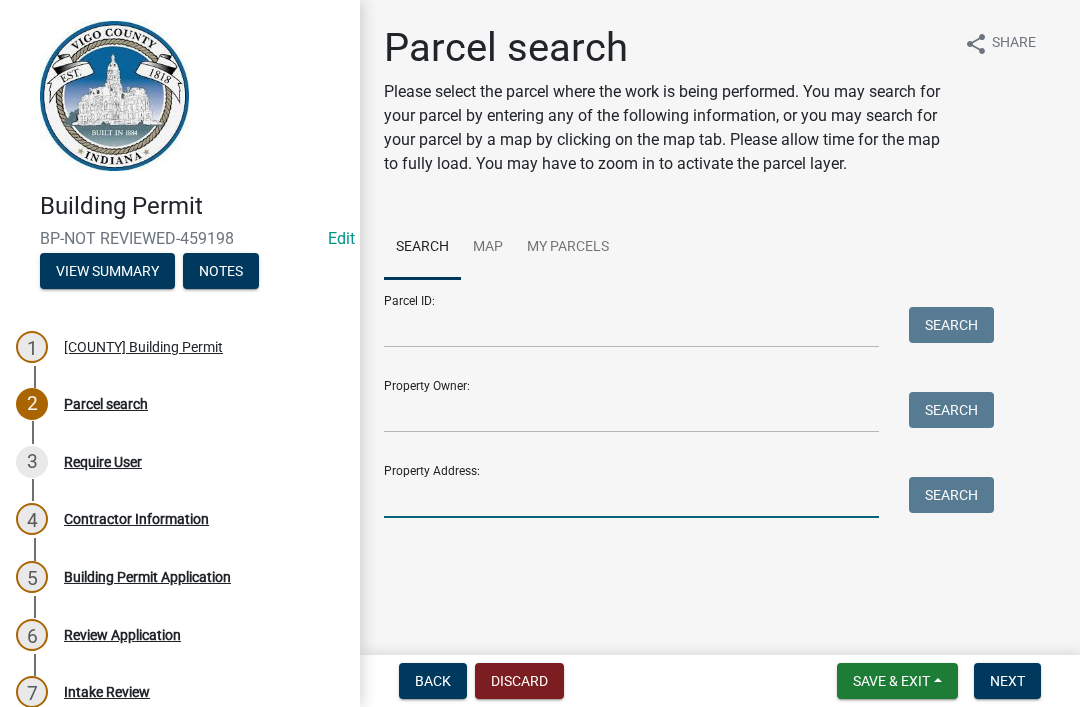 click on "Property Address:" at bounding box center [631, 497] 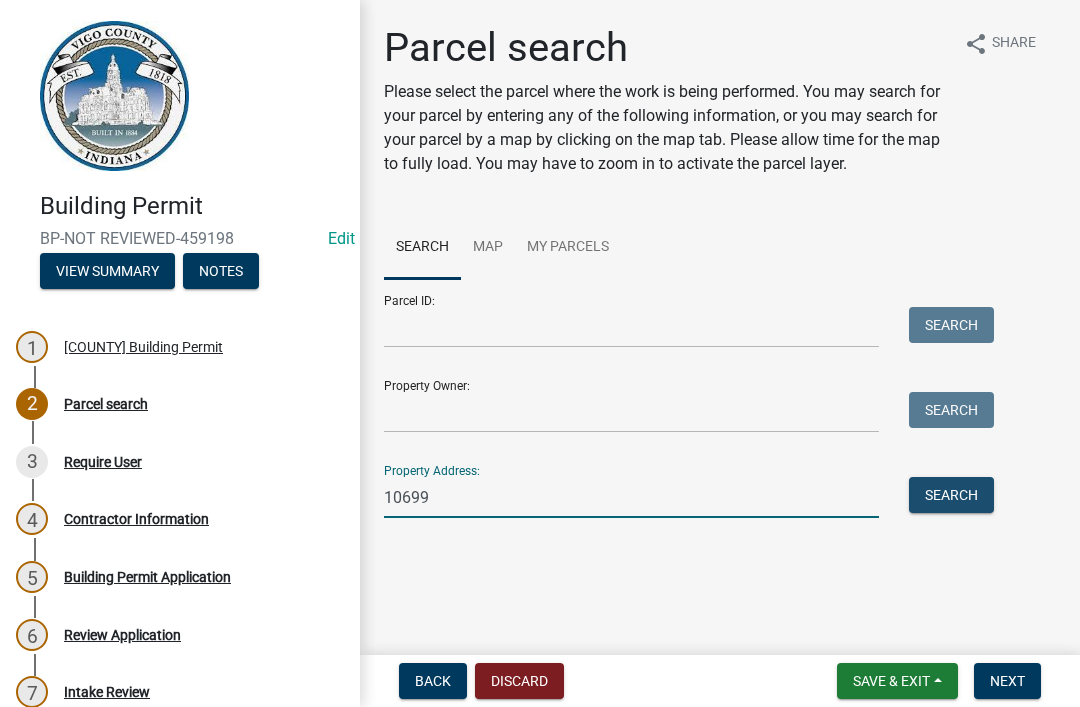 type on "10699" 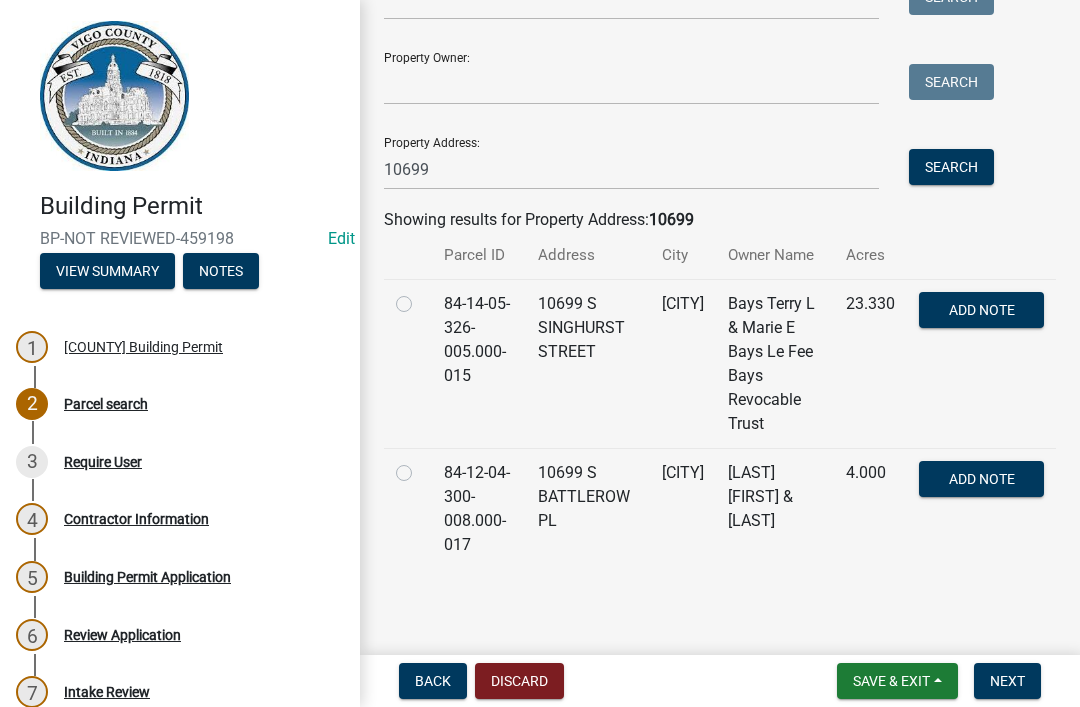 scroll, scrollTop: 327, scrollLeft: 0, axis: vertical 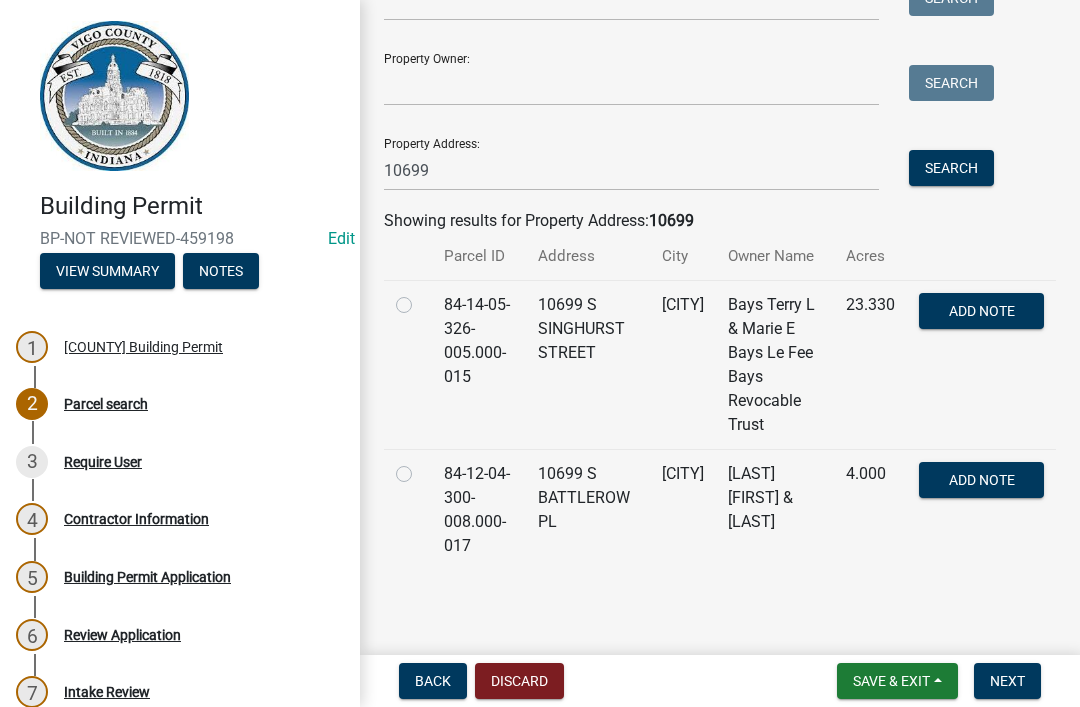 click 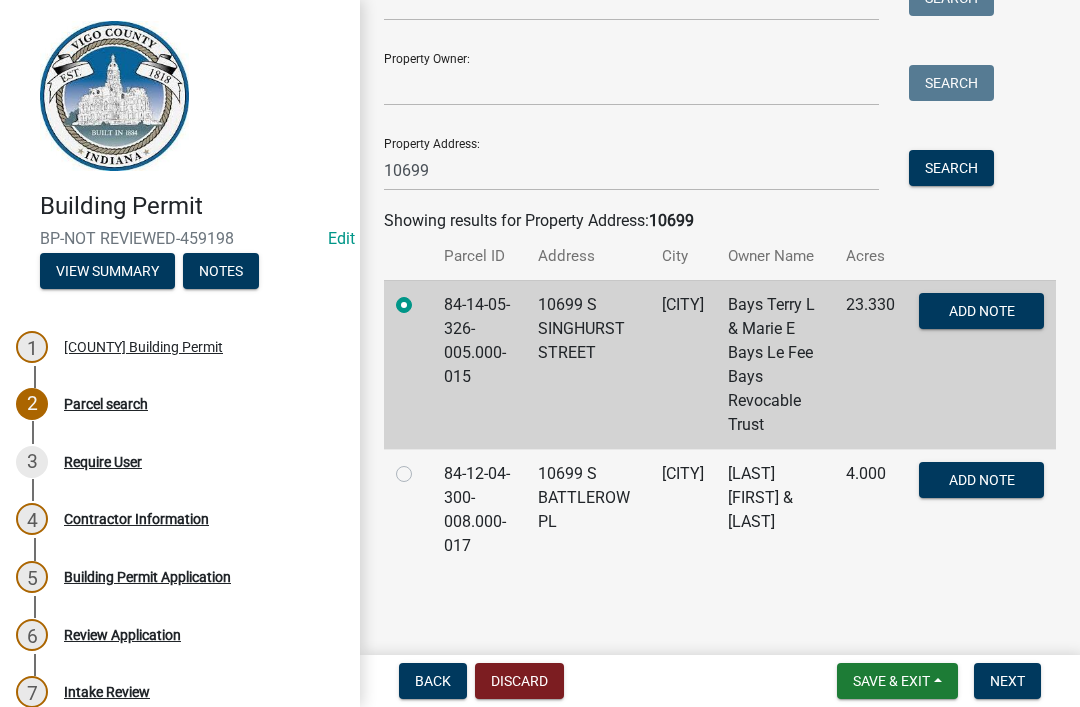 click on "Next" at bounding box center [1007, 681] 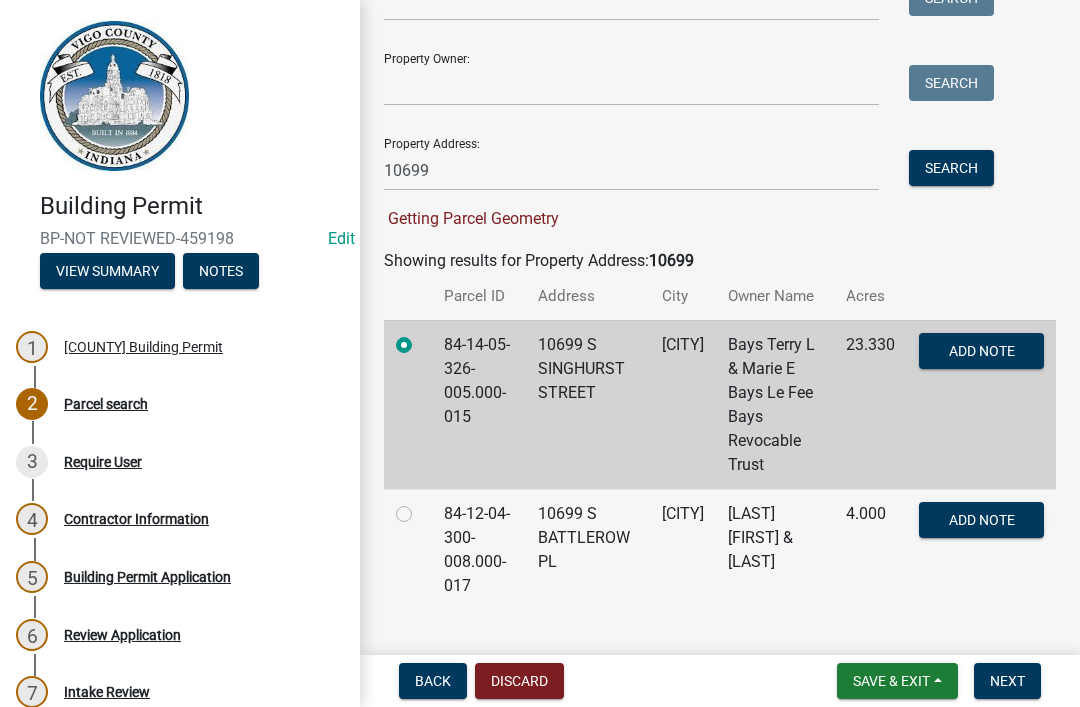click on "Next" at bounding box center [1007, 681] 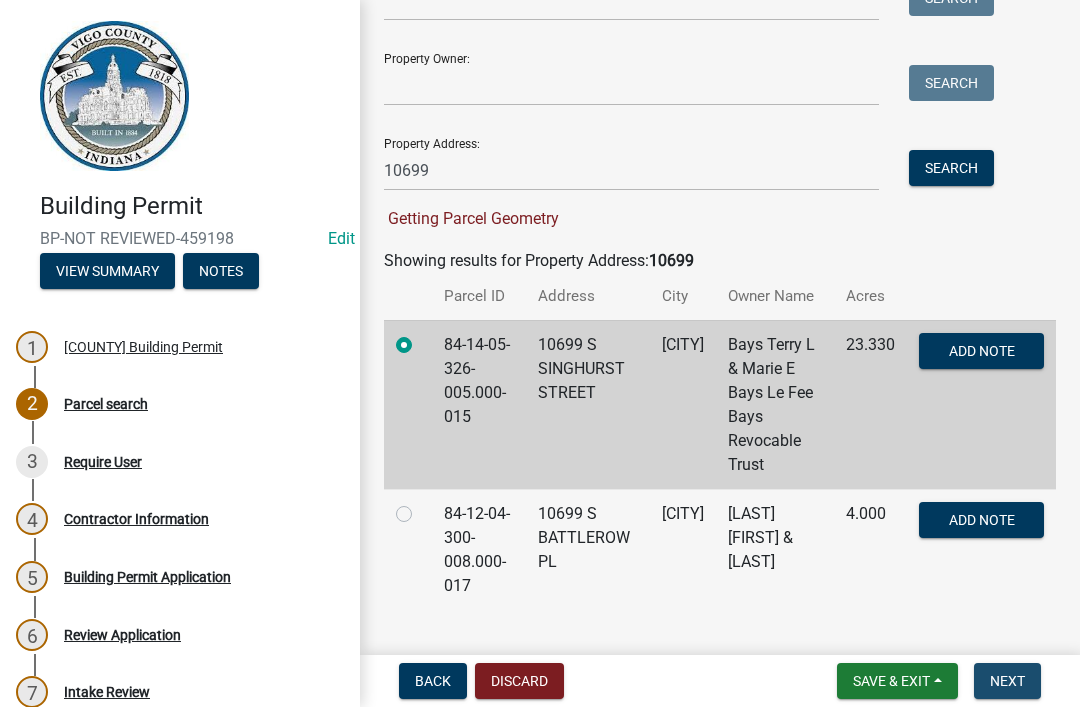click on "Next" at bounding box center (1007, 681) 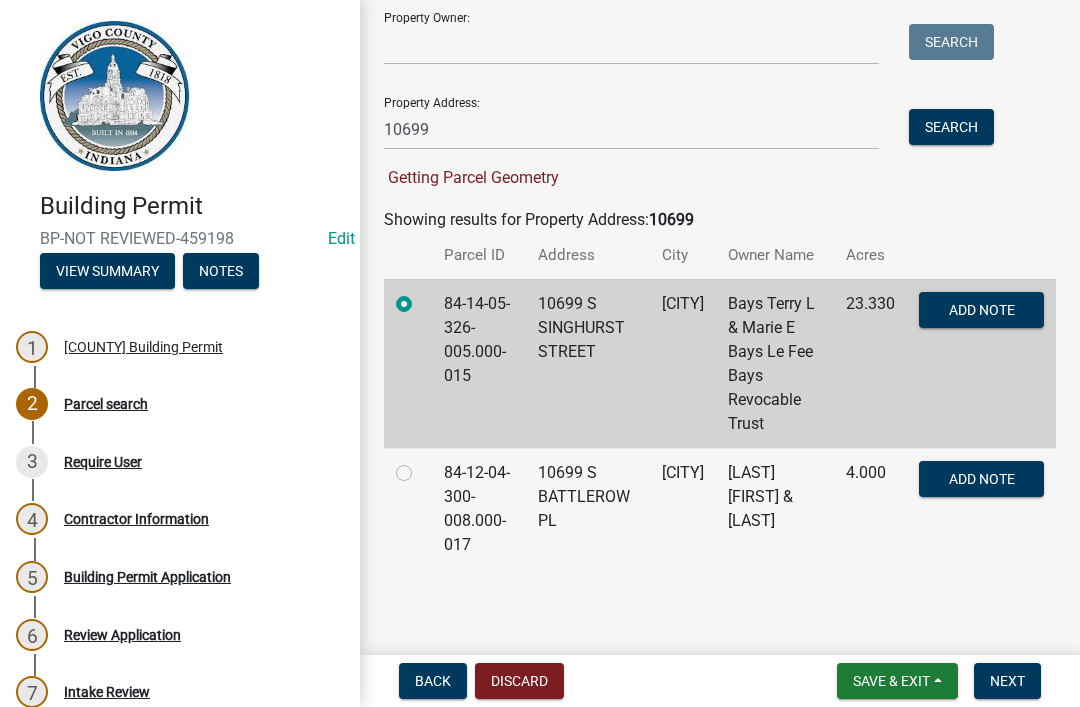 scroll, scrollTop: 367, scrollLeft: 0, axis: vertical 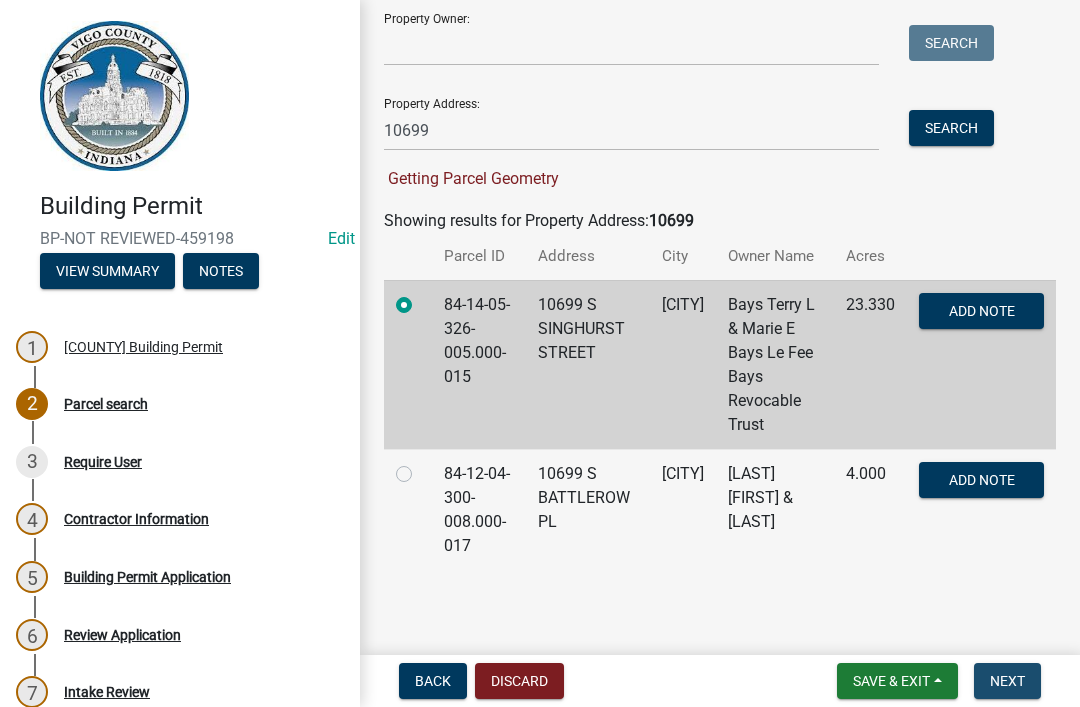 click on "Next" at bounding box center (1007, 681) 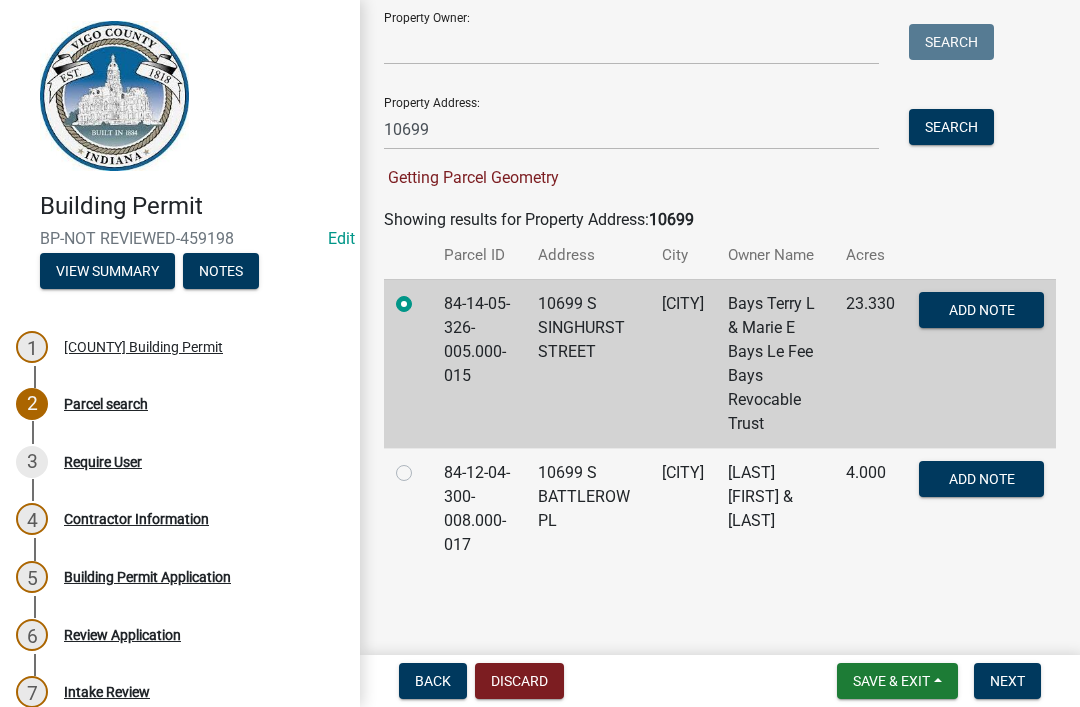 scroll, scrollTop: 367, scrollLeft: 0, axis: vertical 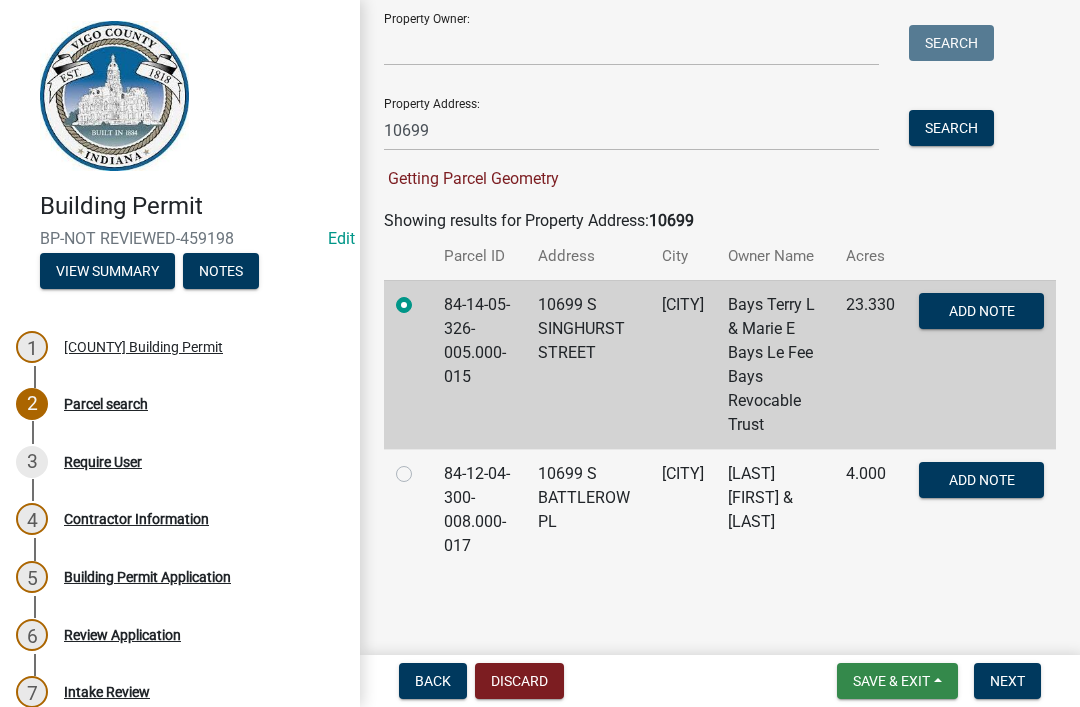 click on "Save & Exit" at bounding box center [891, 681] 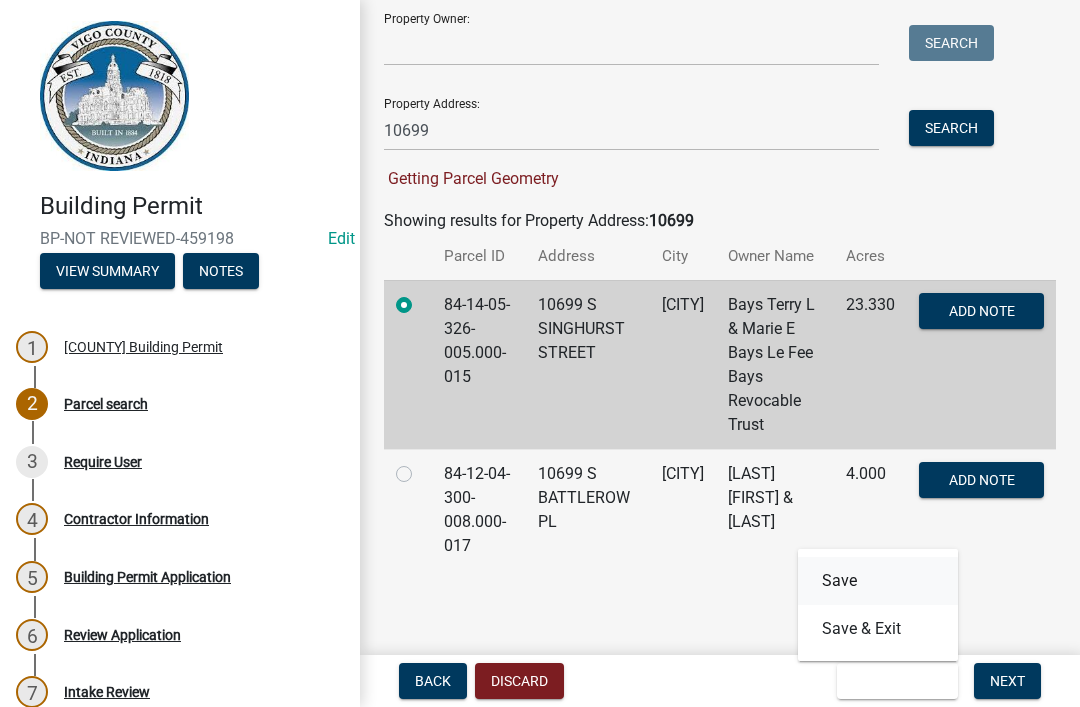 click on "Save" at bounding box center (878, 581) 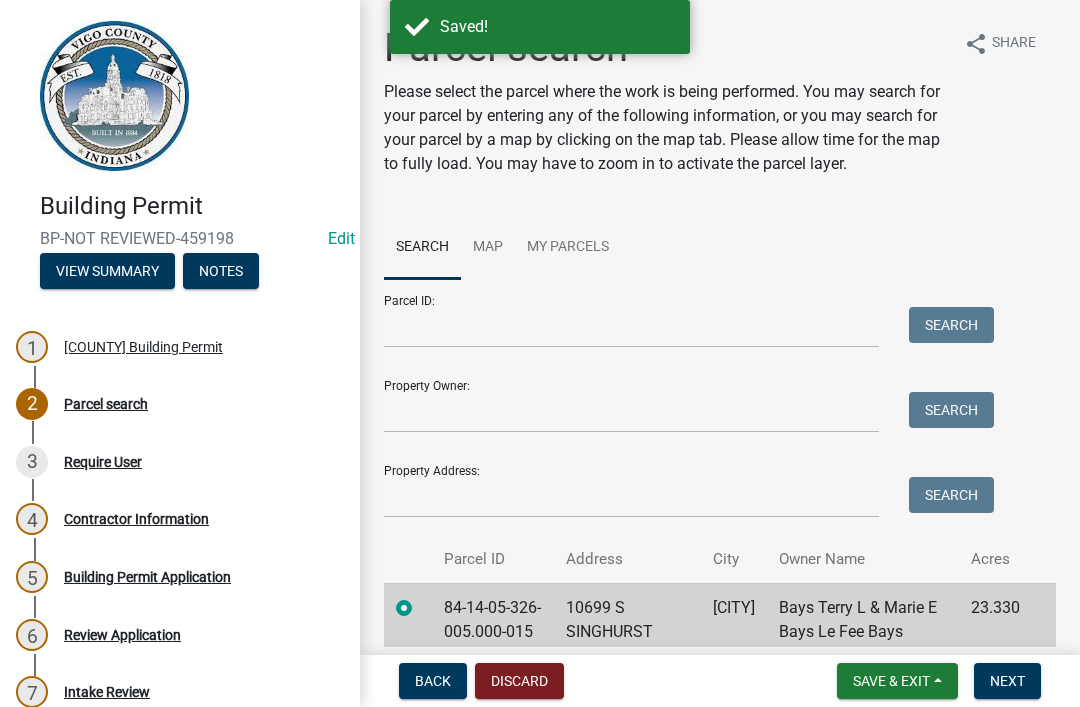 click on "Next" at bounding box center (1007, 681) 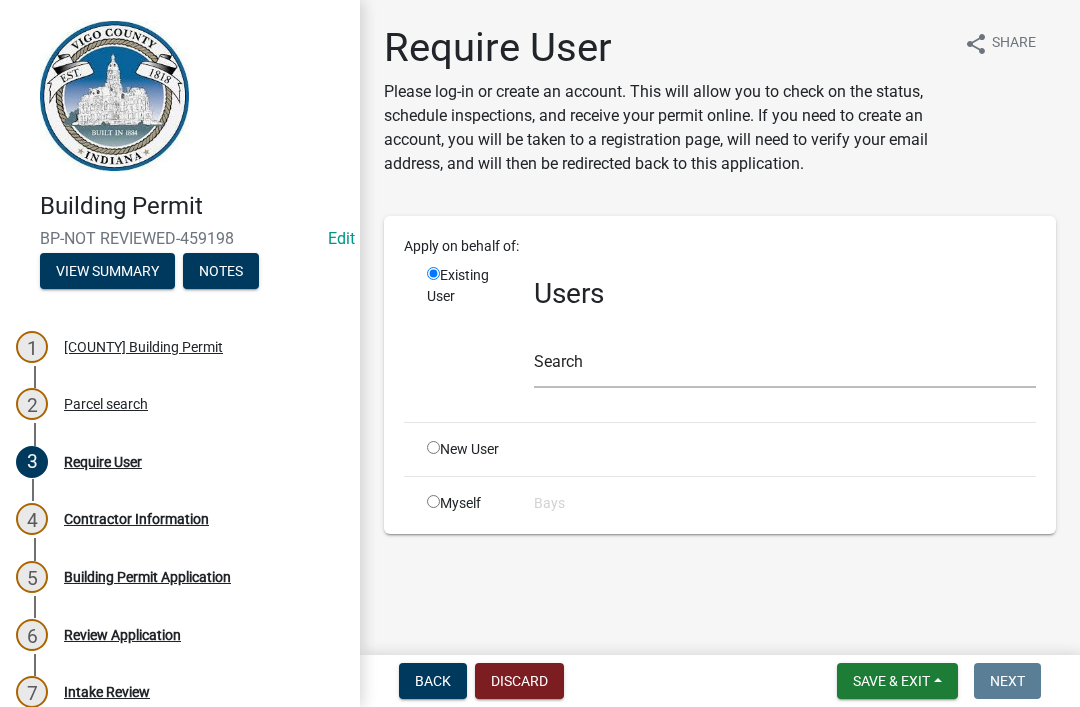 click on "Apply on behalf of: Existing User Users Search New User Myself Bays" 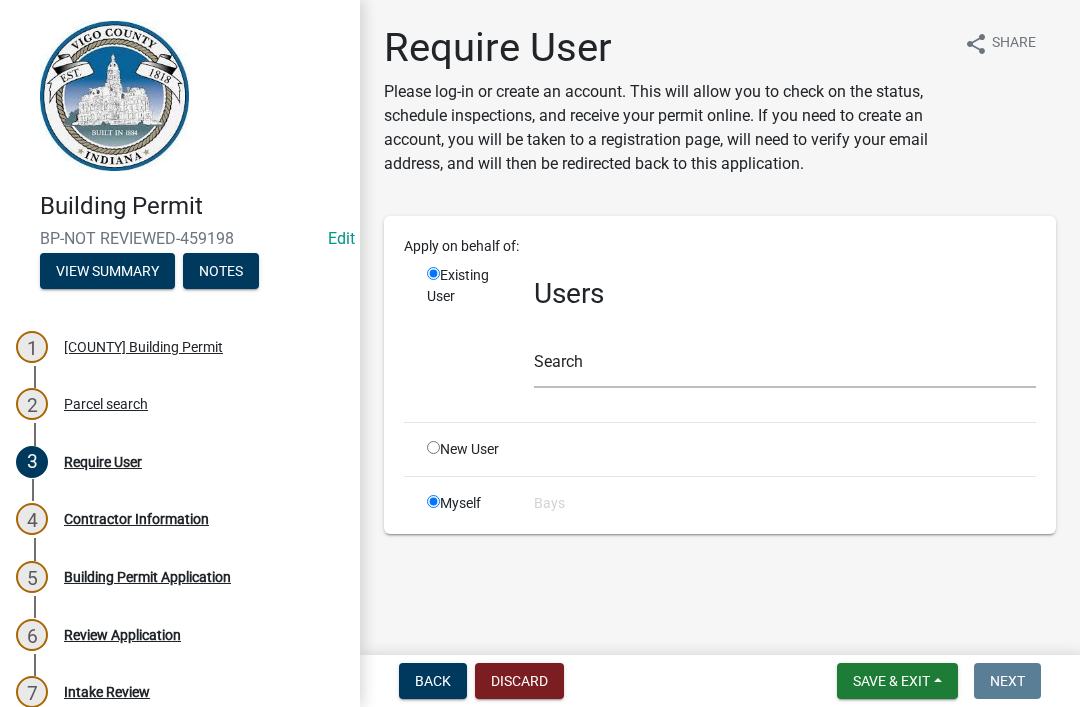 radio on "false" 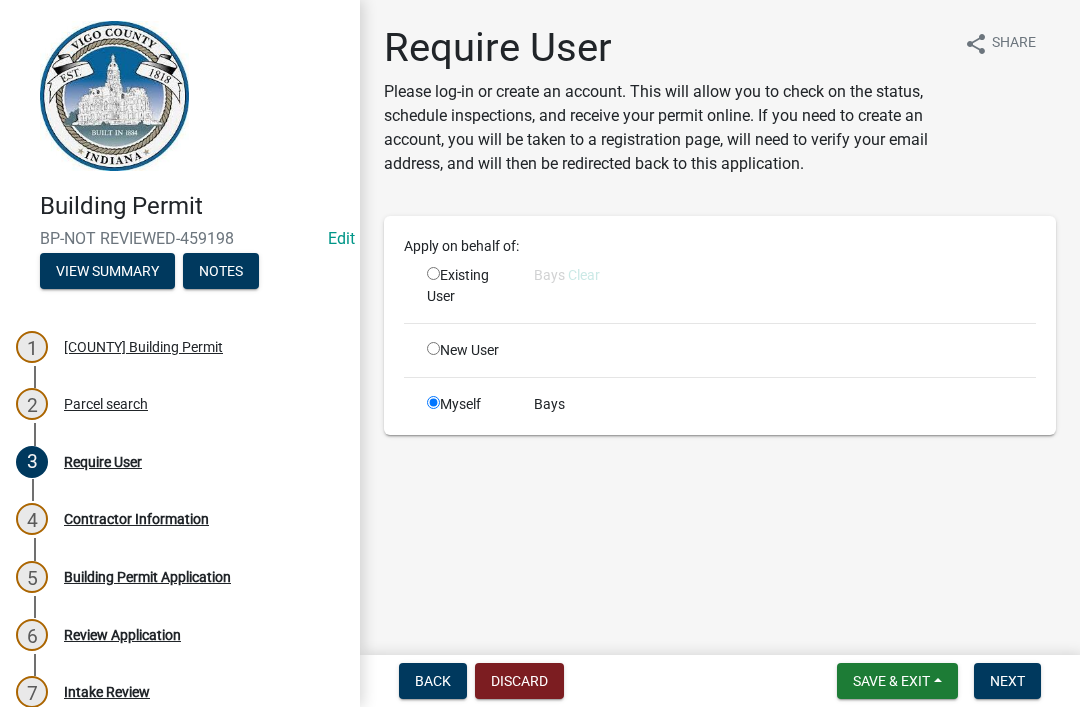 click on "Next" at bounding box center (1007, 681) 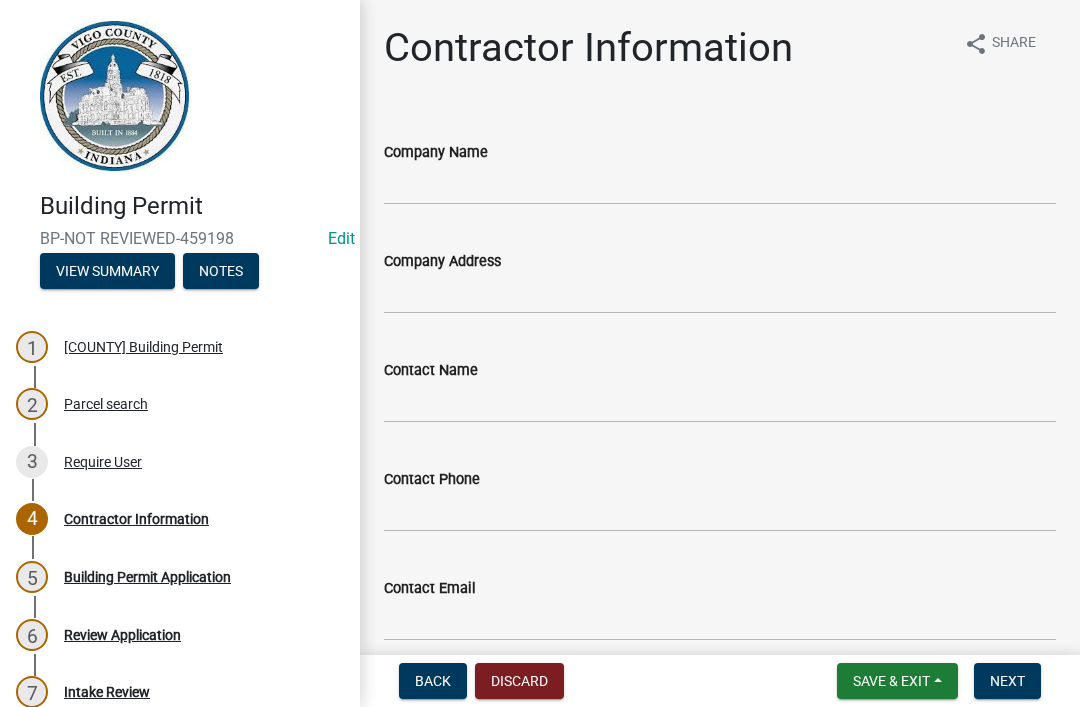 click on "Next" at bounding box center [1007, 681] 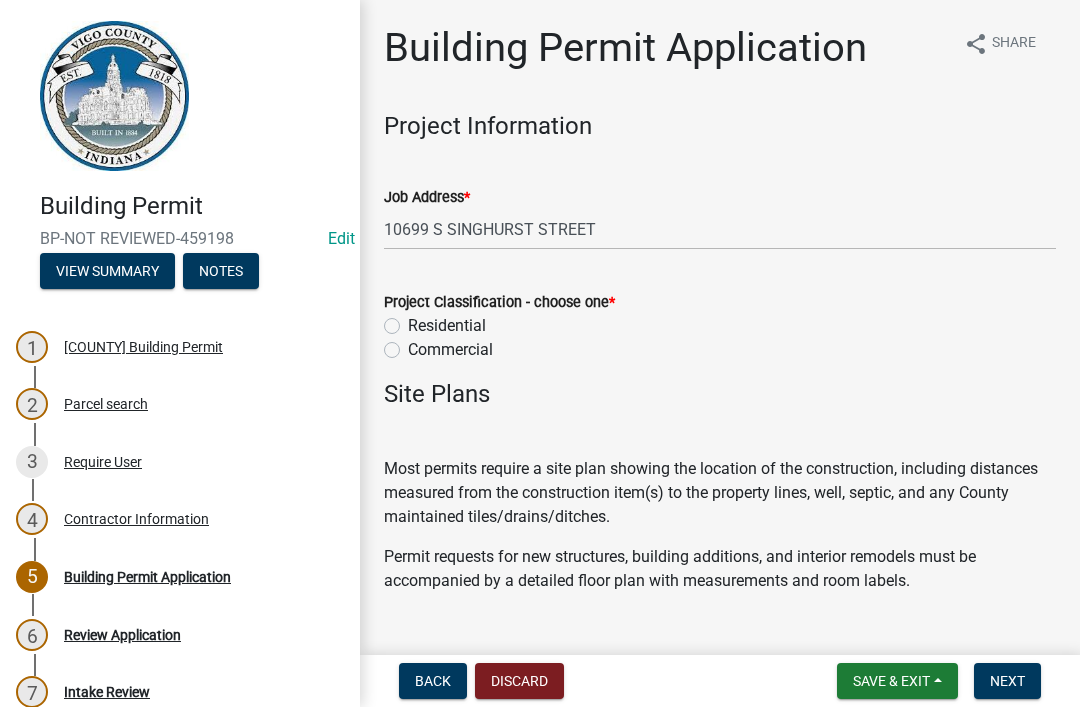 click on "Residential" 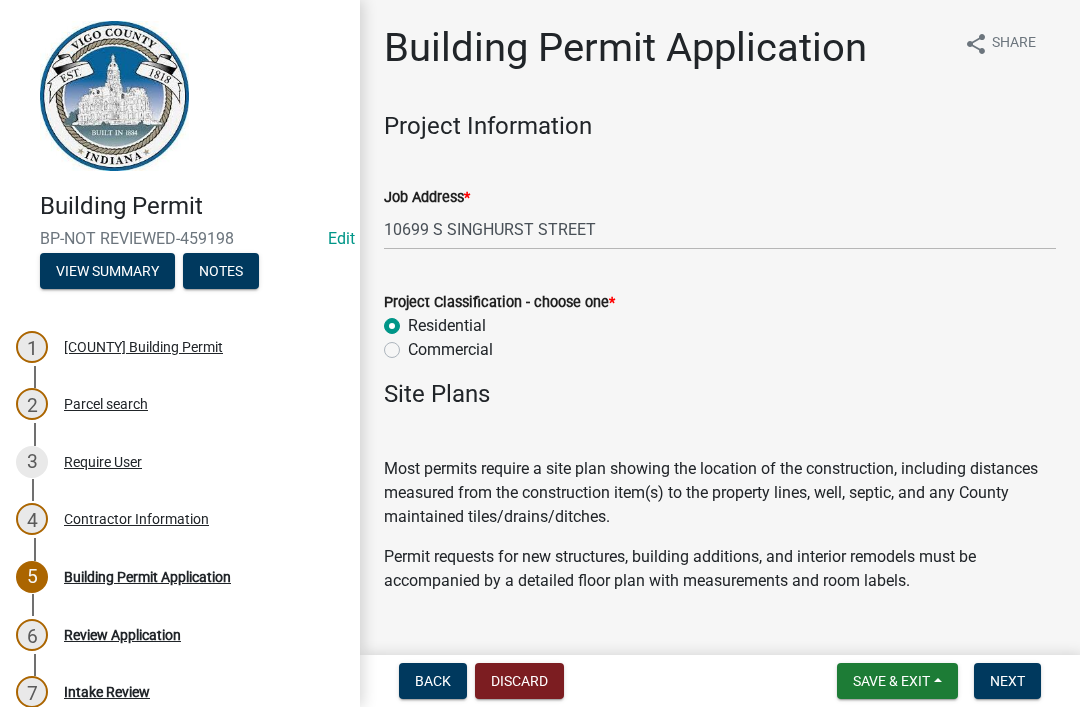 radio on "true" 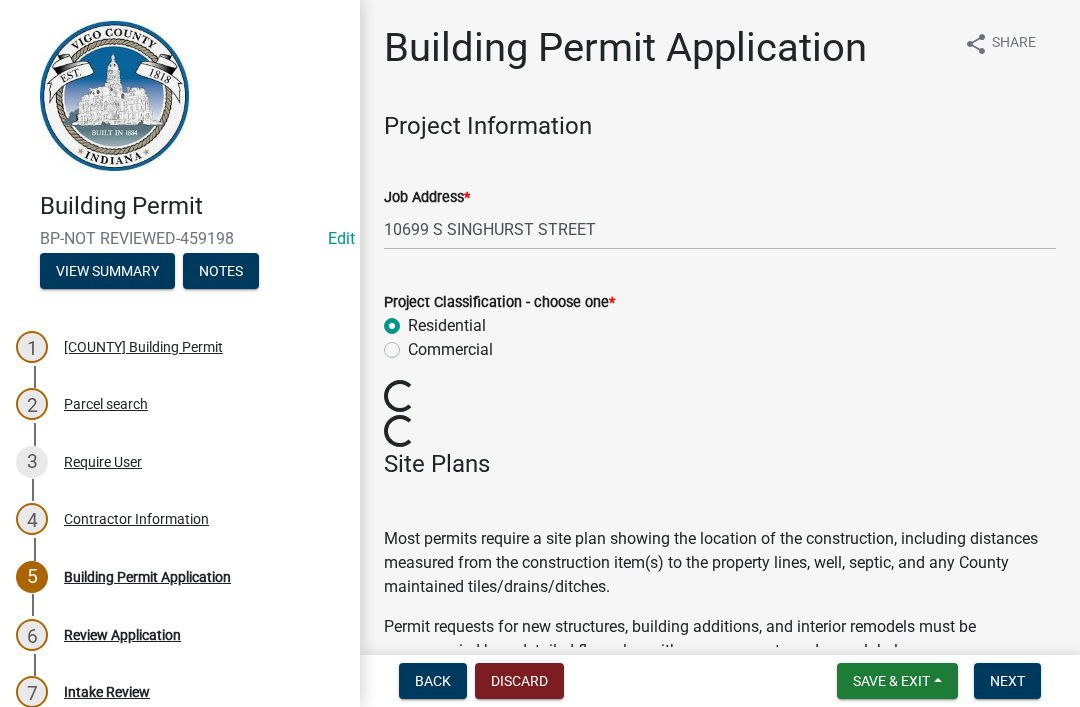click on "Residential" 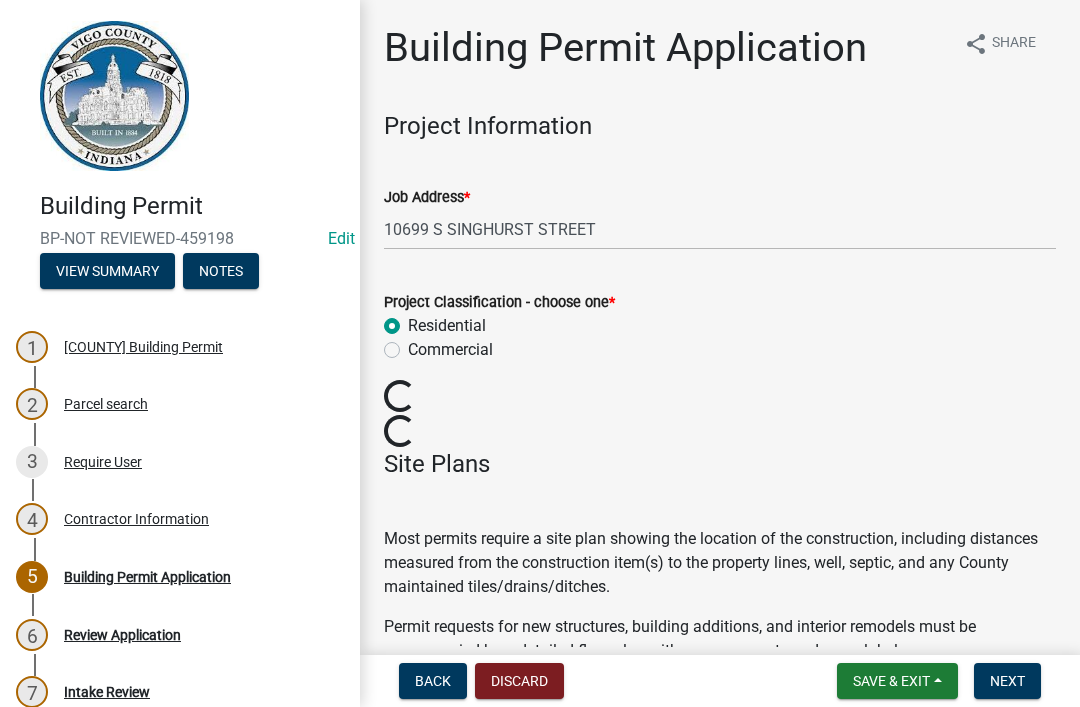 click on "Next" at bounding box center [1007, 681] 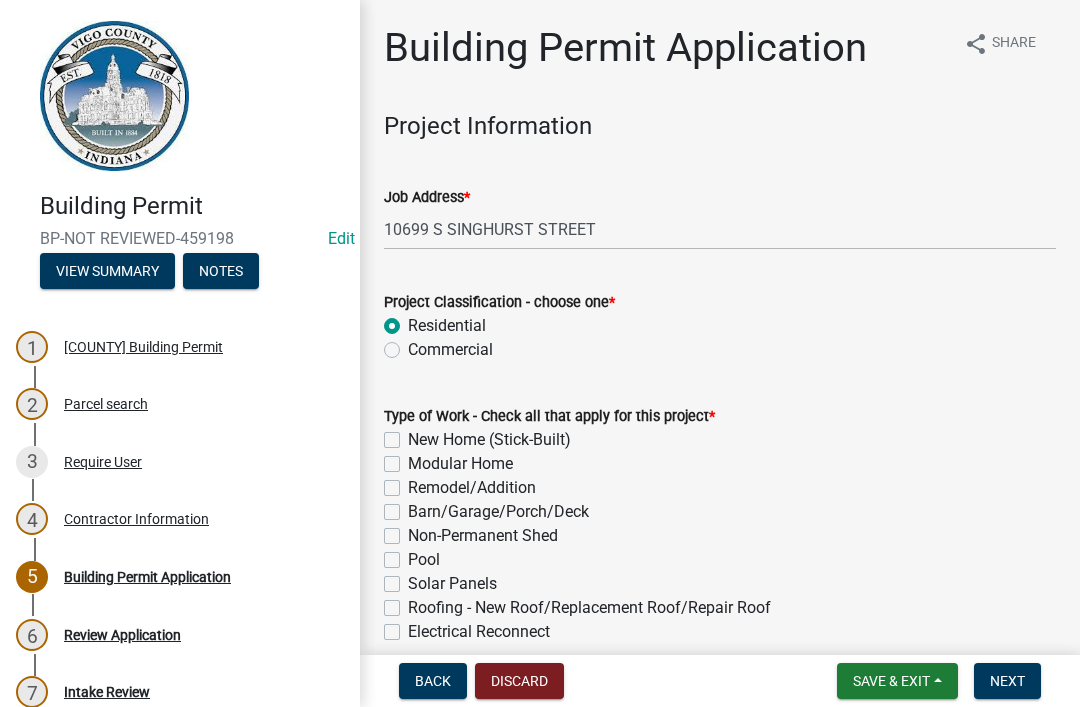click on "Barn/Garage/Porch/Deck" 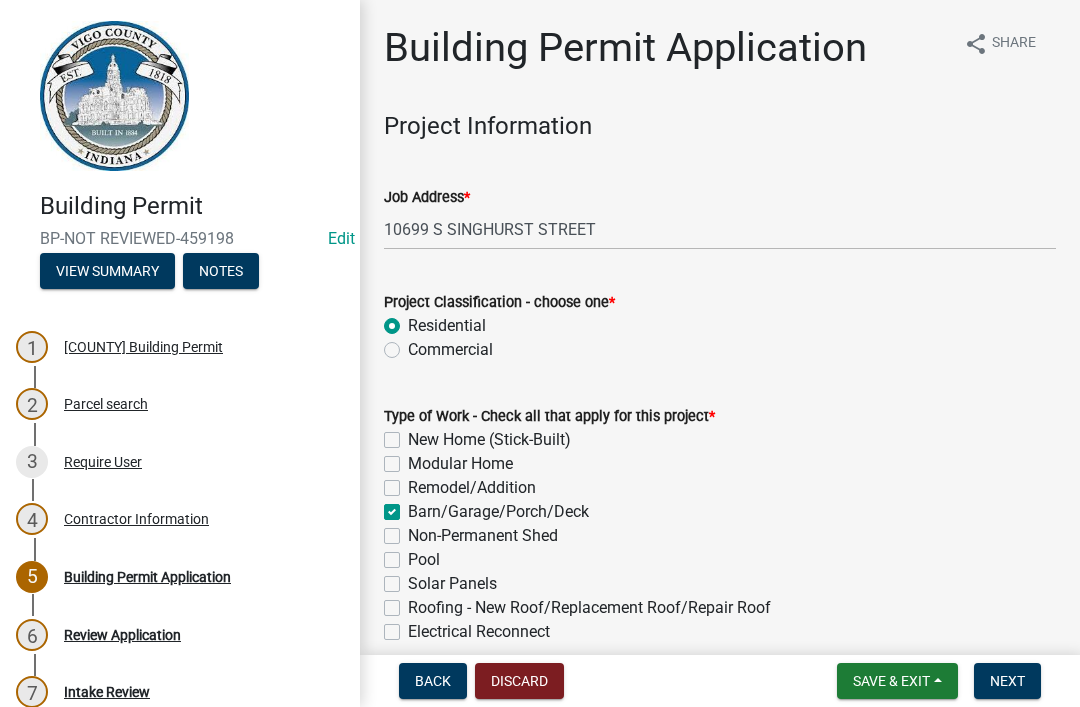 checkbox on "false" 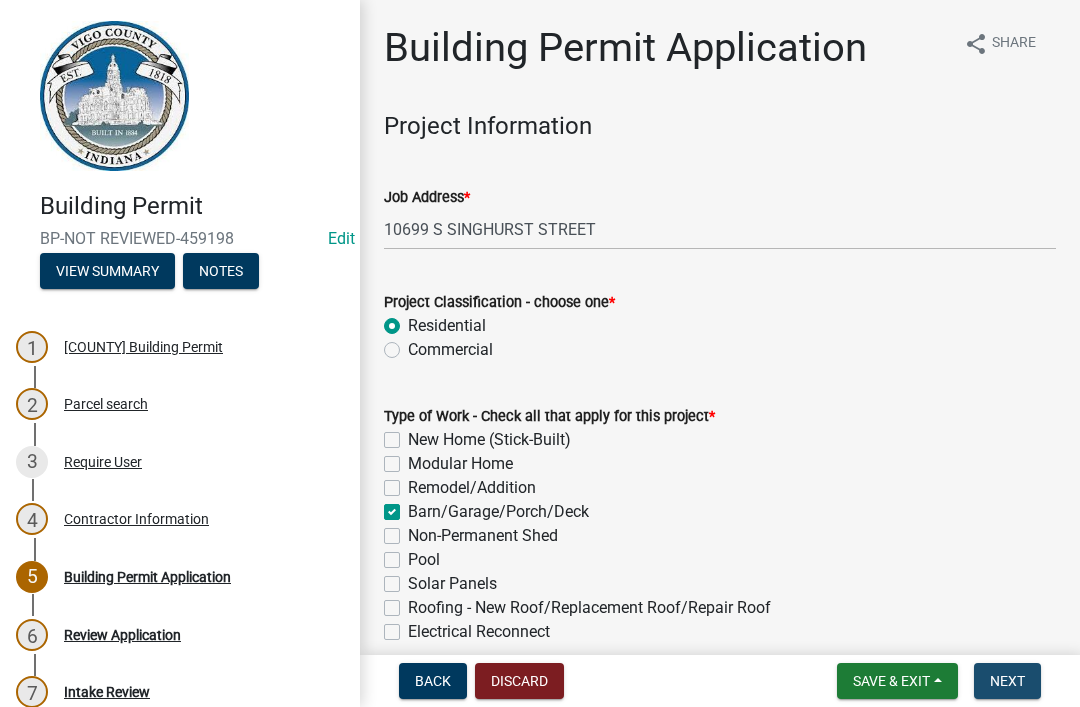 click on "Next" at bounding box center [1007, 681] 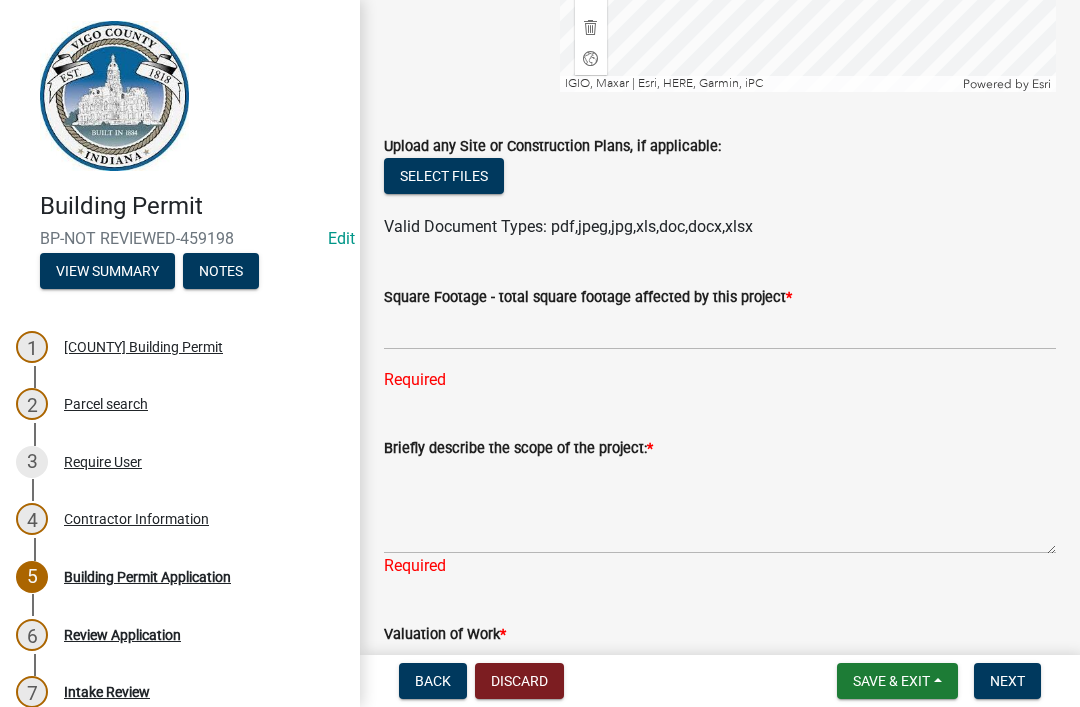 scroll, scrollTop: 1858, scrollLeft: 0, axis: vertical 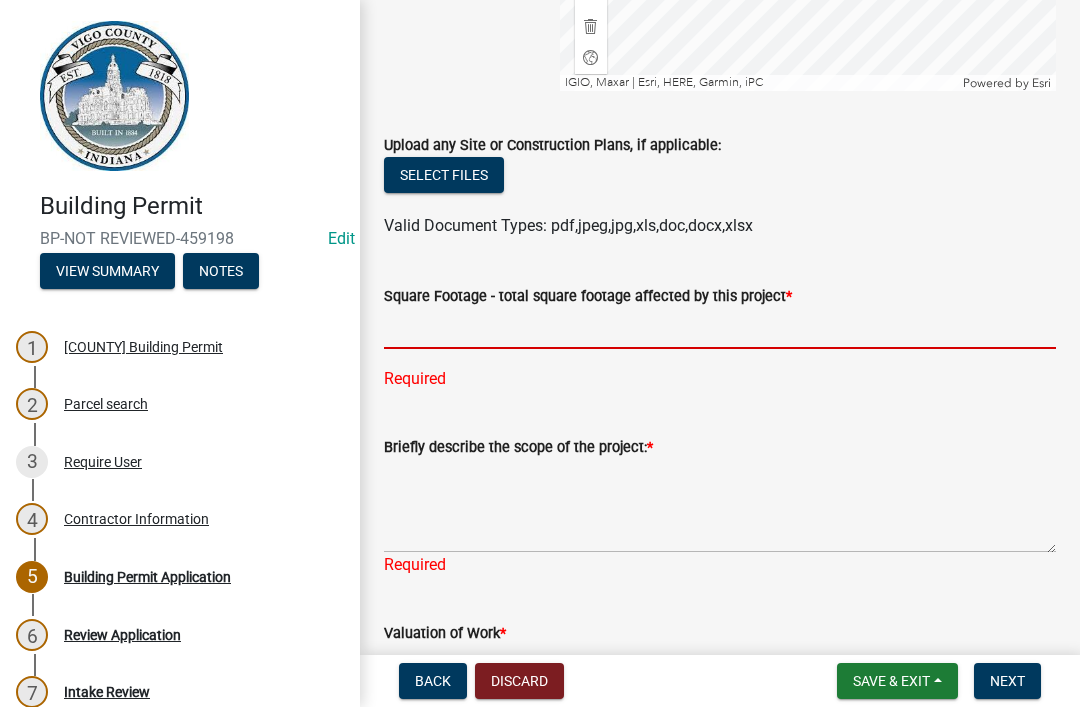 click 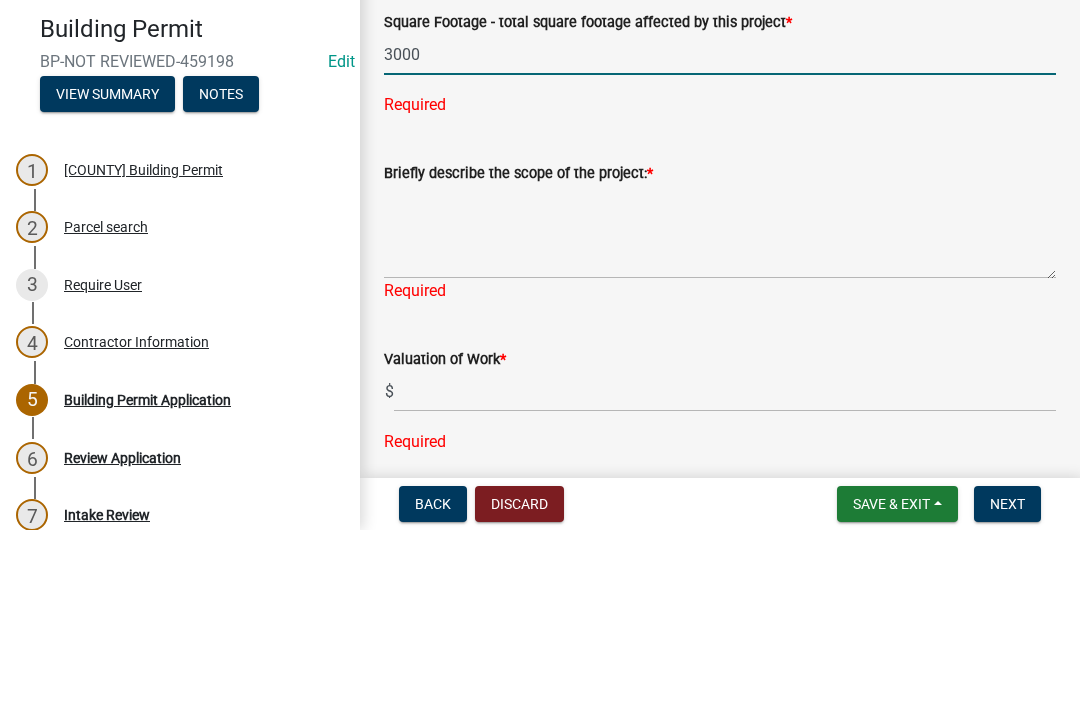scroll, scrollTop: 1967, scrollLeft: 0, axis: vertical 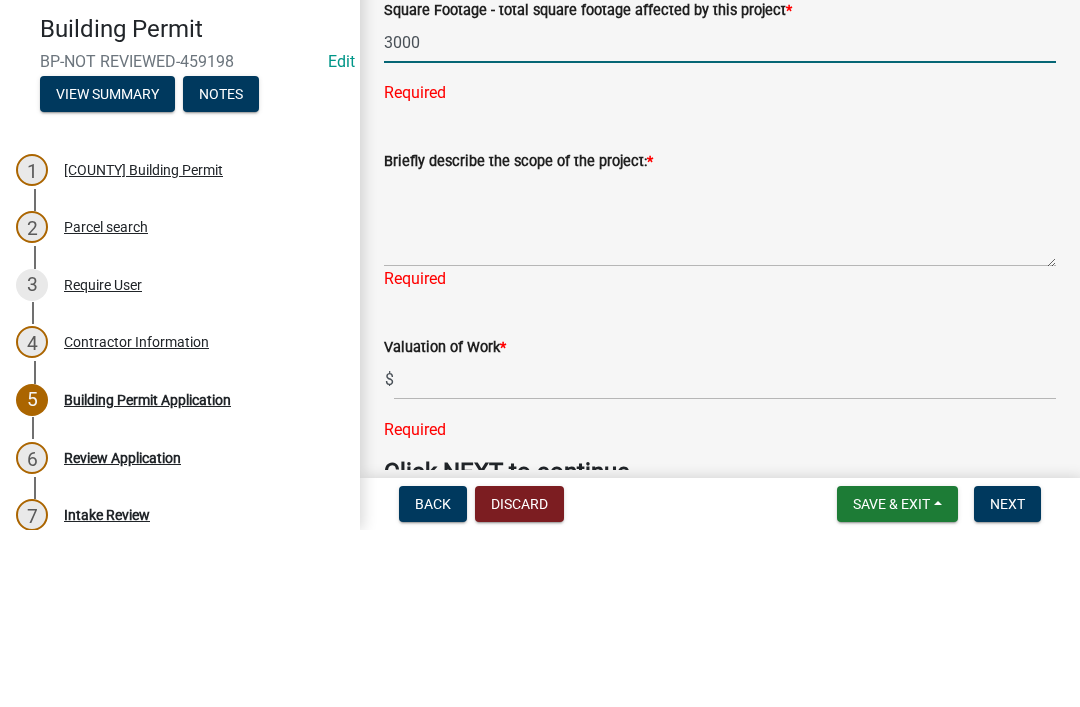 type on "3000" 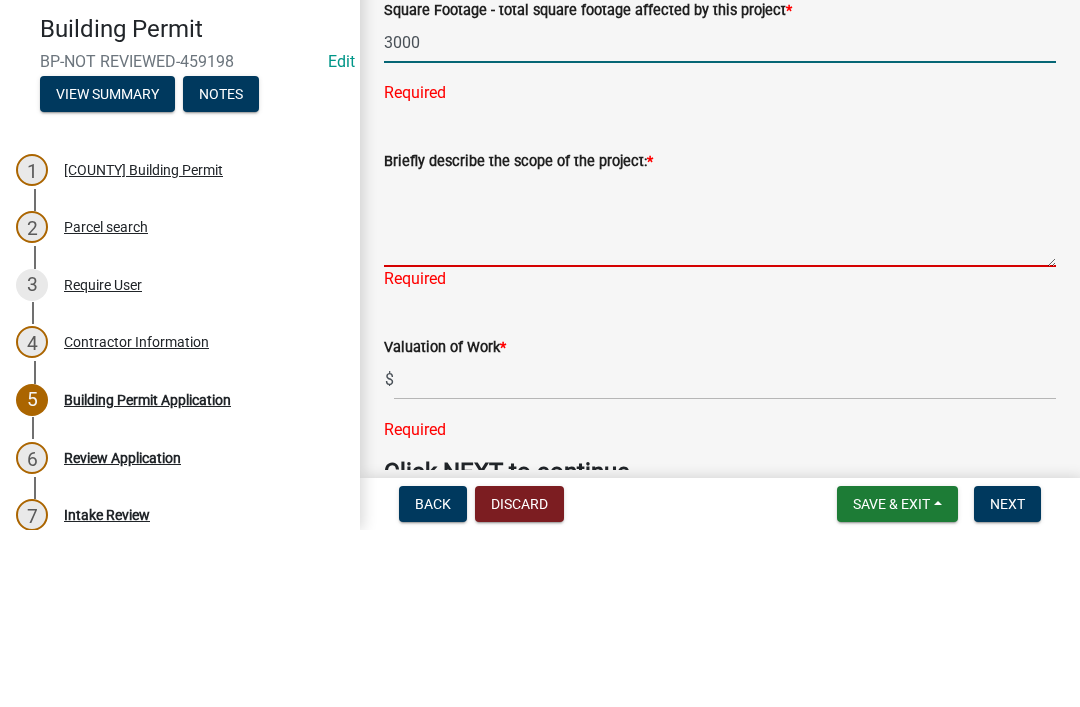 click on "Briefly describe the scope of the project:  * Required" 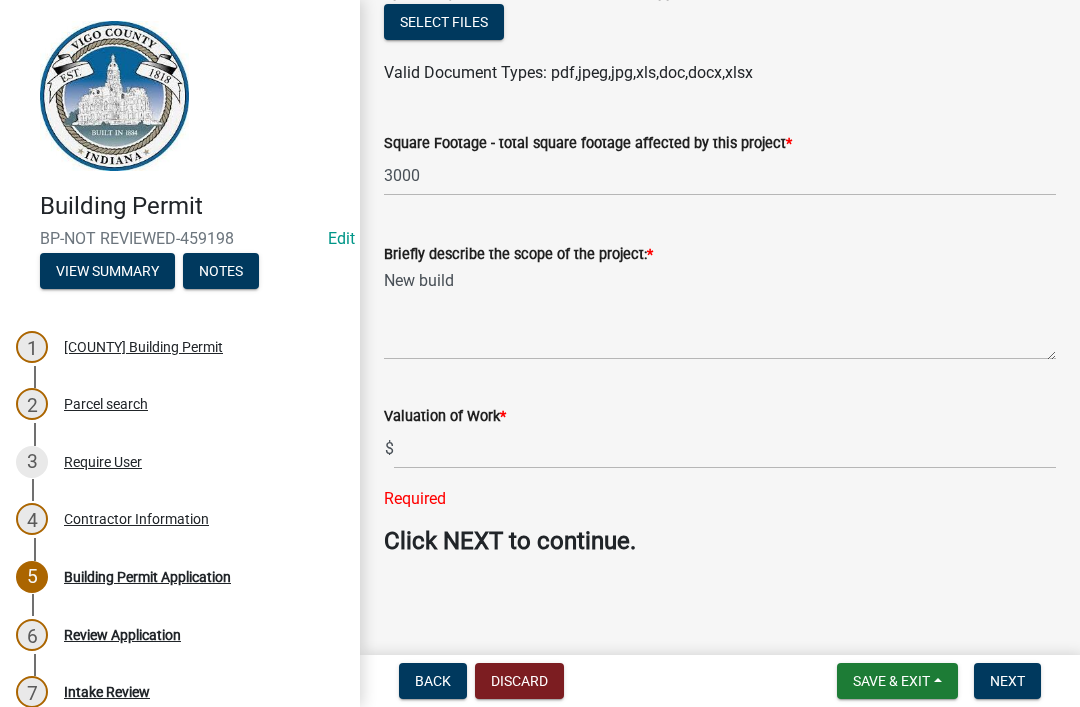 scroll, scrollTop: 2011, scrollLeft: 0, axis: vertical 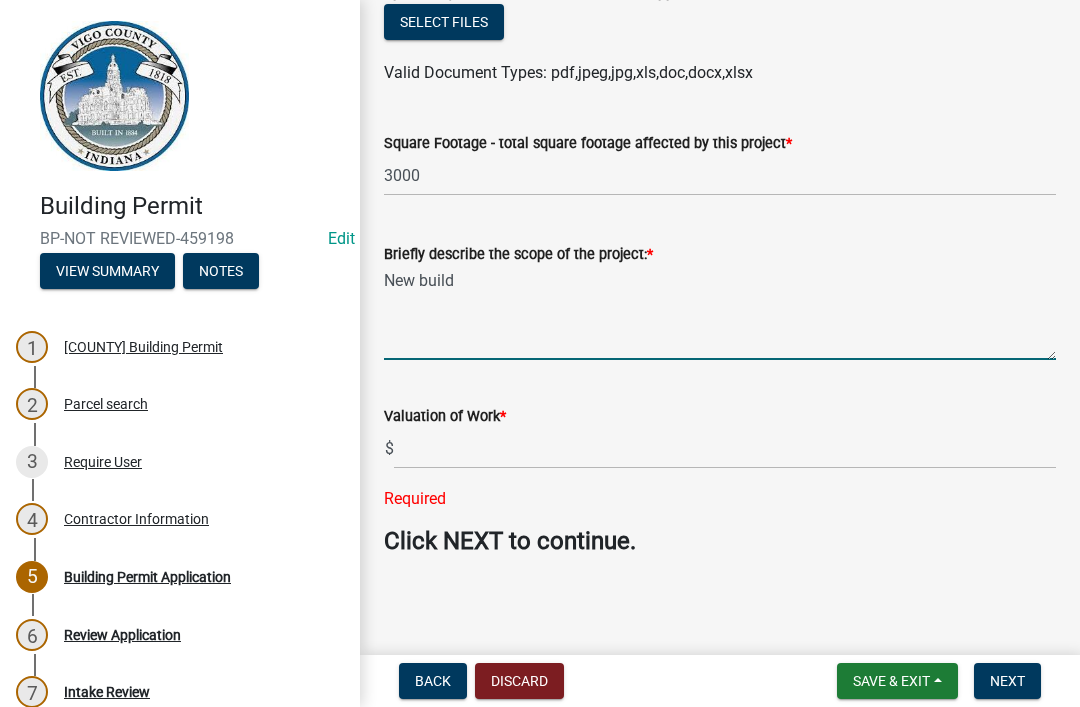 type on "New build" 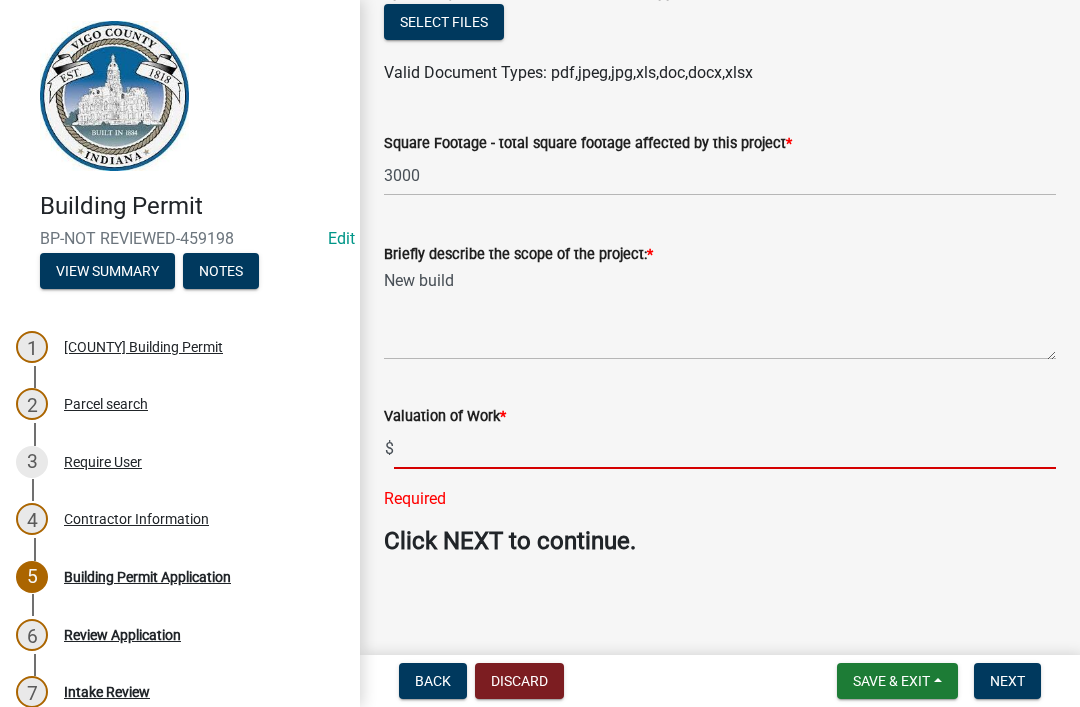 click 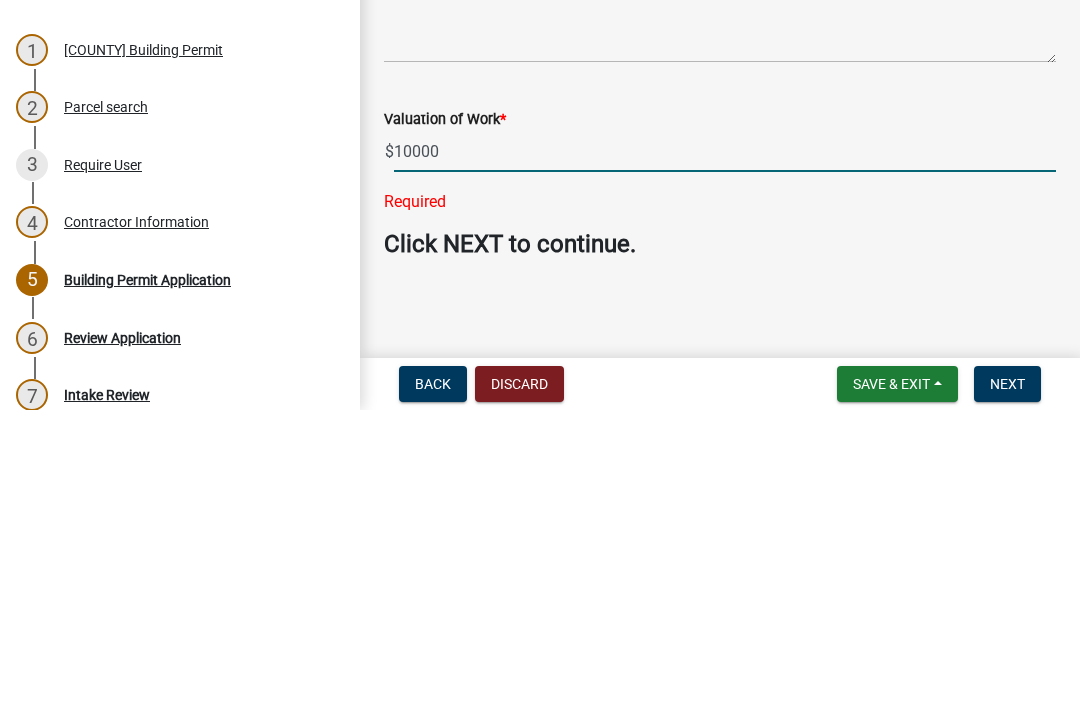 scroll, scrollTop: 1971, scrollLeft: 0, axis: vertical 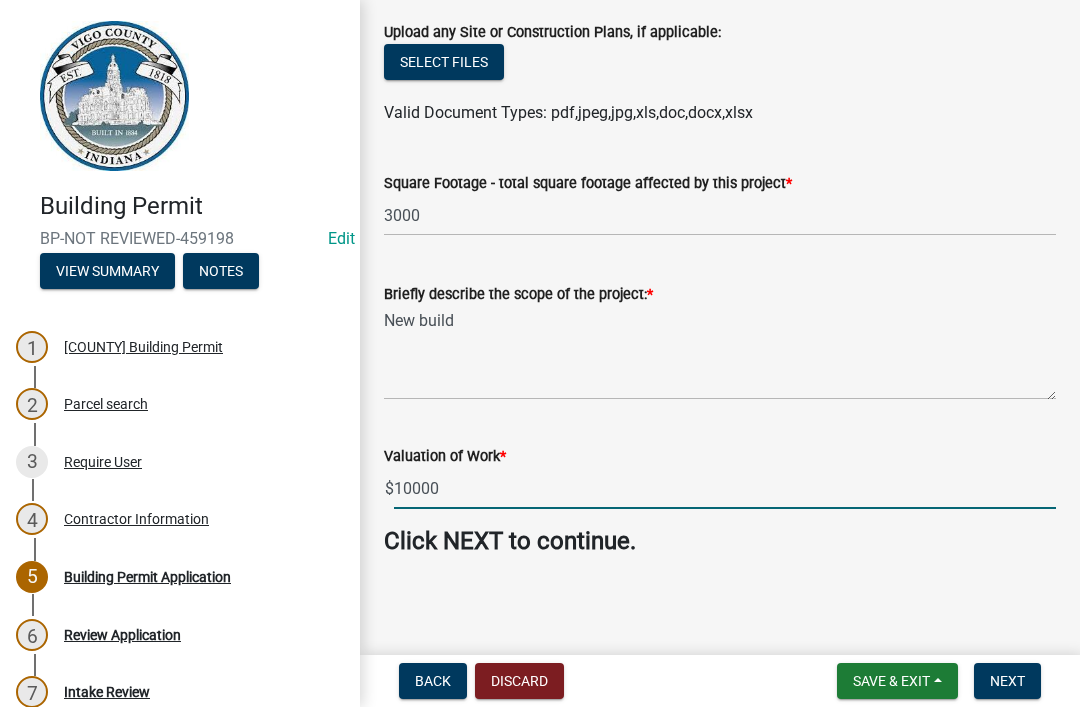 type on "10000" 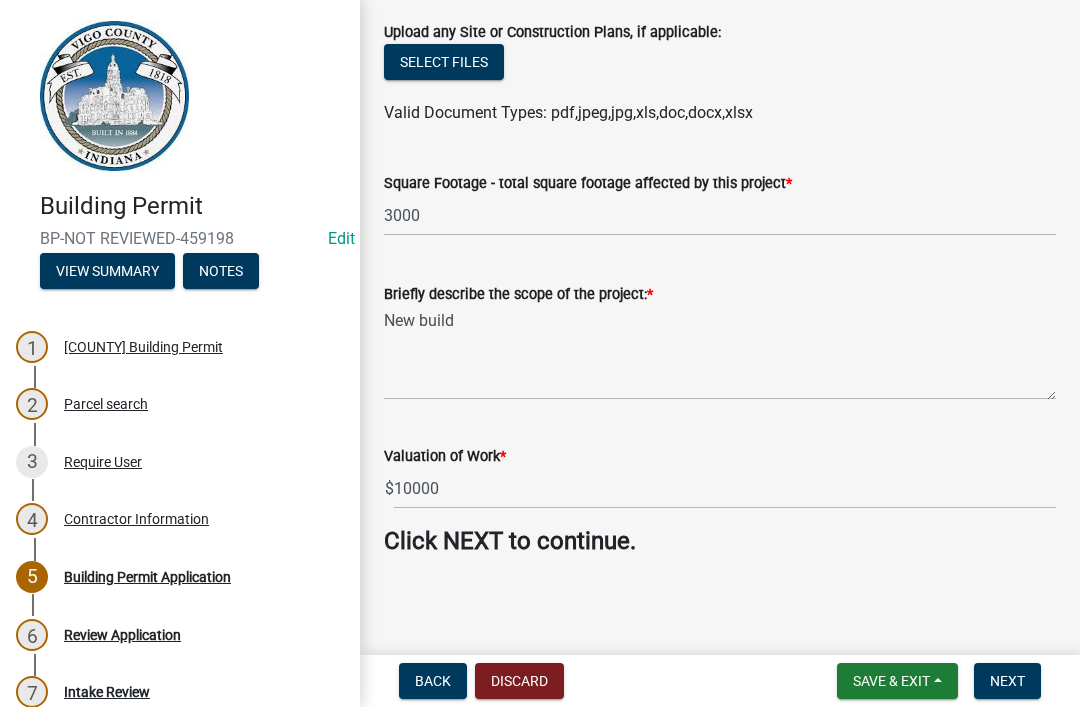 click on "Next" at bounding box center [1007, 681] 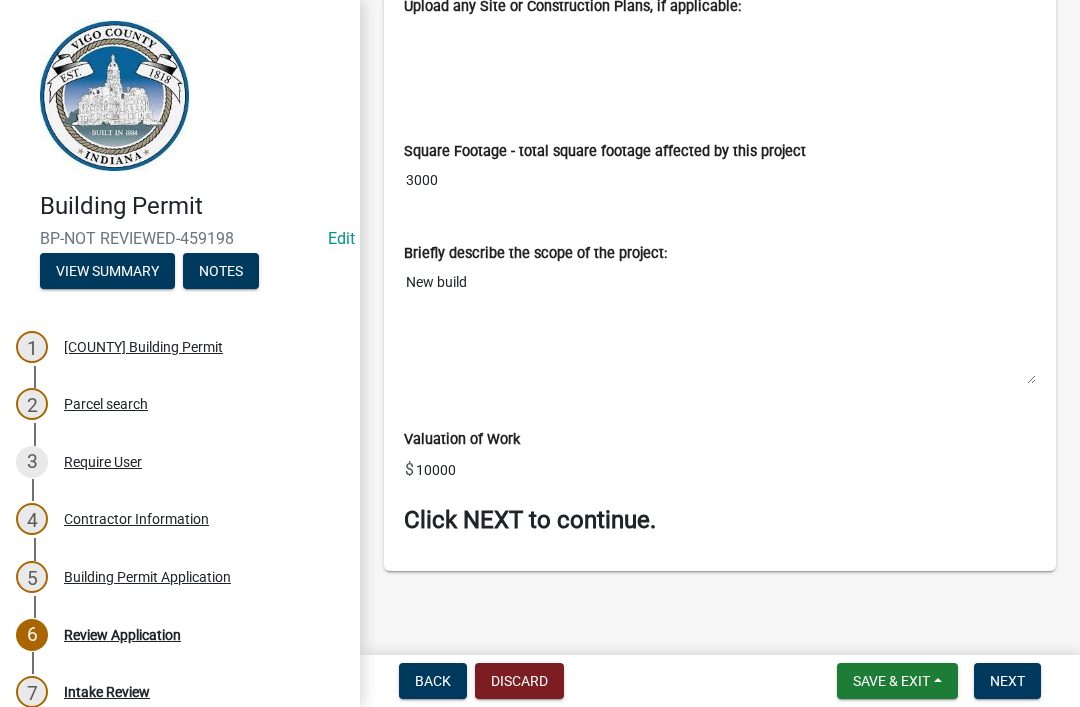 scroll, scrollTop: 4232, scrollLeft: 0, axis: vertical 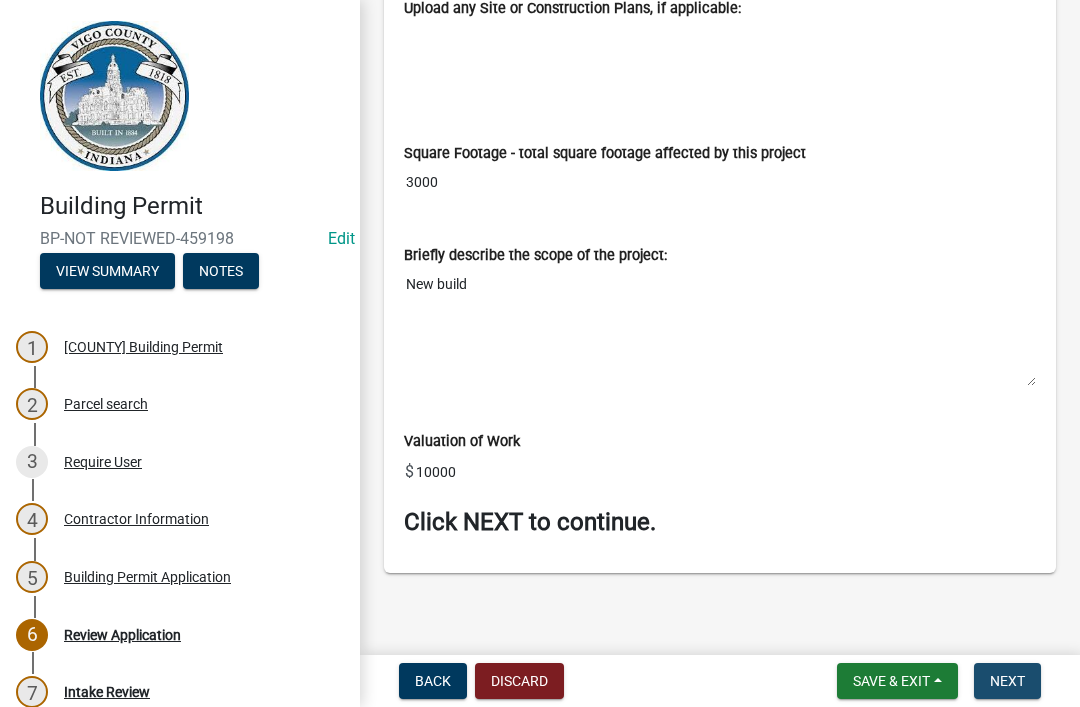 click on "Next" at bounding box center (1007, 681) 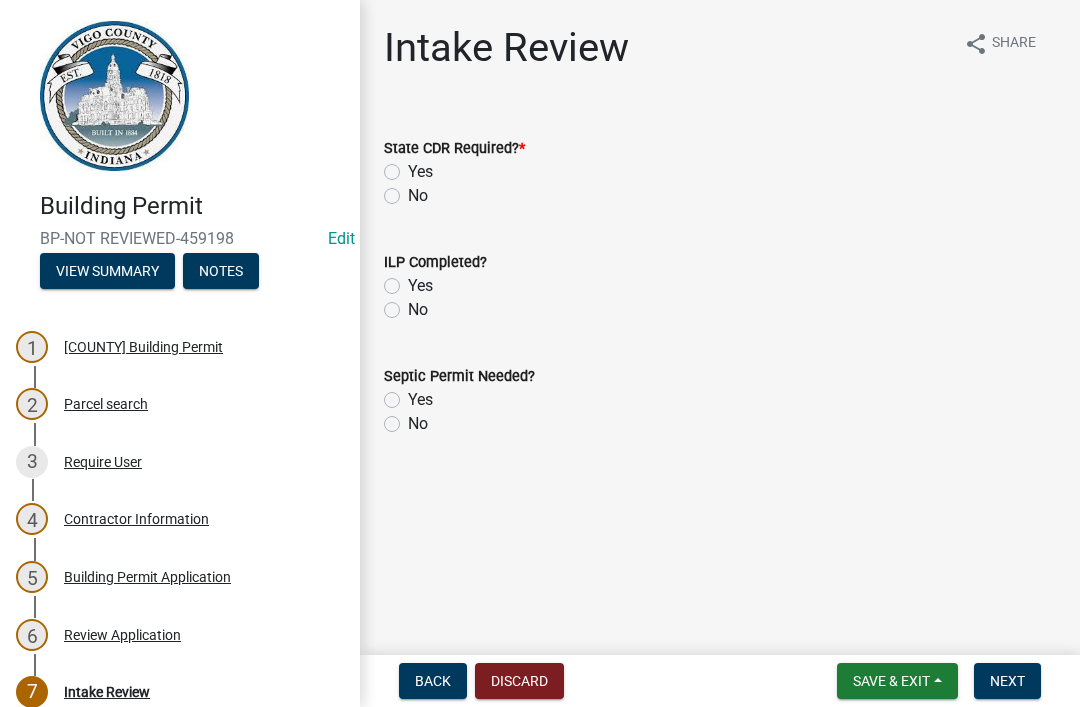 click on "No" 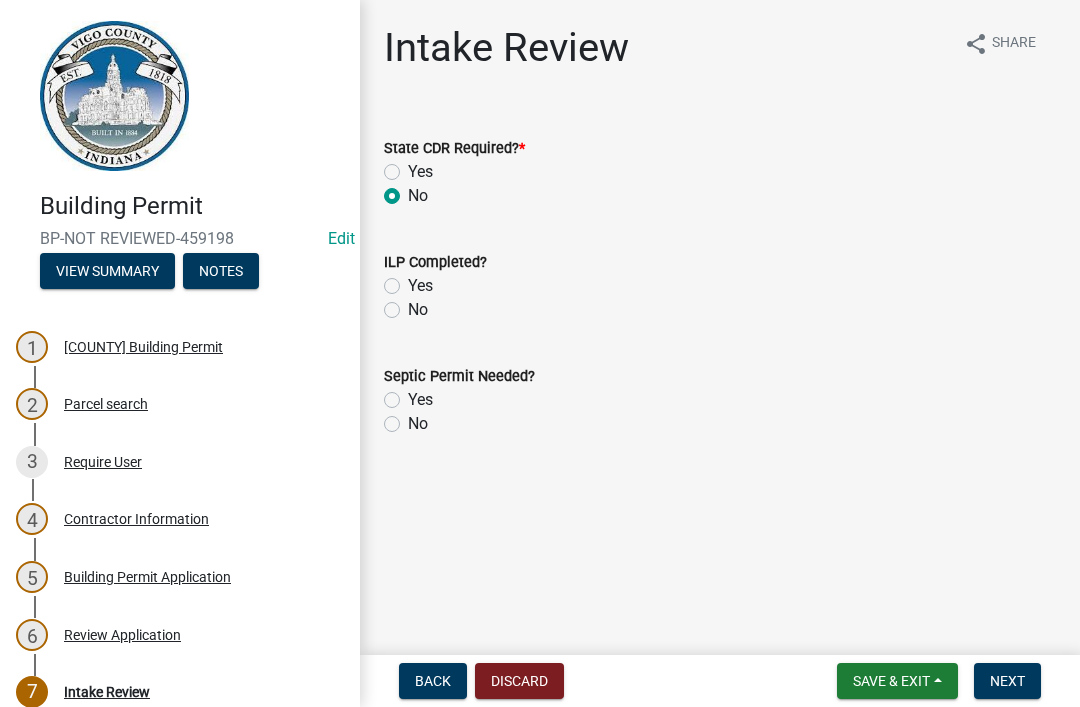 radio on "true" 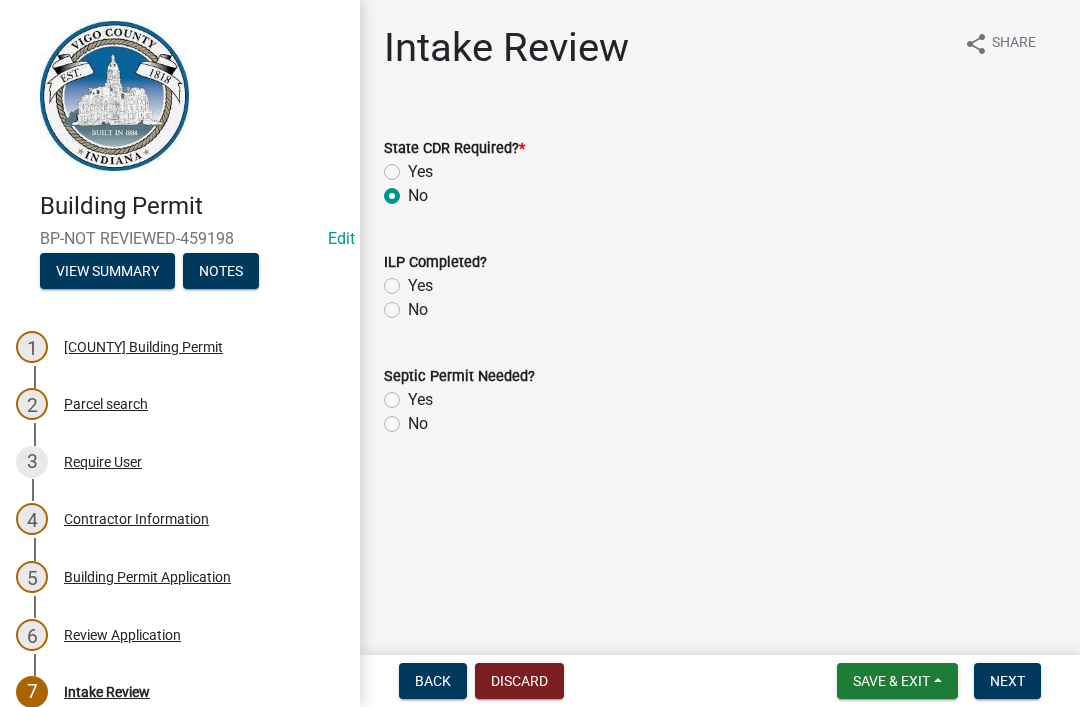 click on "Yes" 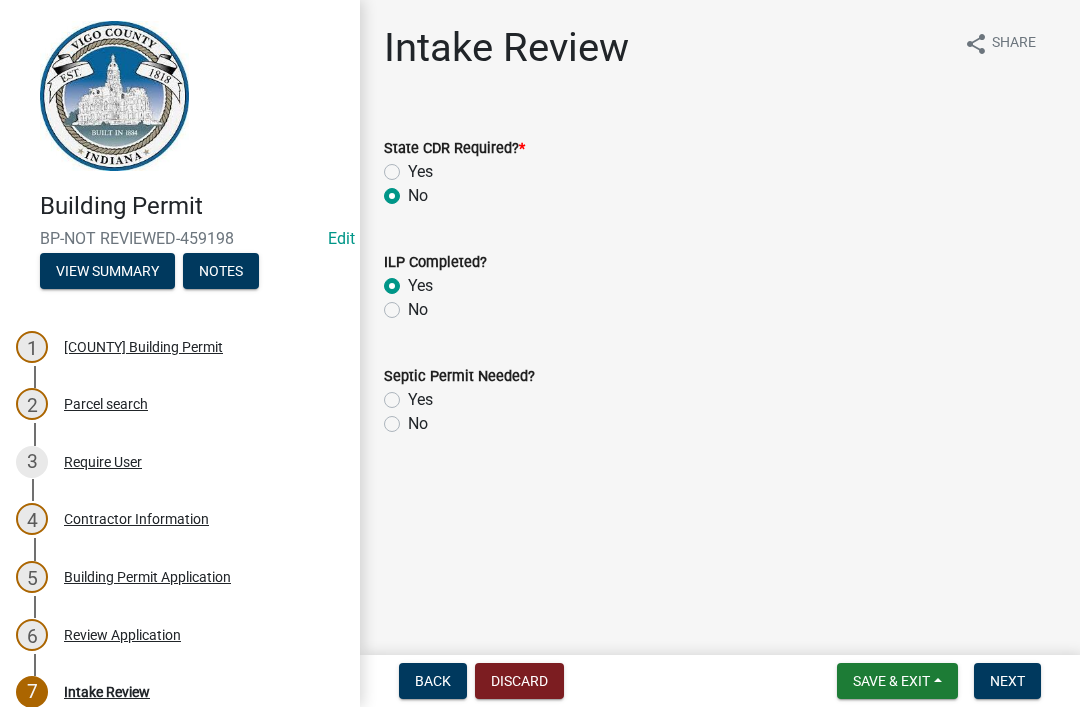radio on "true" 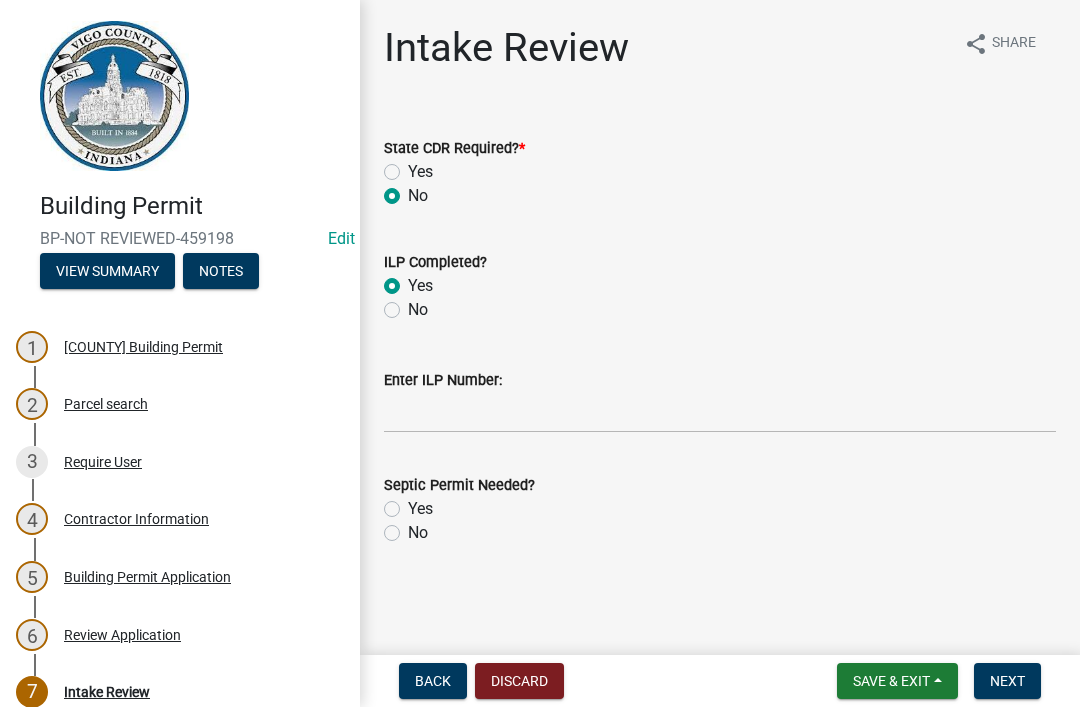 click on "No" 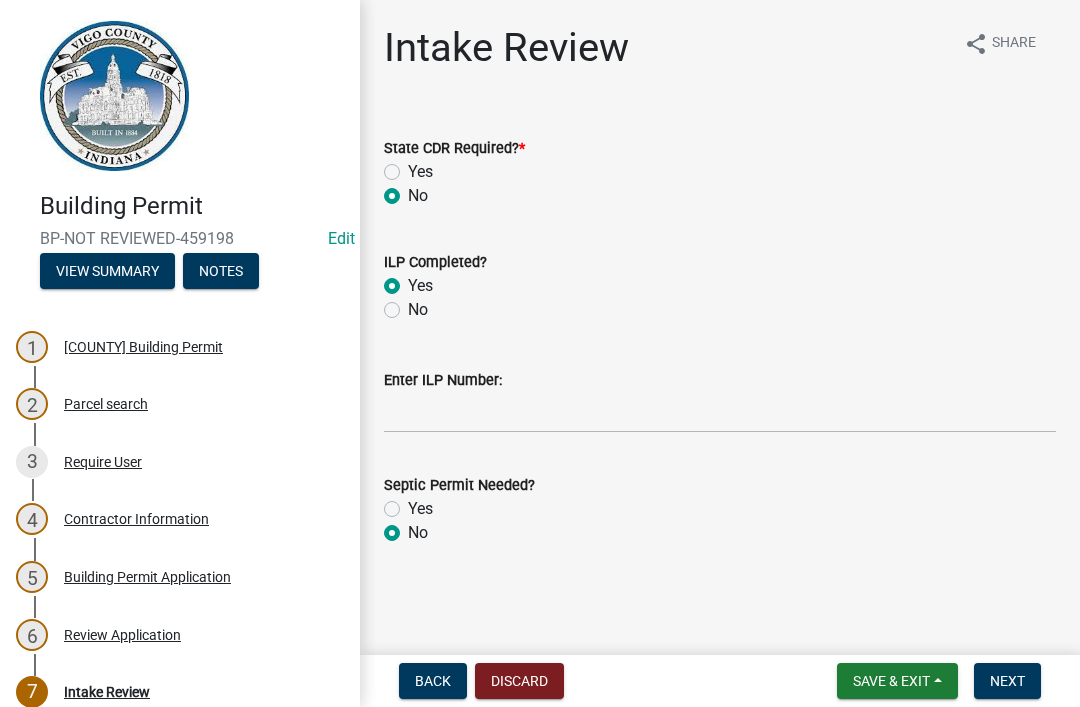 radio on "true" 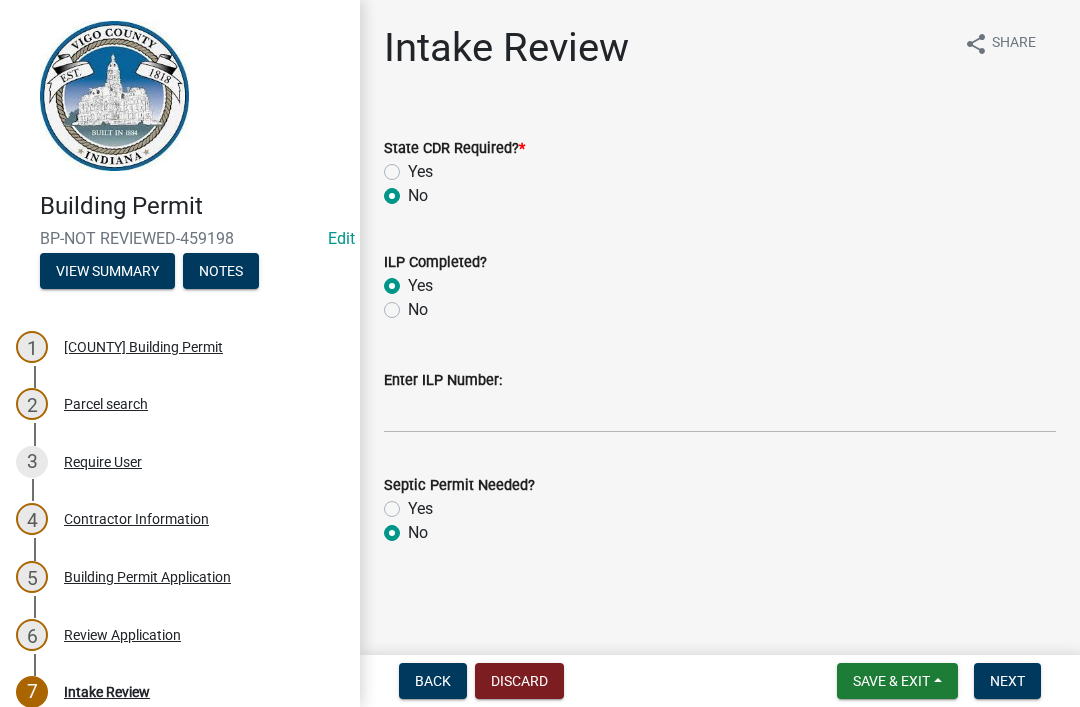 click on "Next" at bounding box center (1007, 681) 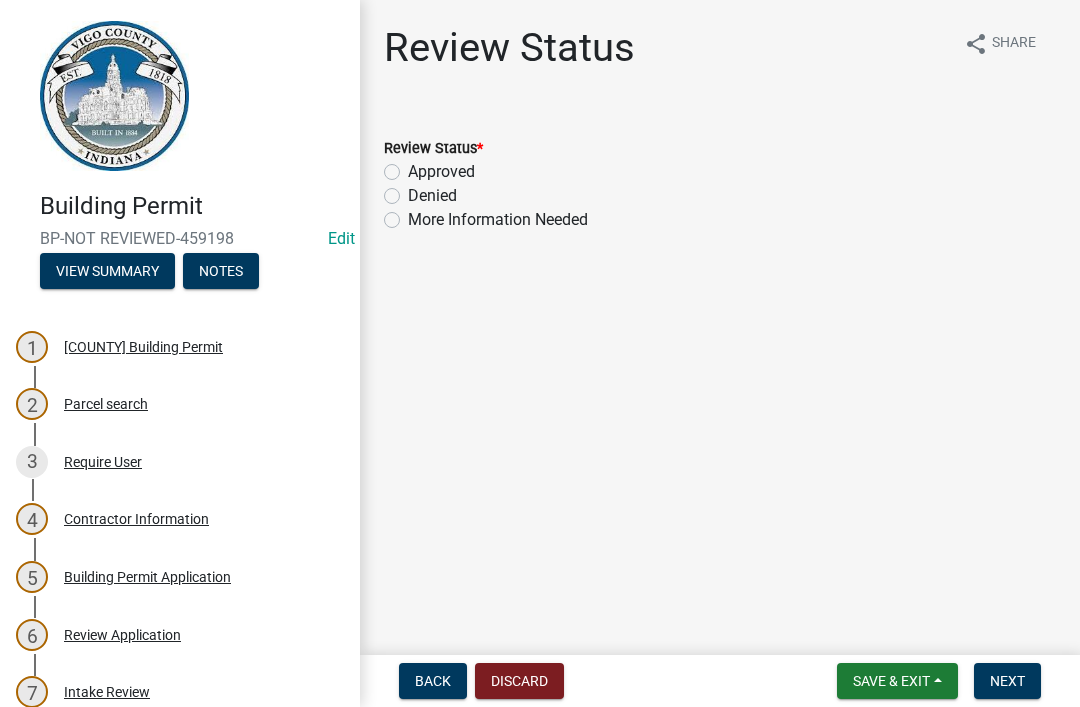 click on "Approved" 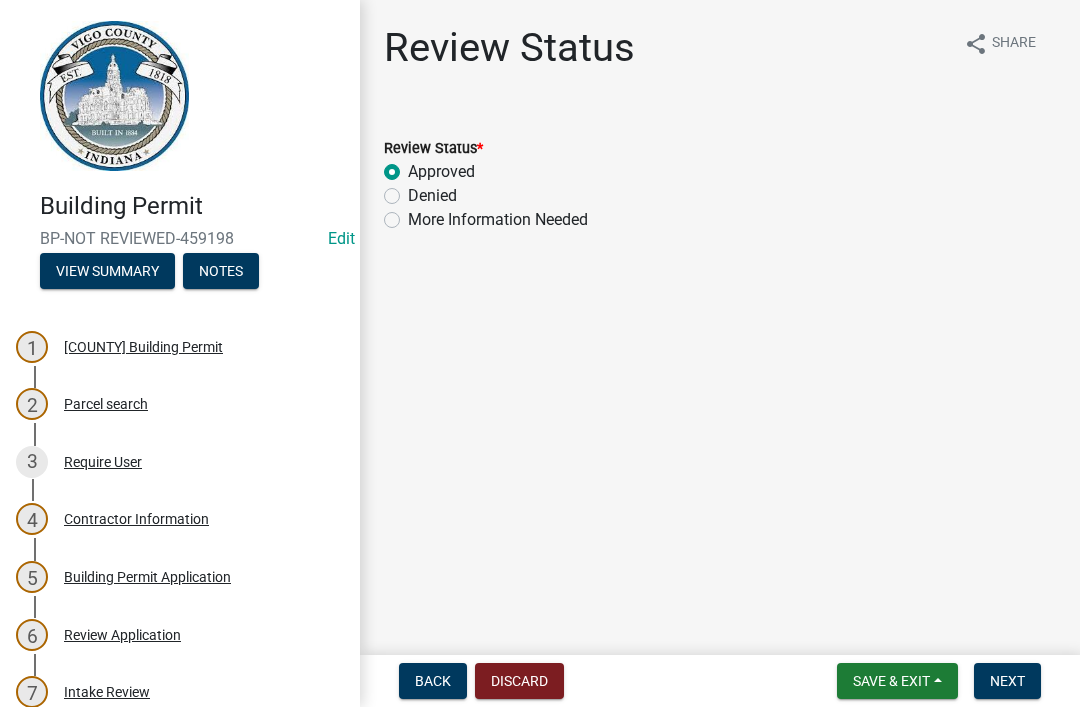 radio on "true" 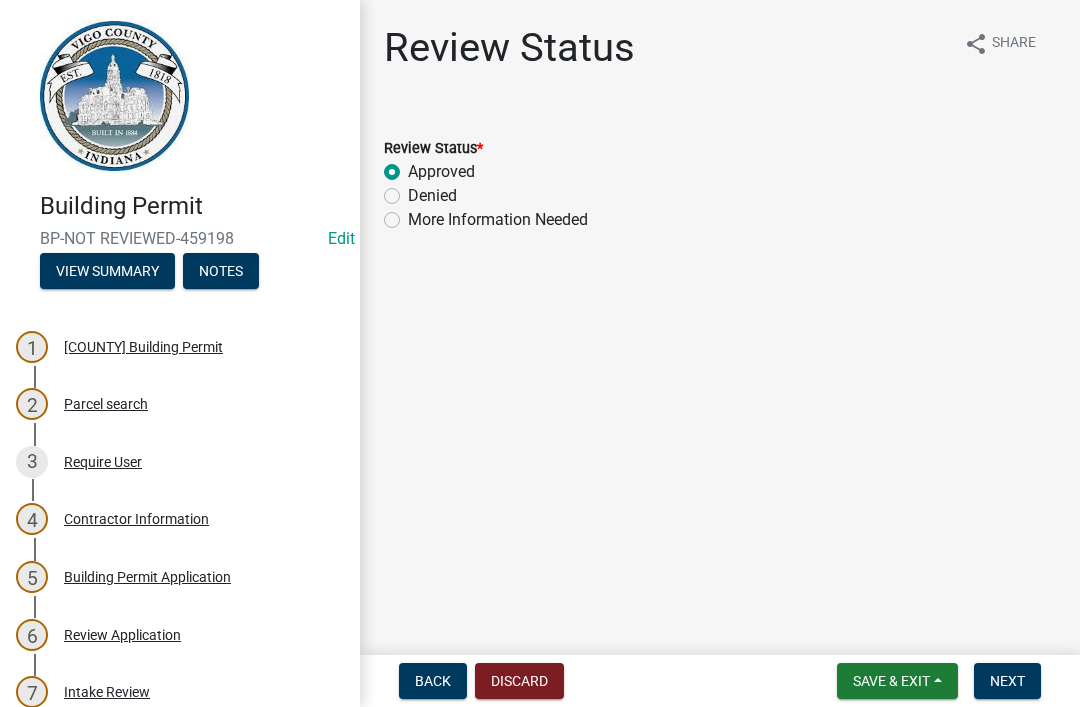 click on "Next" at bounding box center [1007, 681] 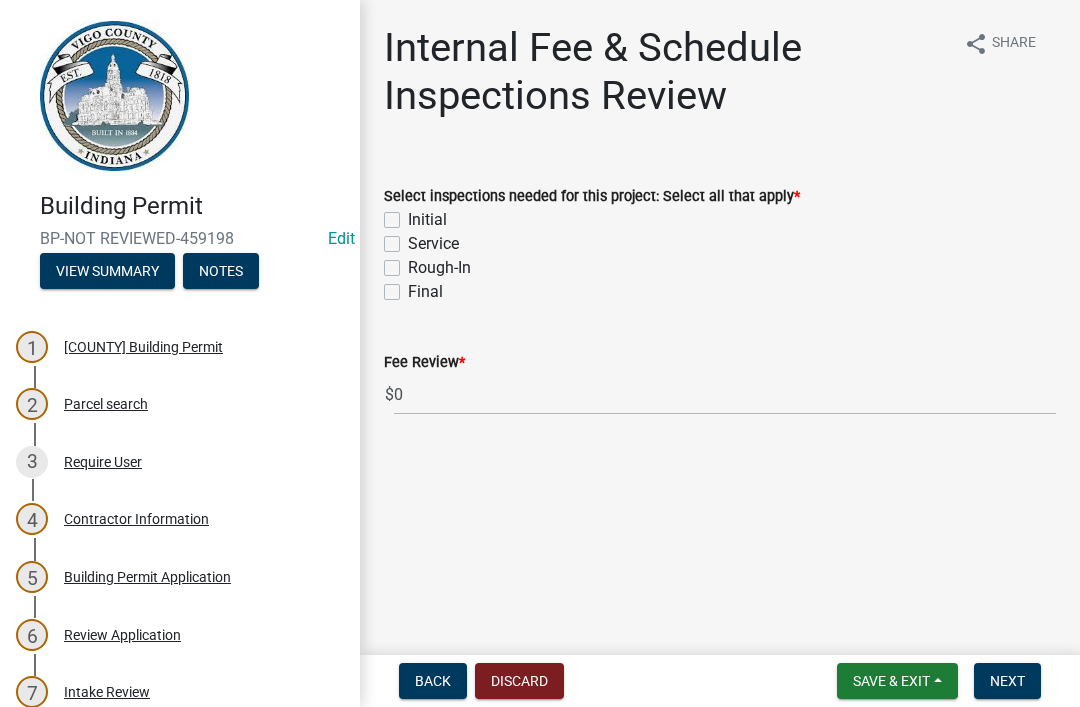 click on "Select inspections needed for this project: Select all that apply  *" 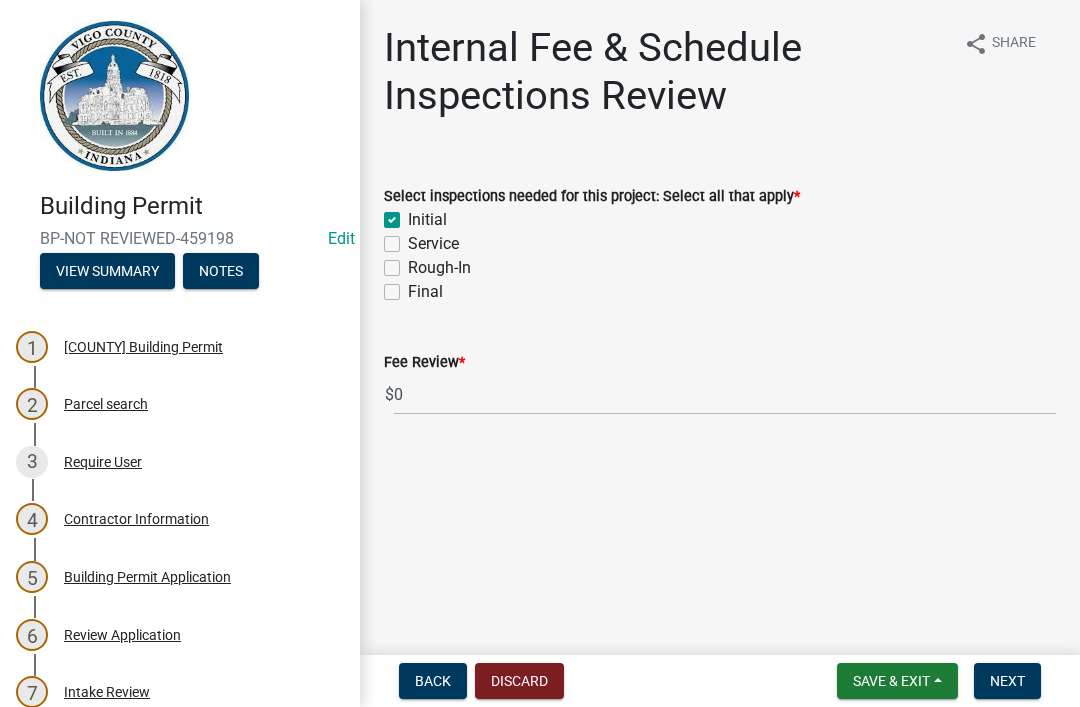 checkbox on "true" 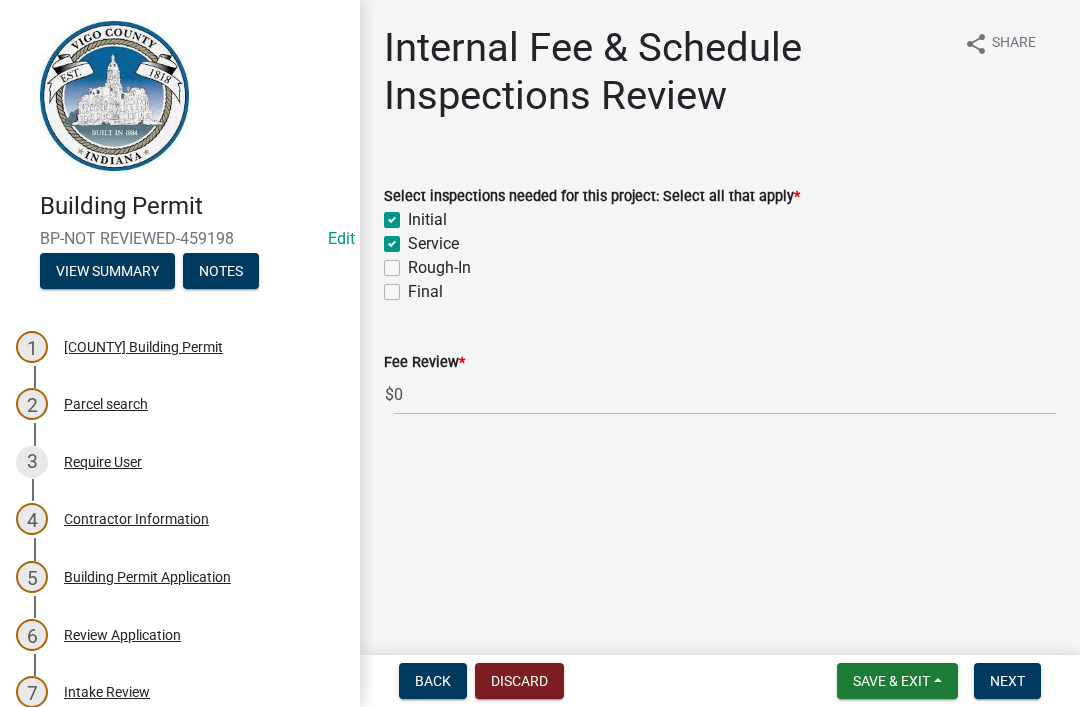 checkbox on "true" 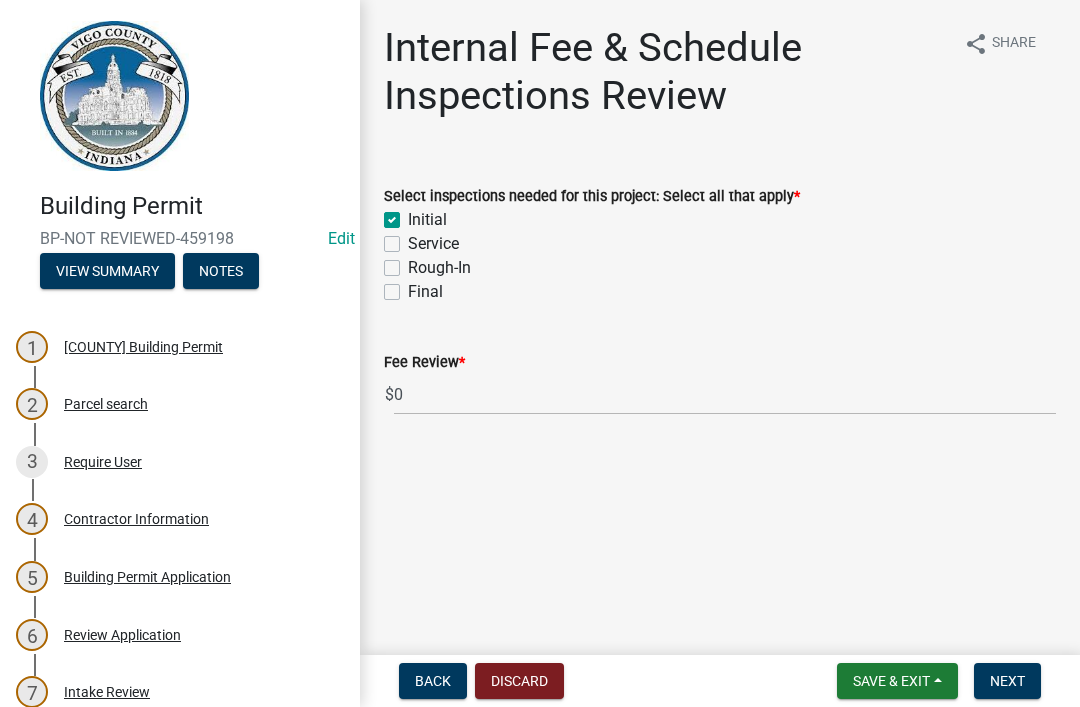 checkbox on "true" 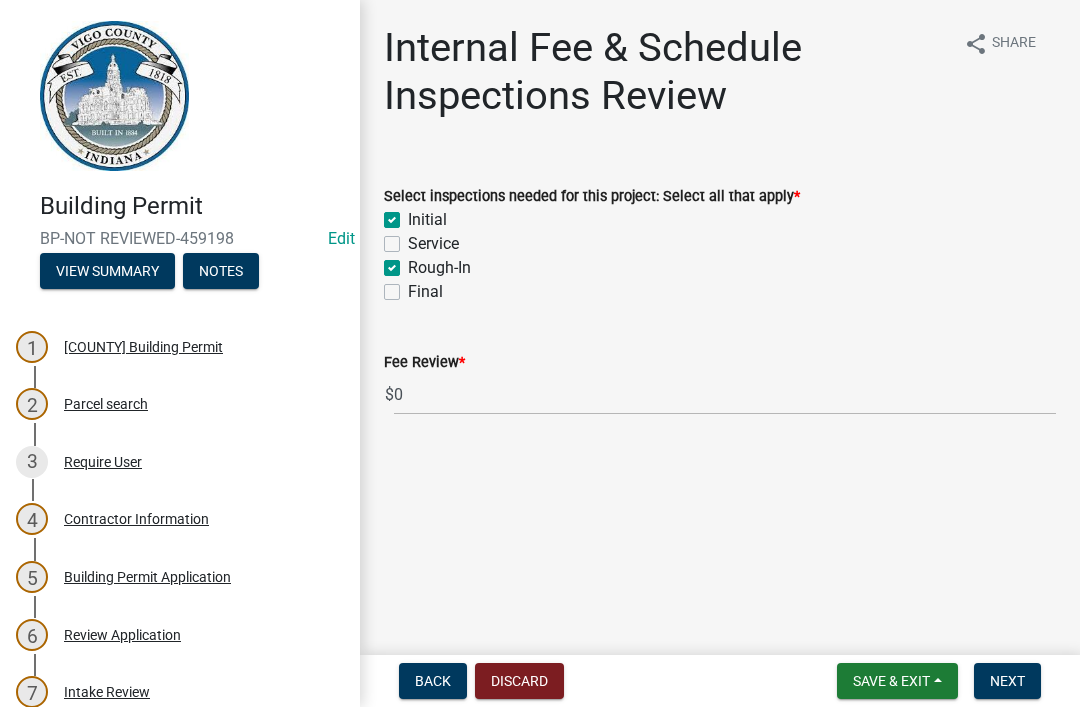 checkbox on "true" 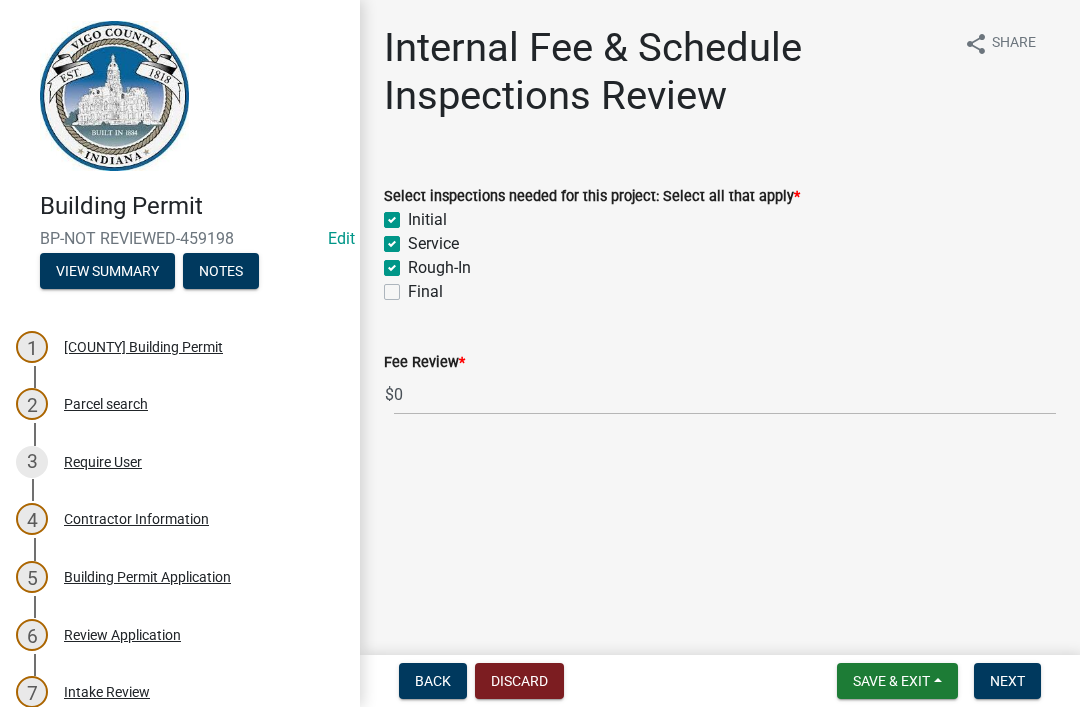checkbox on "true" 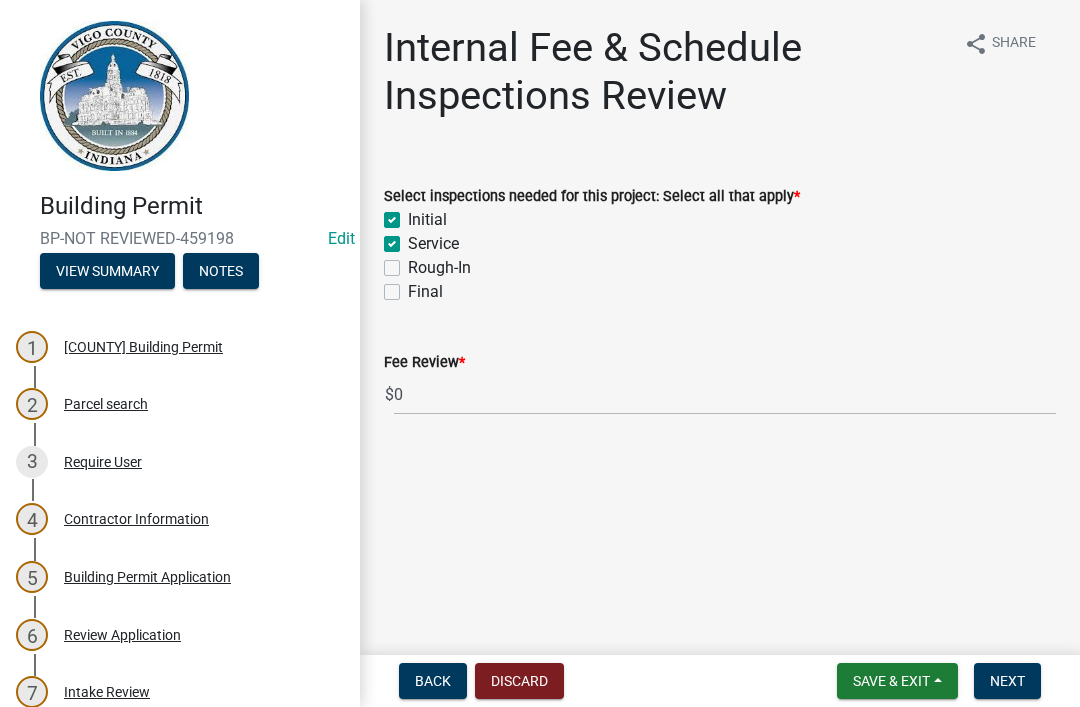 checkbox on "true" 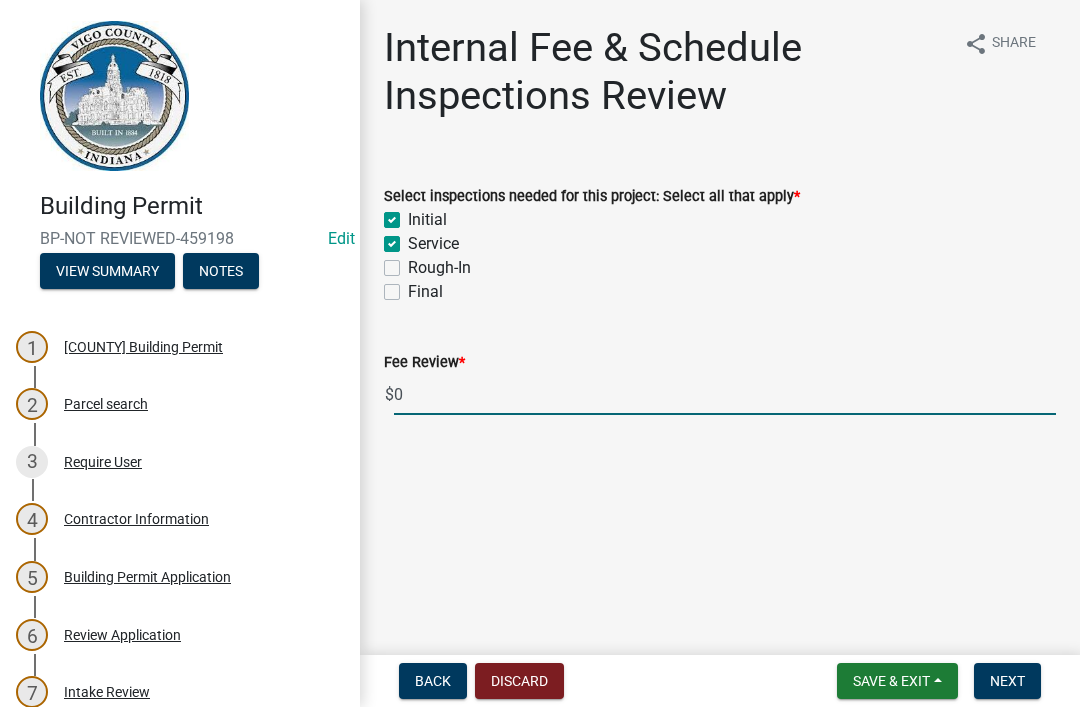 click on "0" at bounding box center [725, 394] 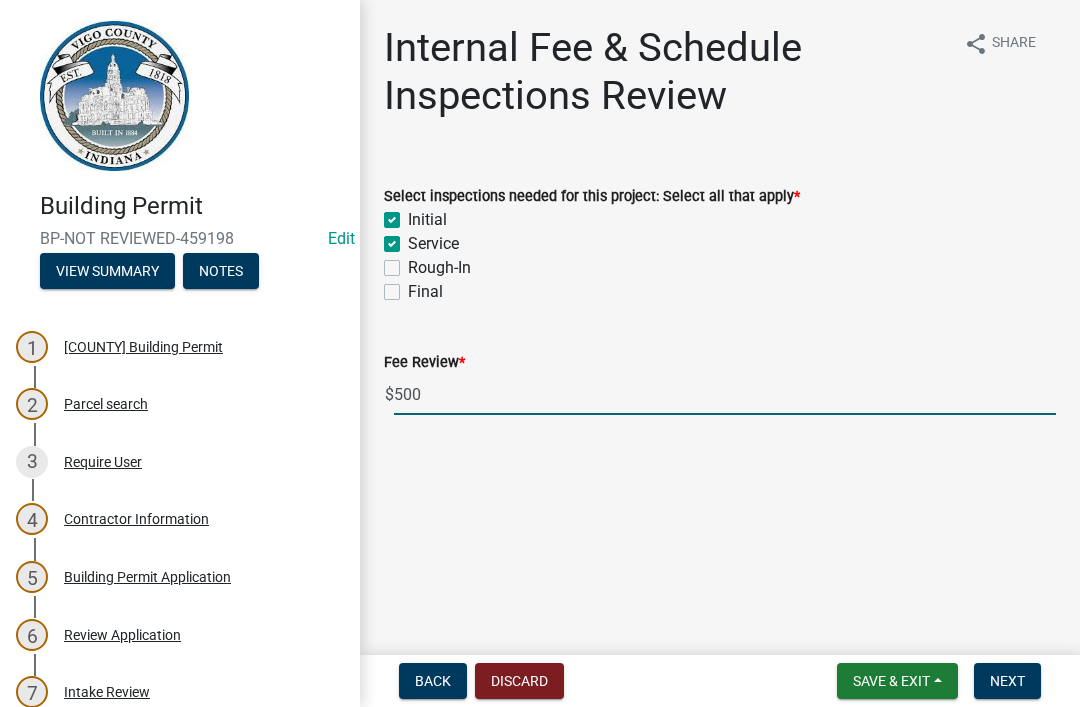 click on "500" at bounding box center [725, 394] 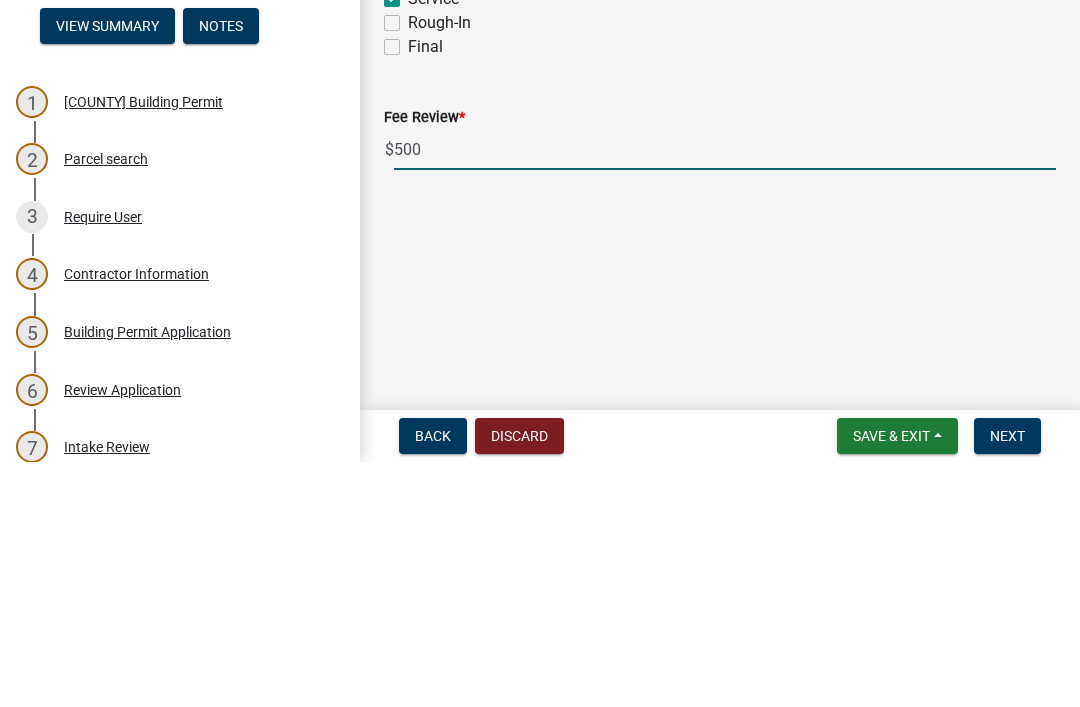 type on "50" 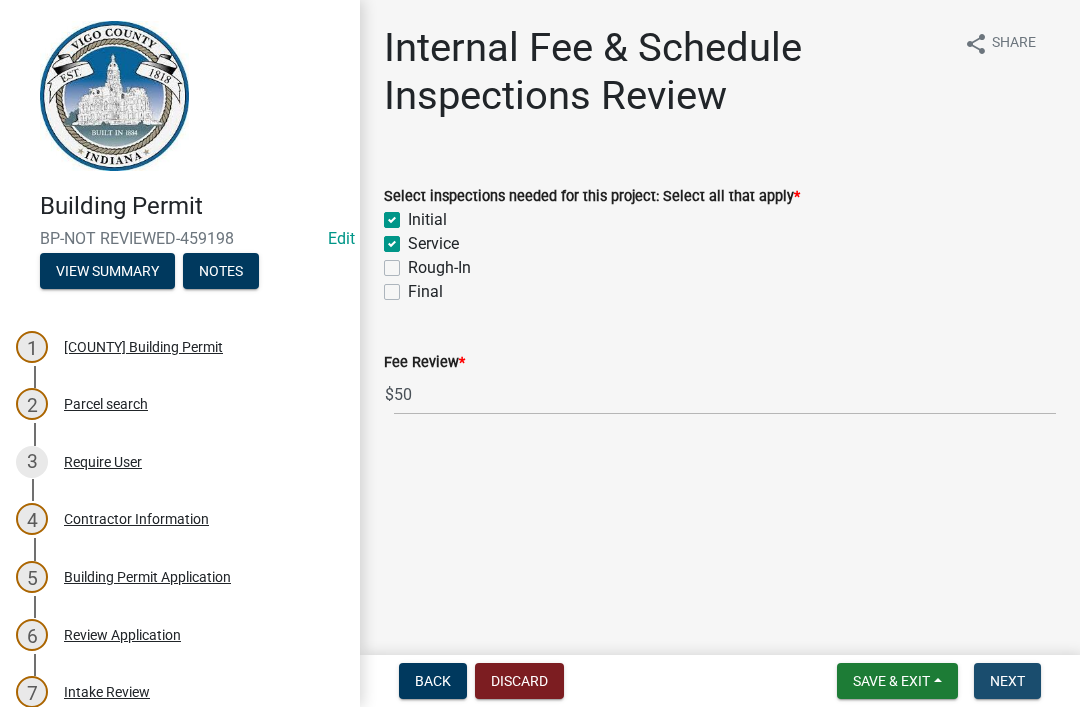 click on "Next" at bounding box center [1007, 681] 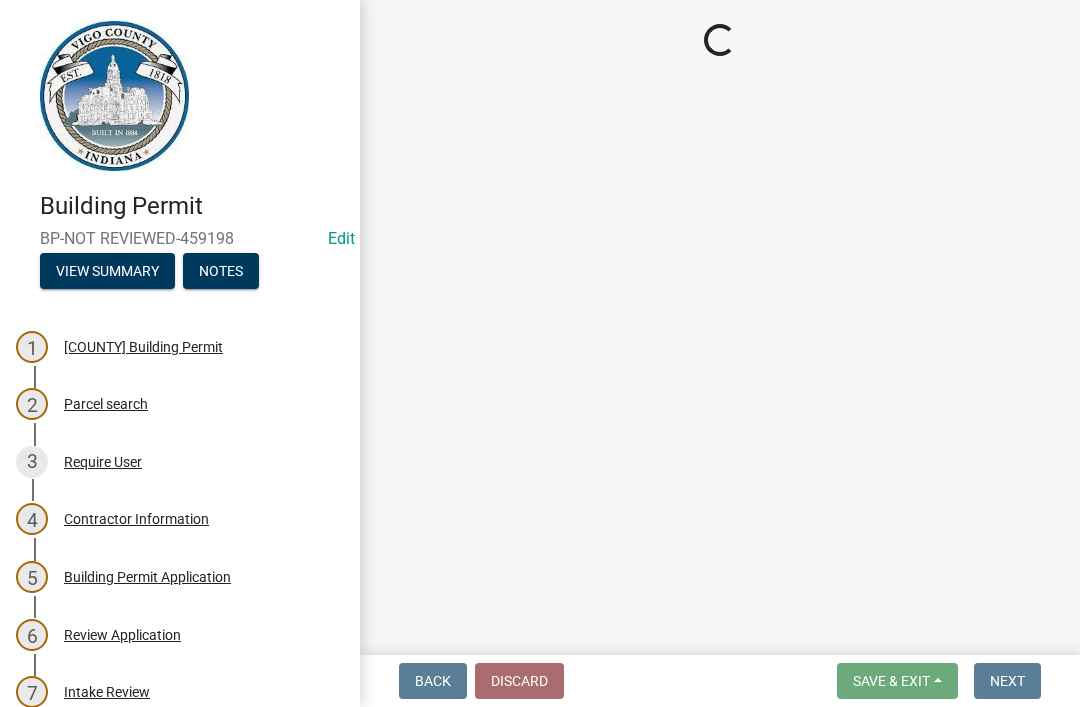 select on "3: 3" 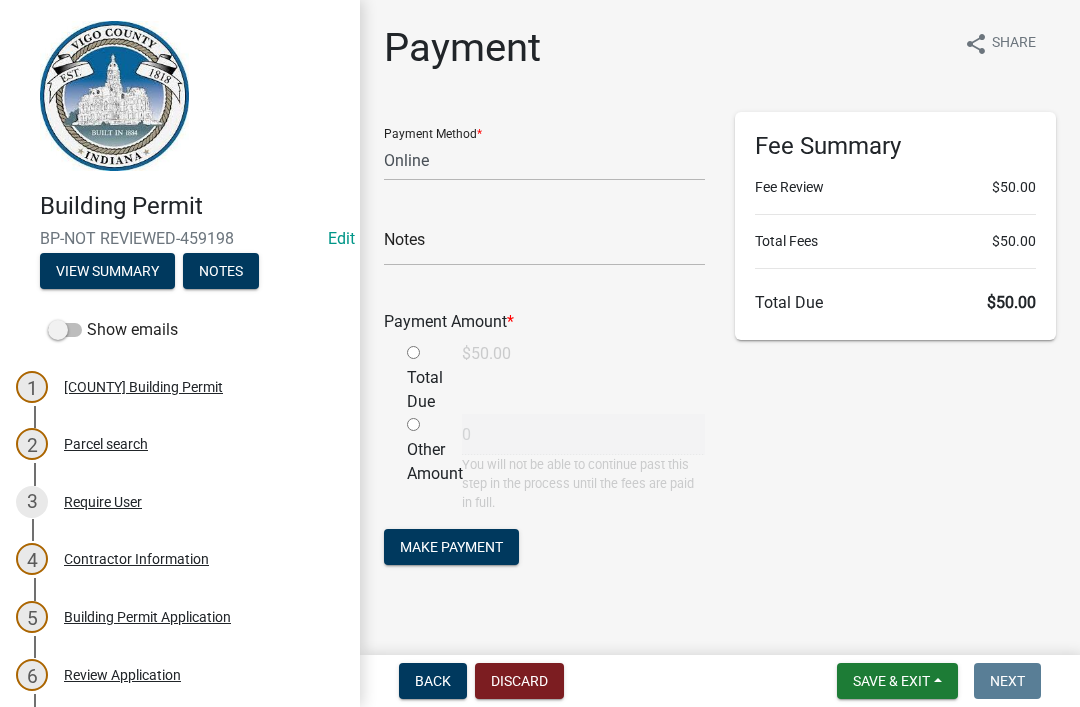 click 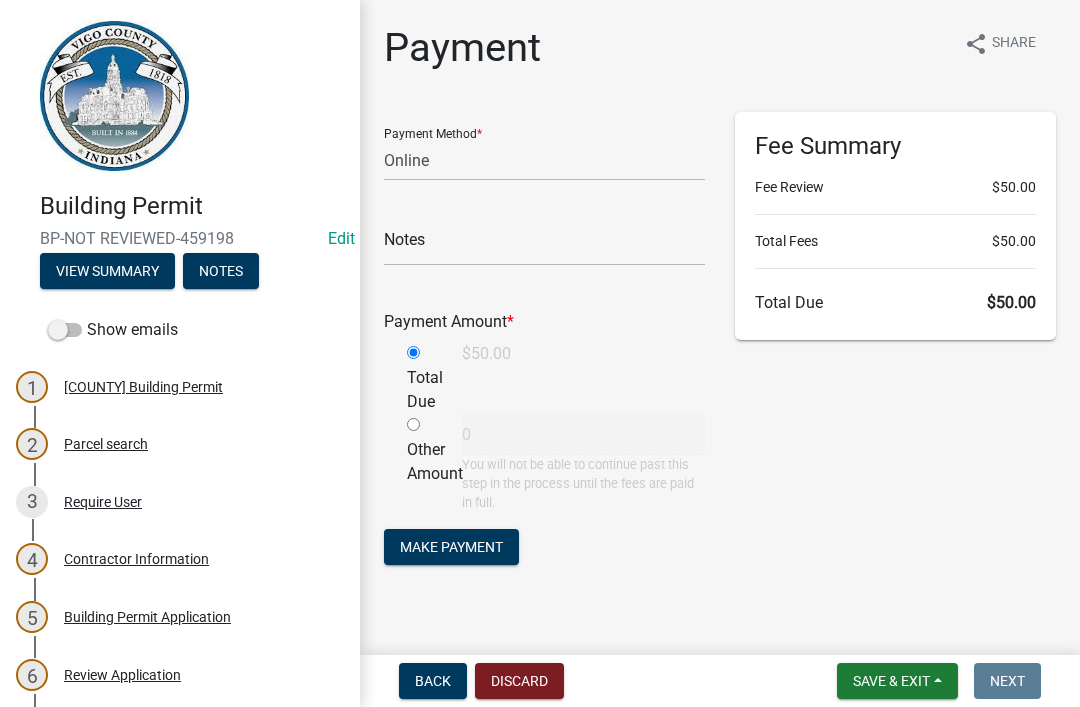 type on "50" 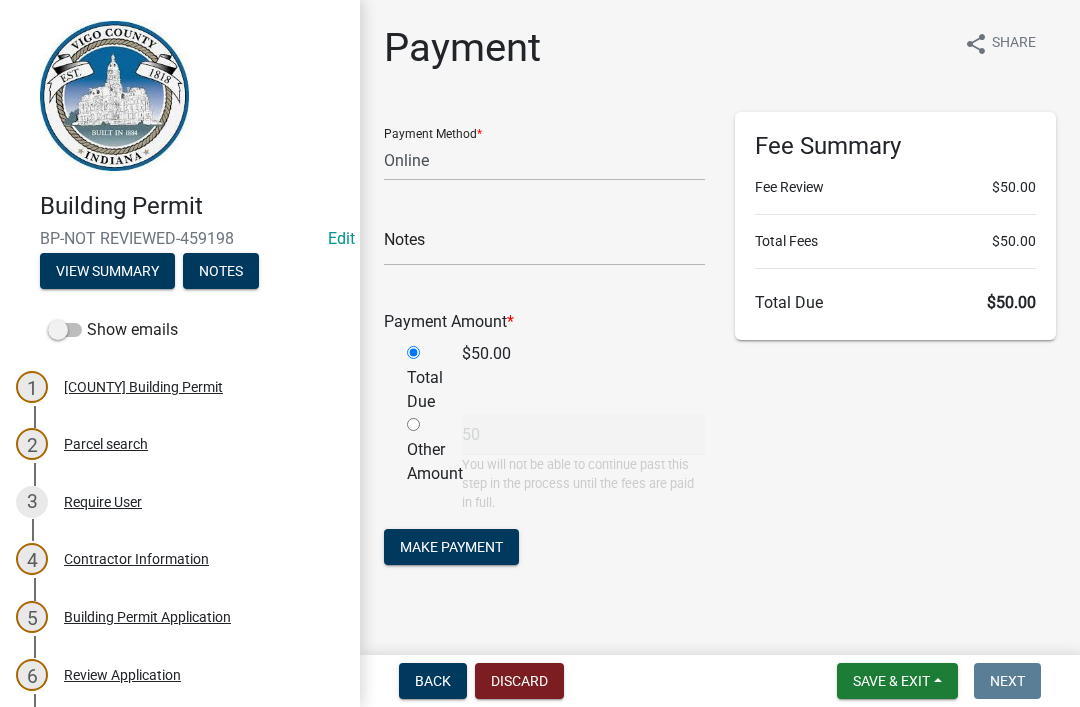click on "Back  Discard   Save & Exit  Save  Save & Exit   Next" at bounding box center (720, 681) 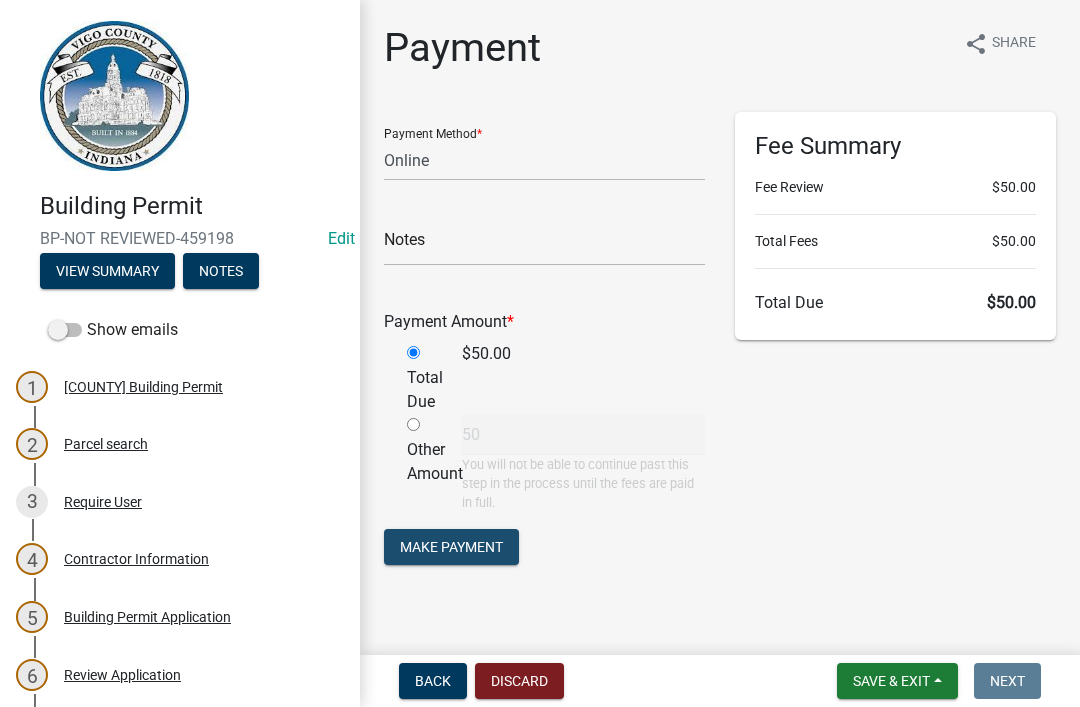 click on "Make Payment" 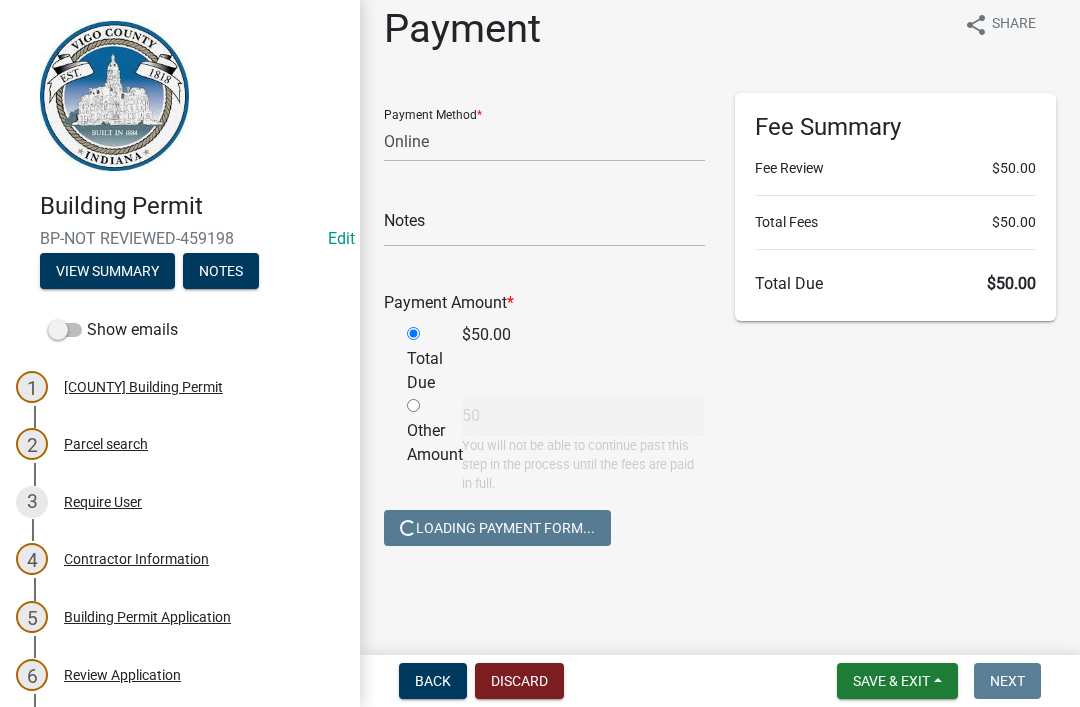 scroll, scrollTop: 18, scrollLeft: 0, axis: vertical 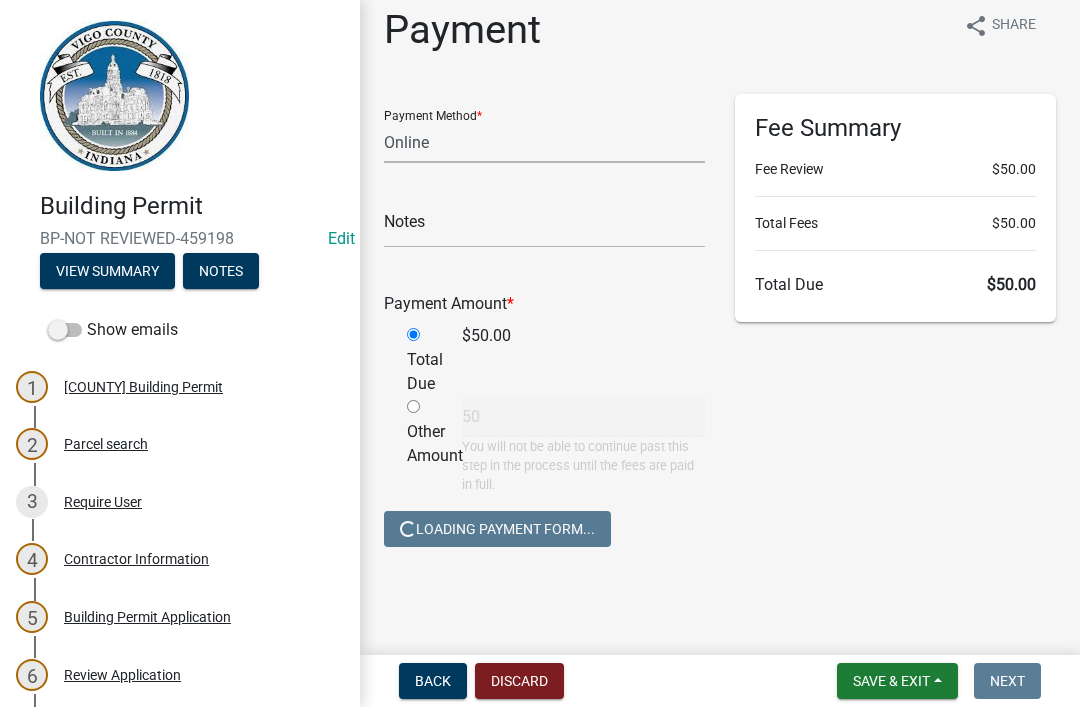 click on "Credit Card POS Check Cash Online" 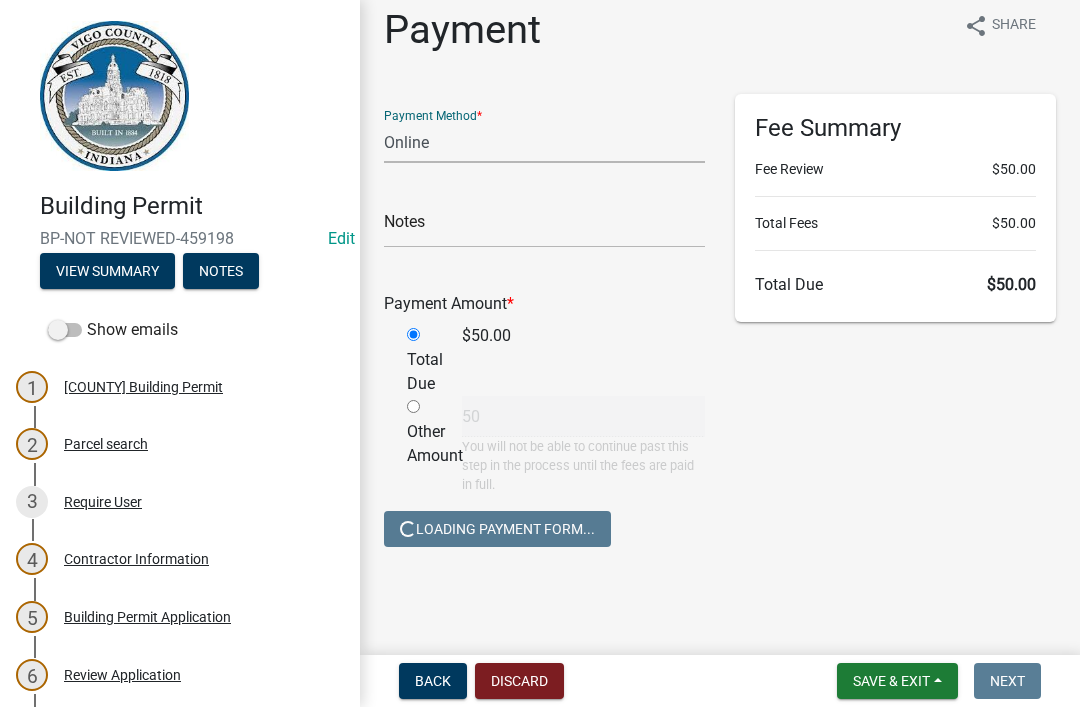select on "1: 0" 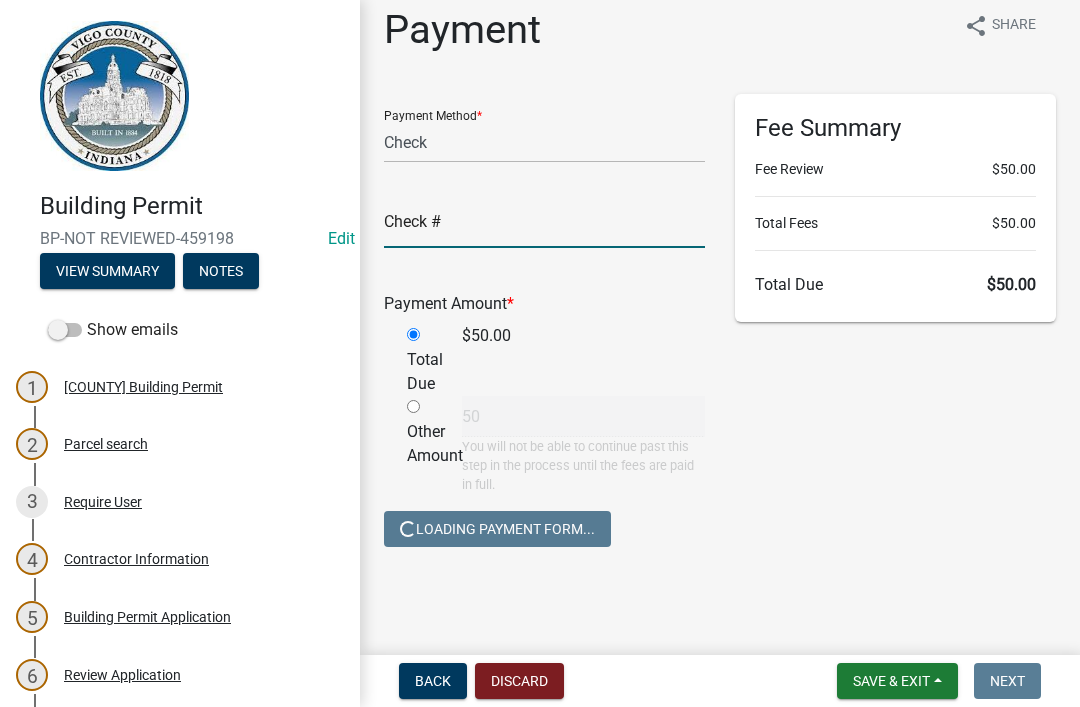 click 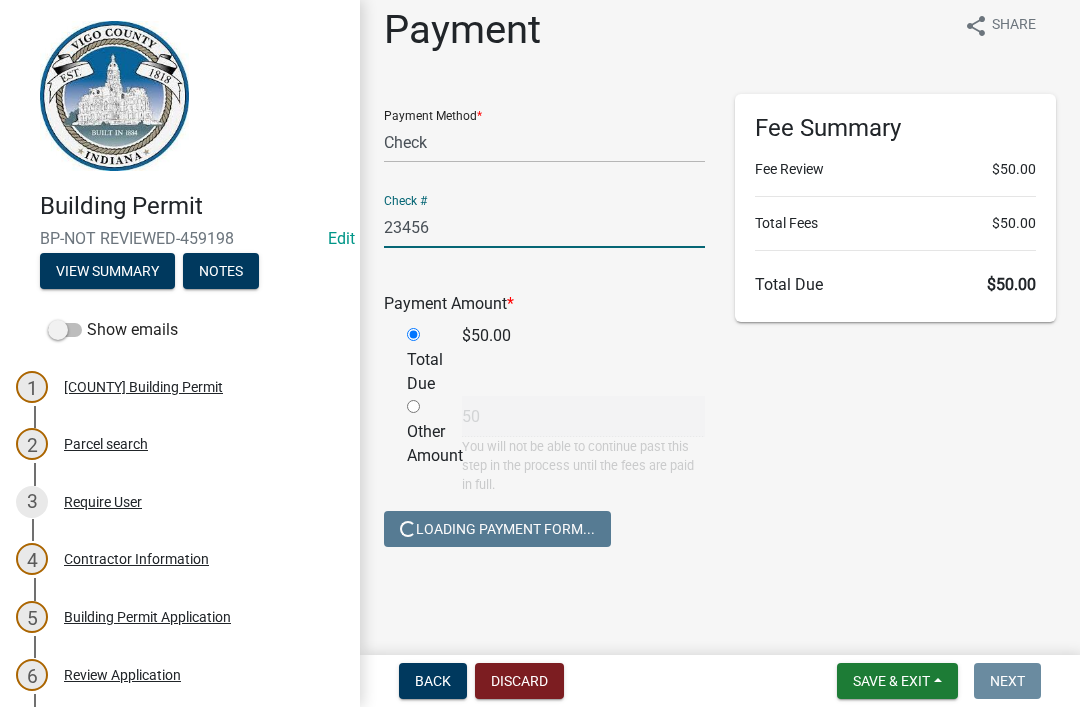 type on "23456" 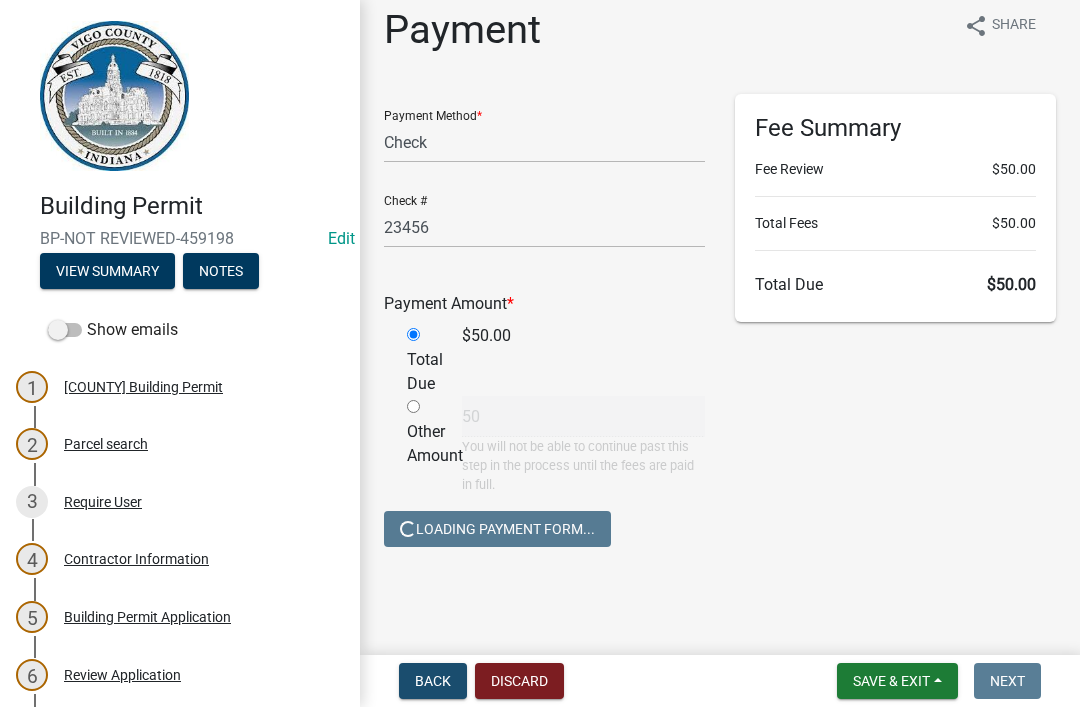 click on "Back" at bounding box center [433, 681] 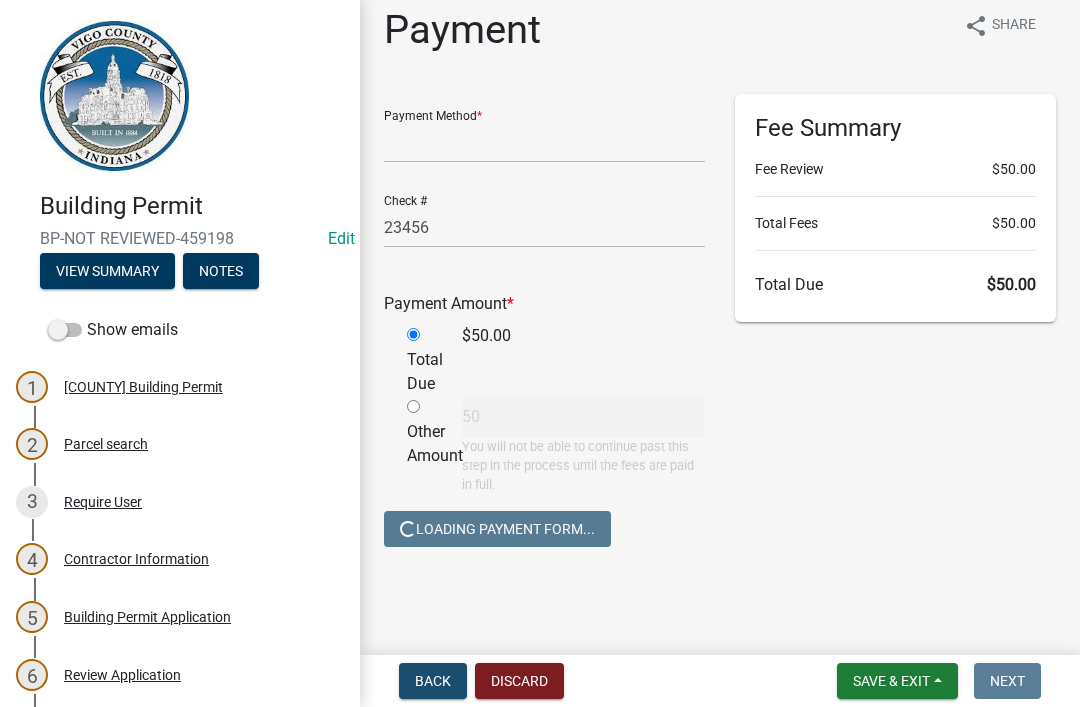 scroll, scrollTop: 0, scrollLeft: 0, axis: both 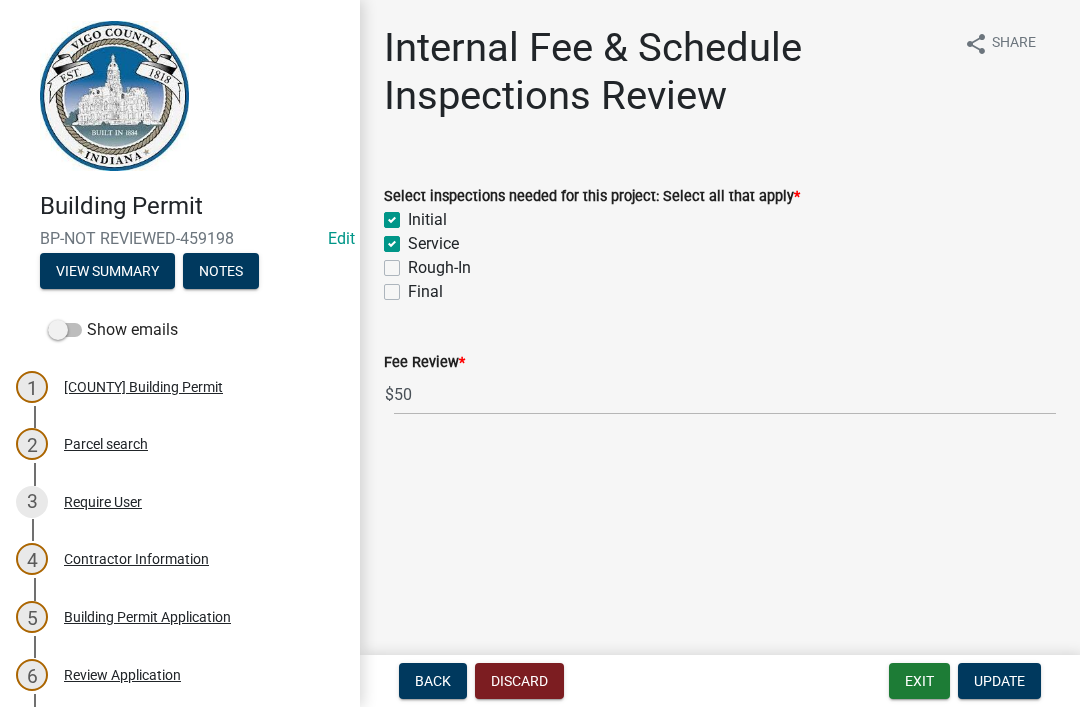 click on "Rough-In" 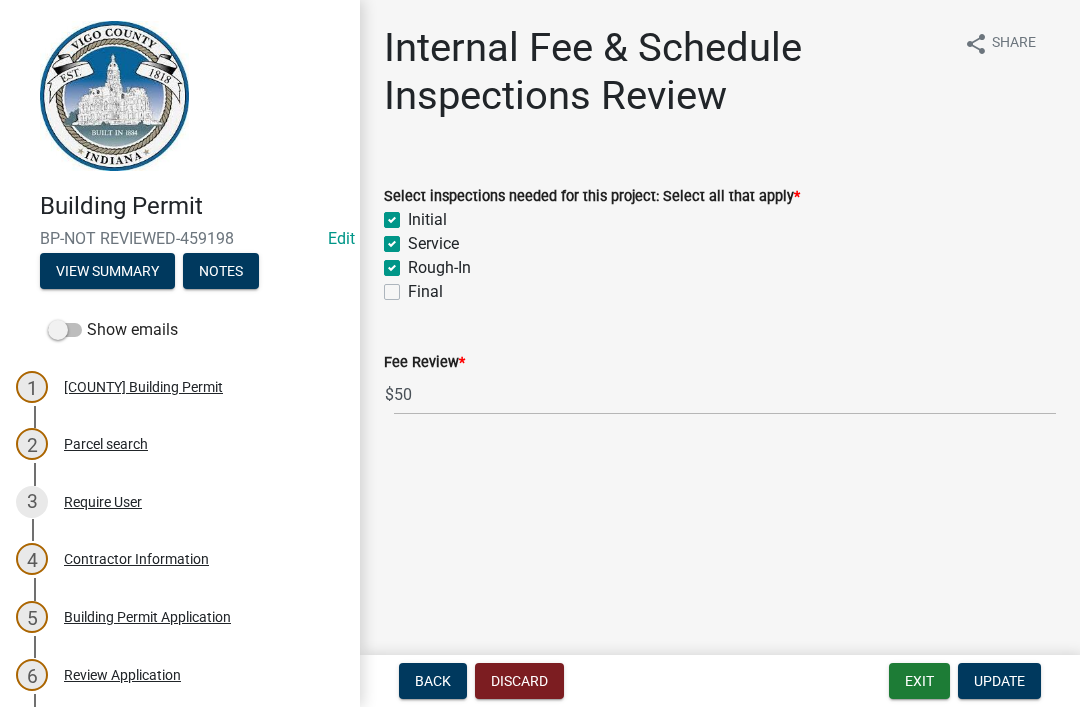 checkbox on "true" 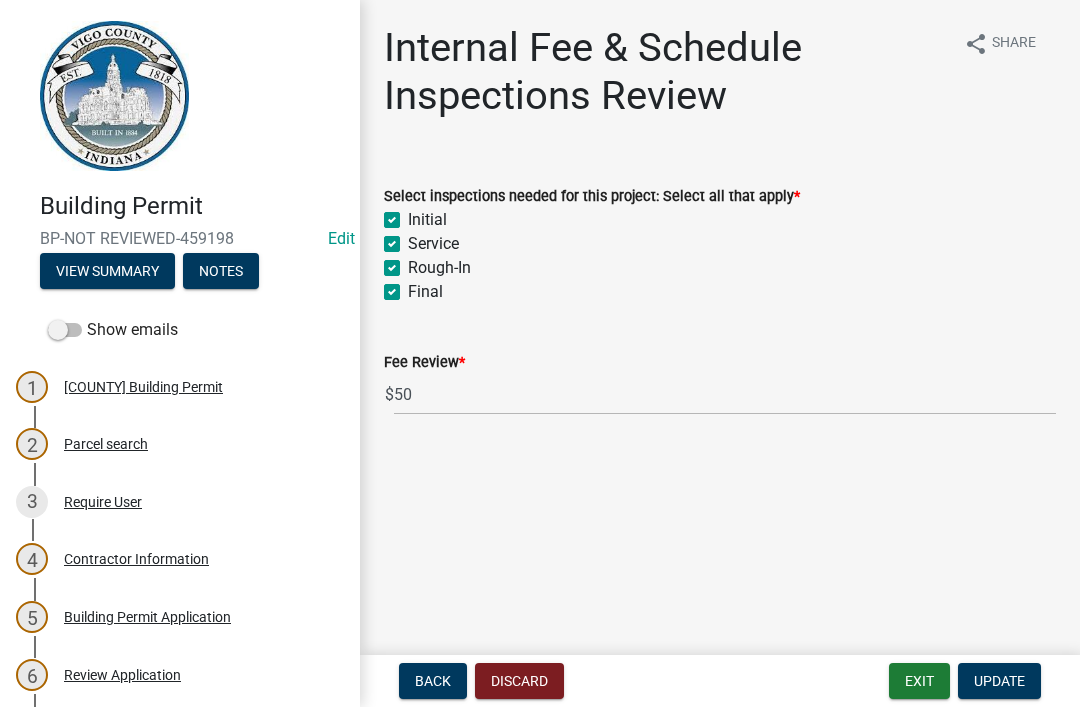 checkbox on "true" 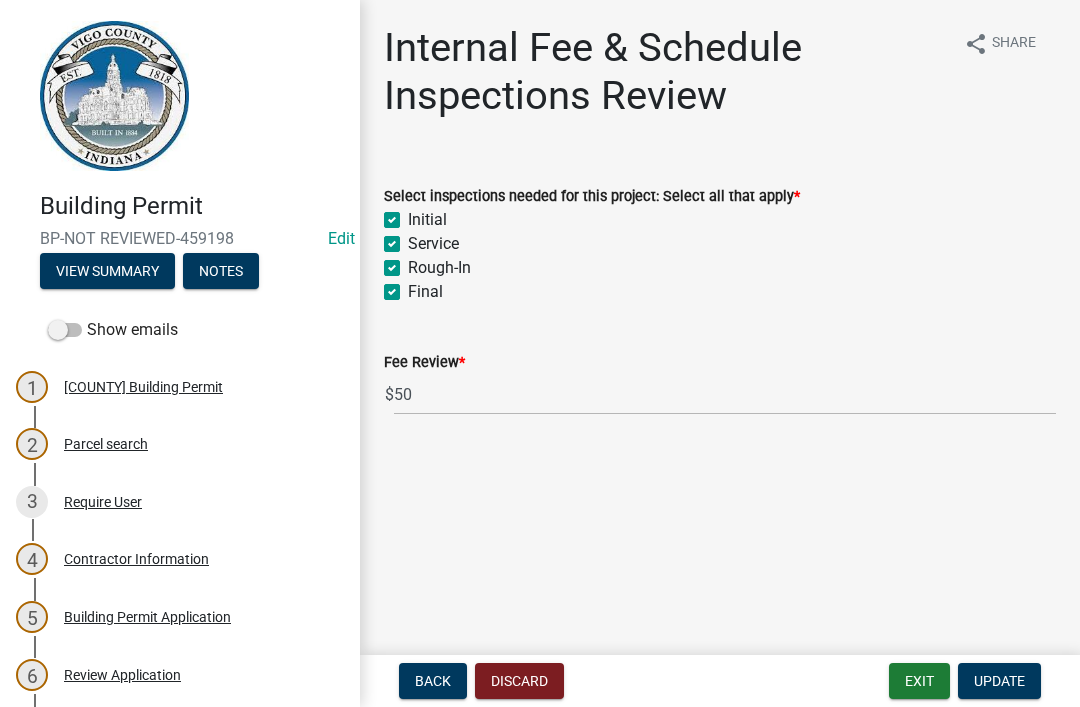 click on "Update" at bounding box center (999, 681) 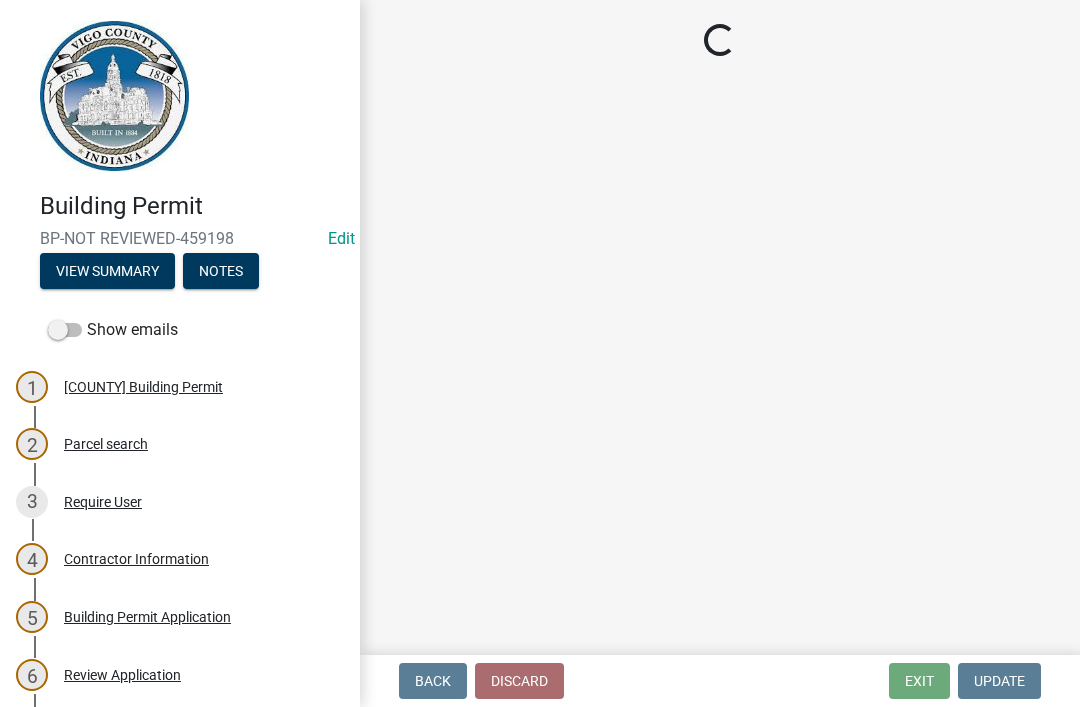 select on "1: 0" 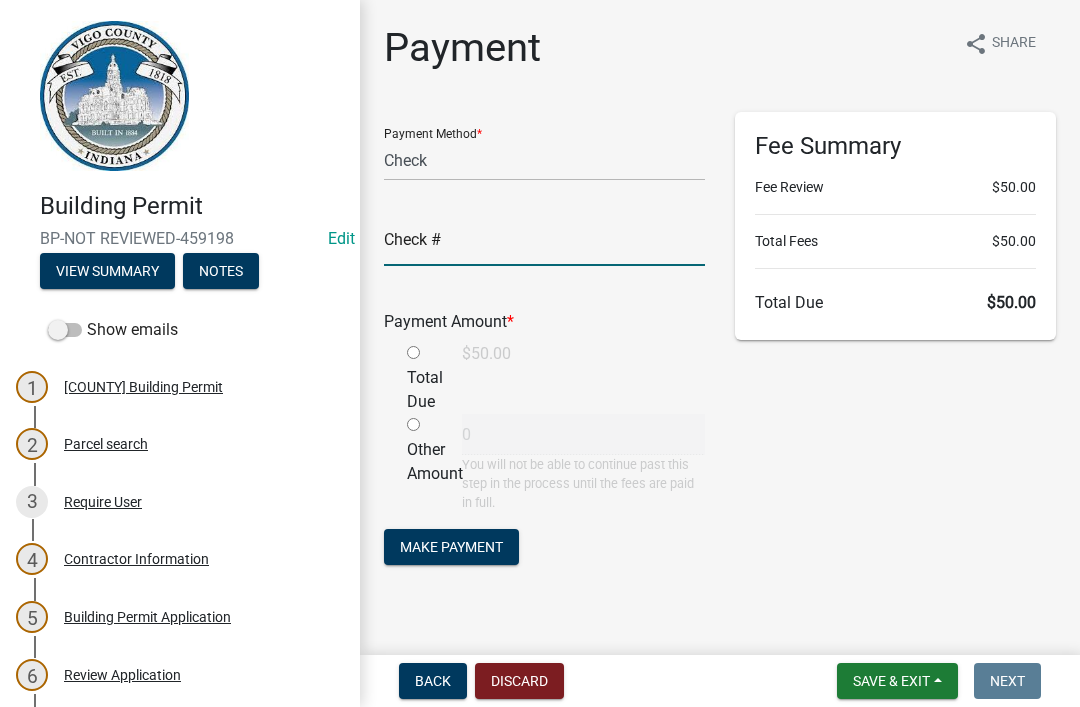 click 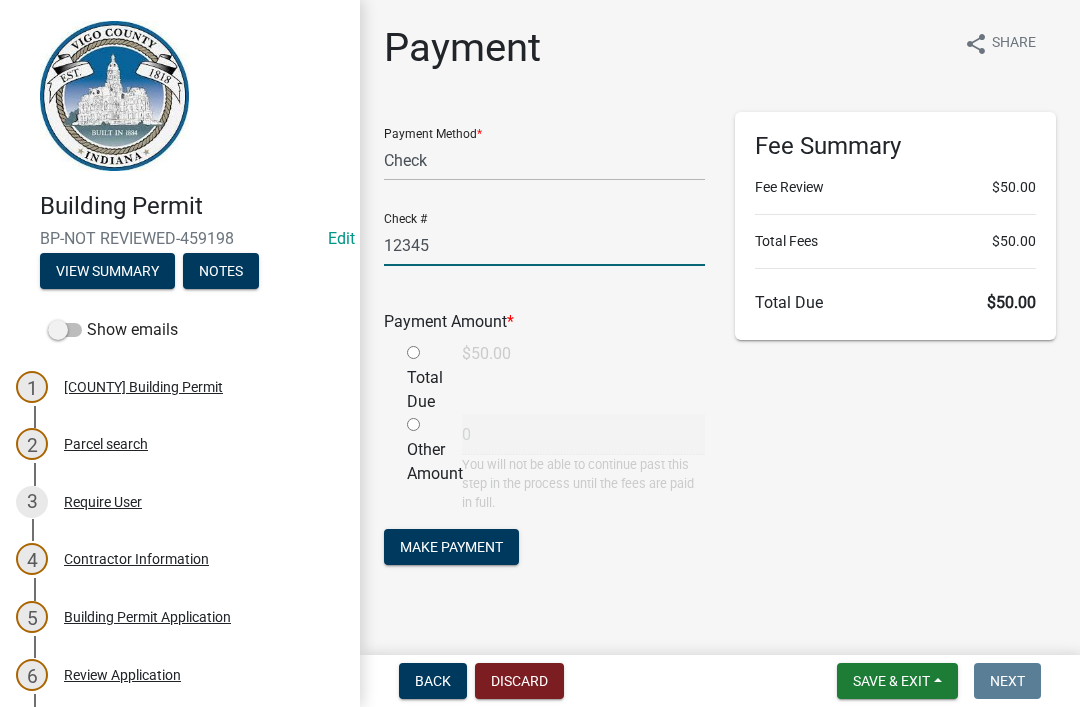 type on "12345" 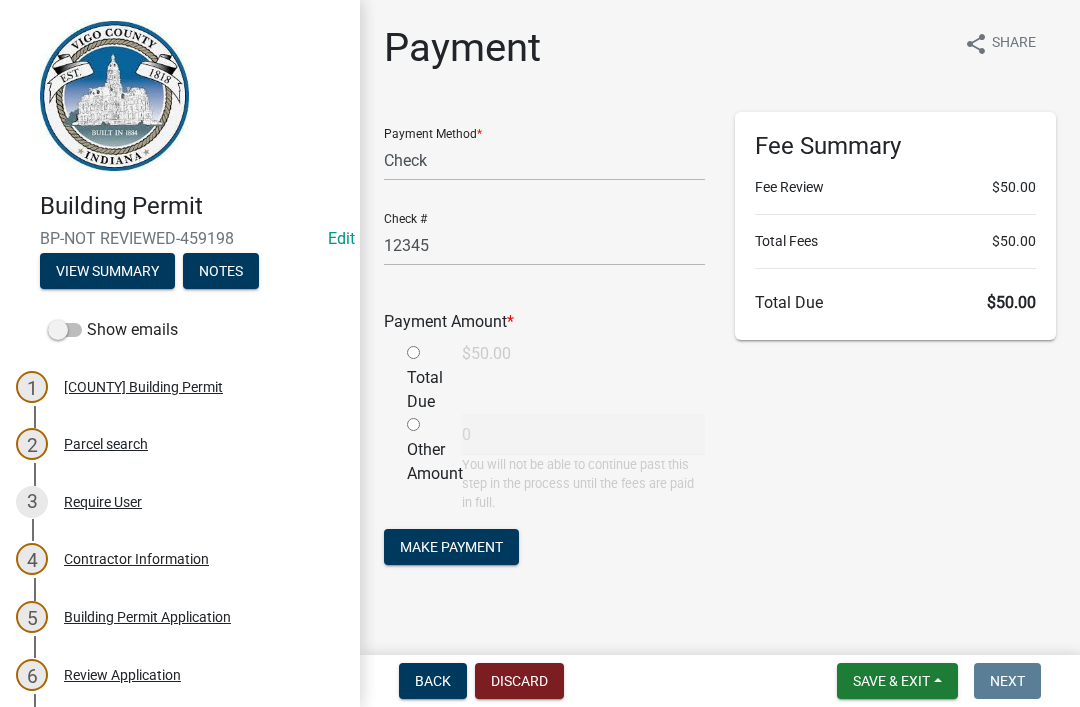 click 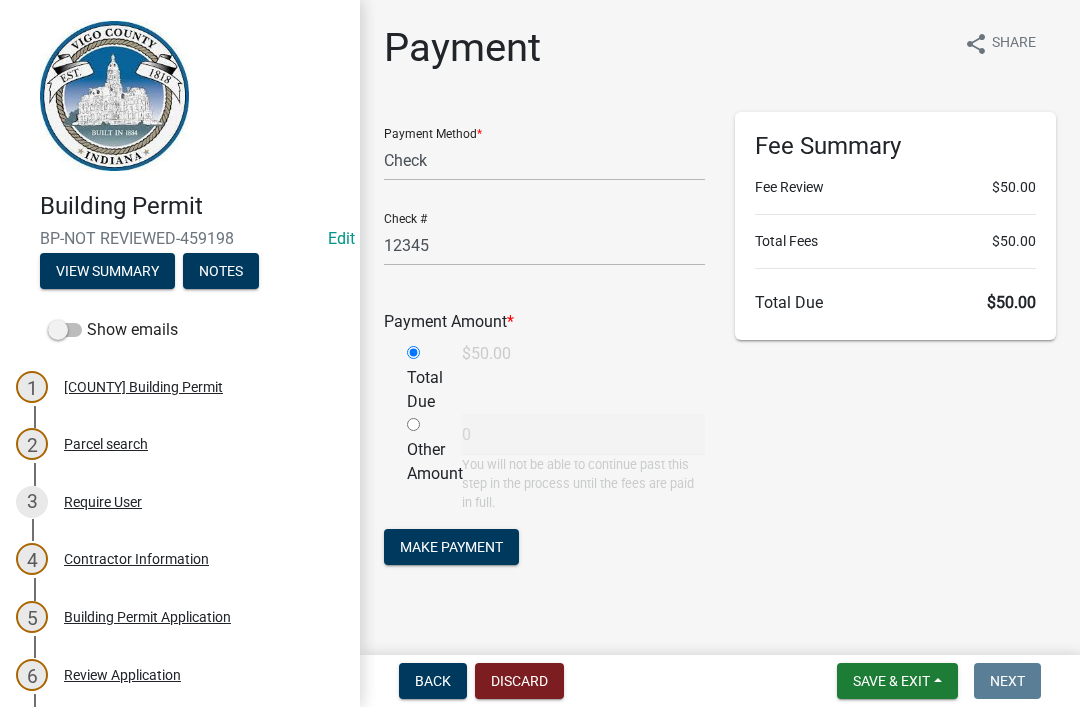type on "50" 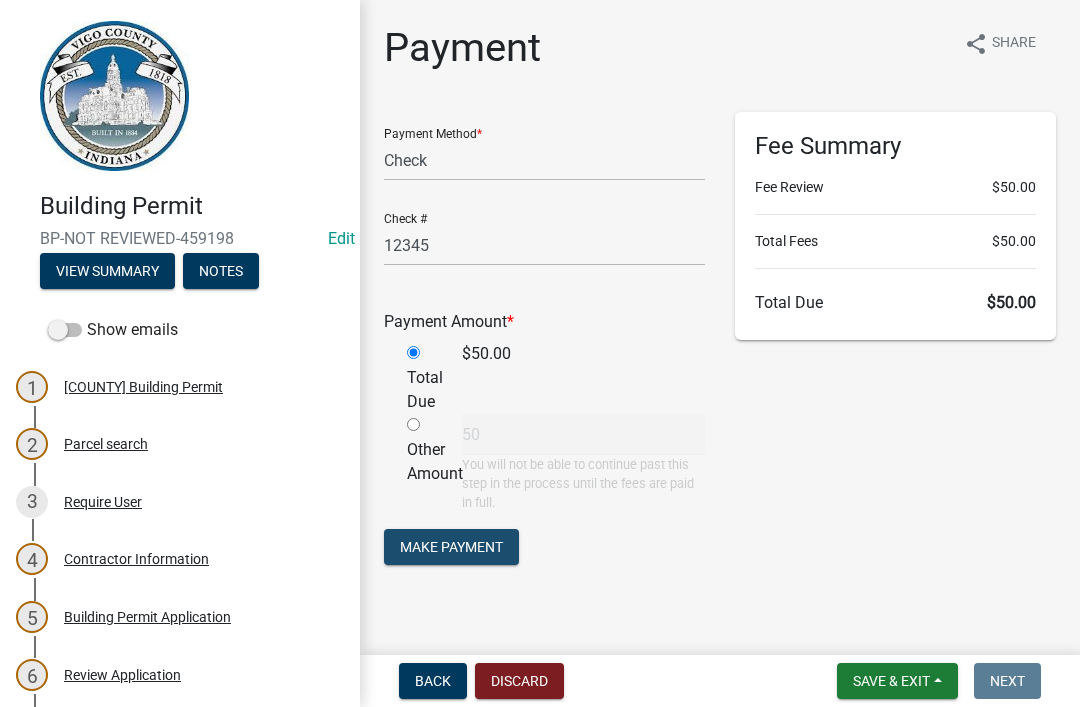 click on "Make Payment" 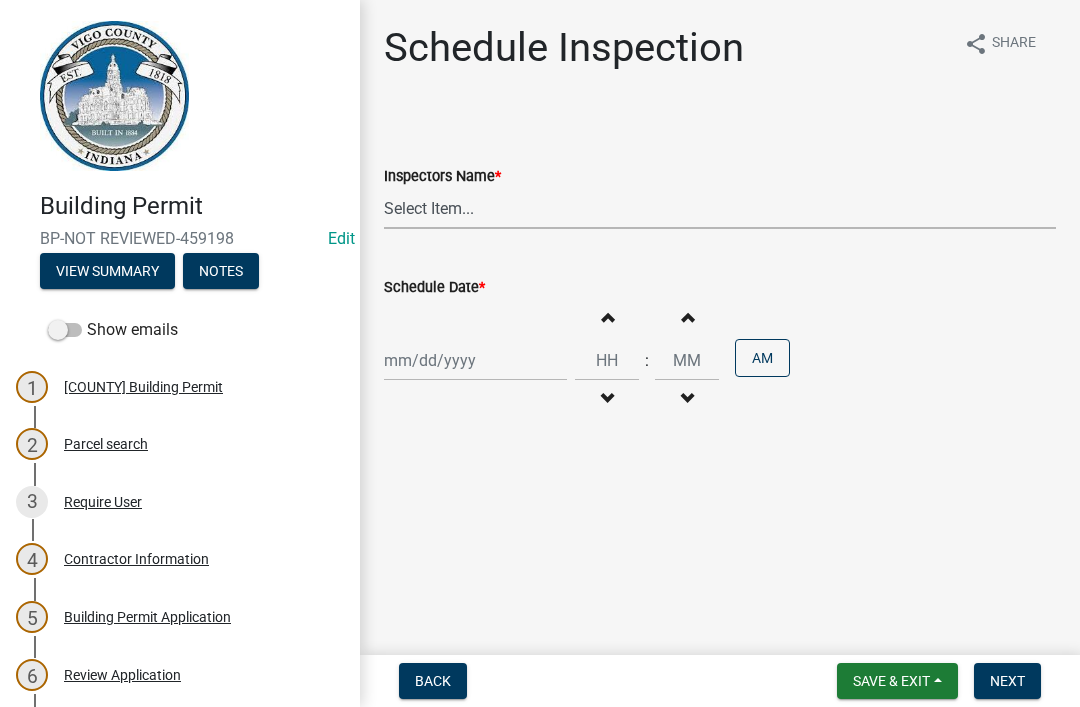 click on "Select Item... [FIRST] [LAST] [FIRST] [LAST] Bays ([FIRST])" at bounding box center [720, 208] 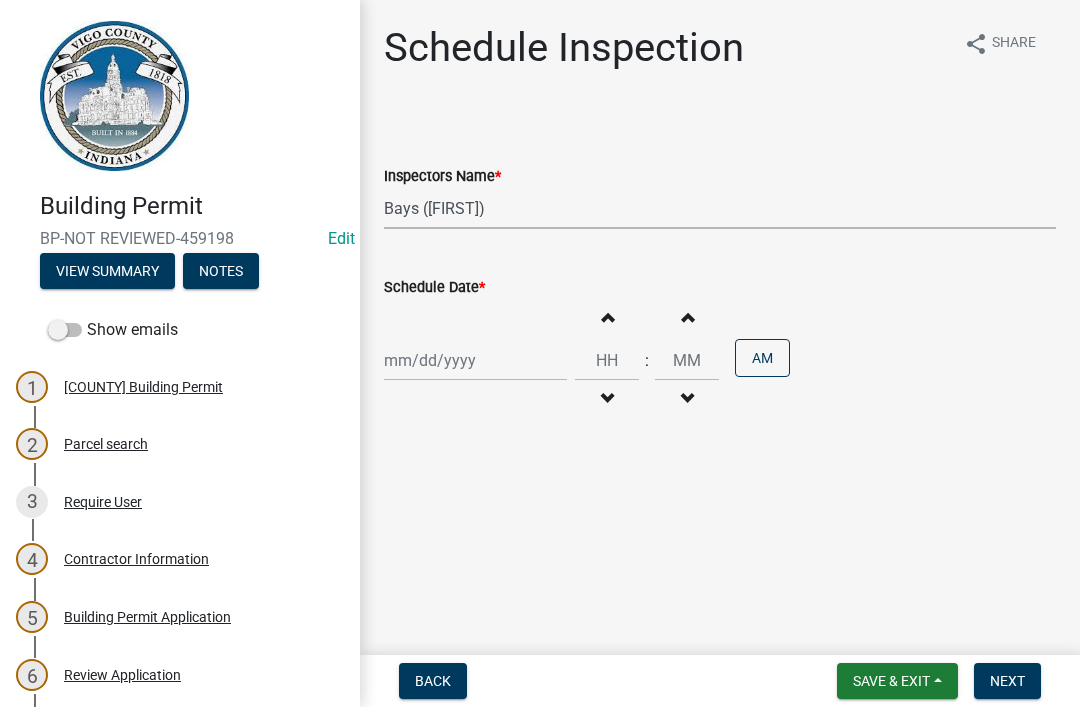 click on "Increment hours" at bounding box center [607, 317] 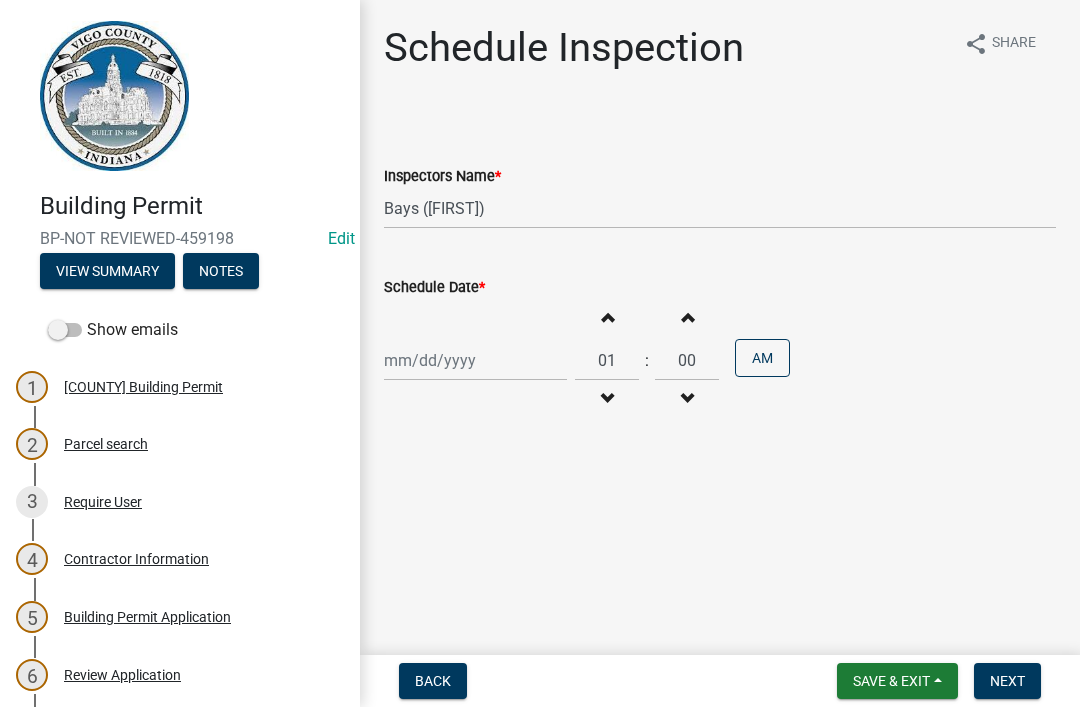 click on "Increment hours" at bounding box center (607, 317) 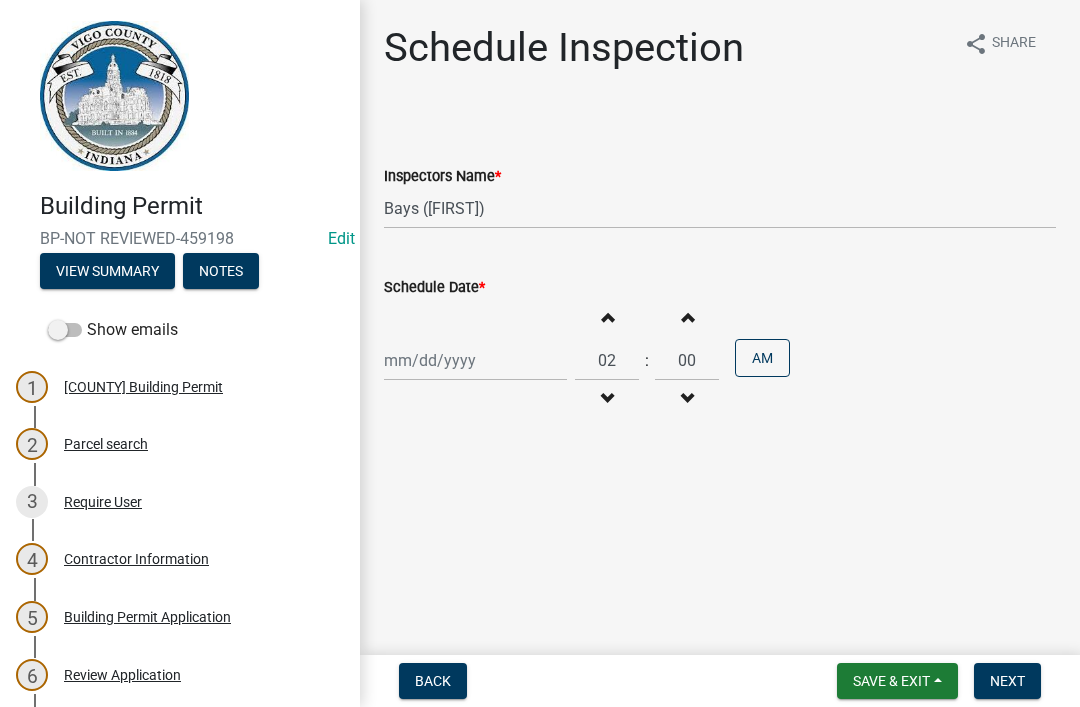 click on "Increment hours" at bounding box center [607, 317] 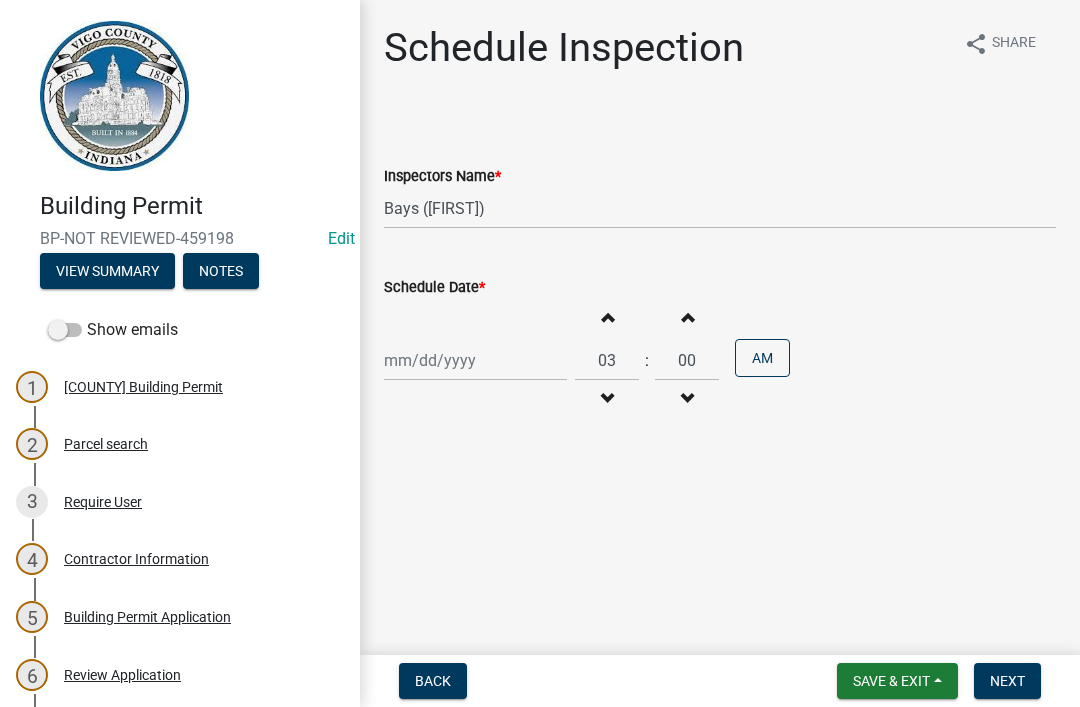 click on "Increment hours" at bounding box center (607, 317) 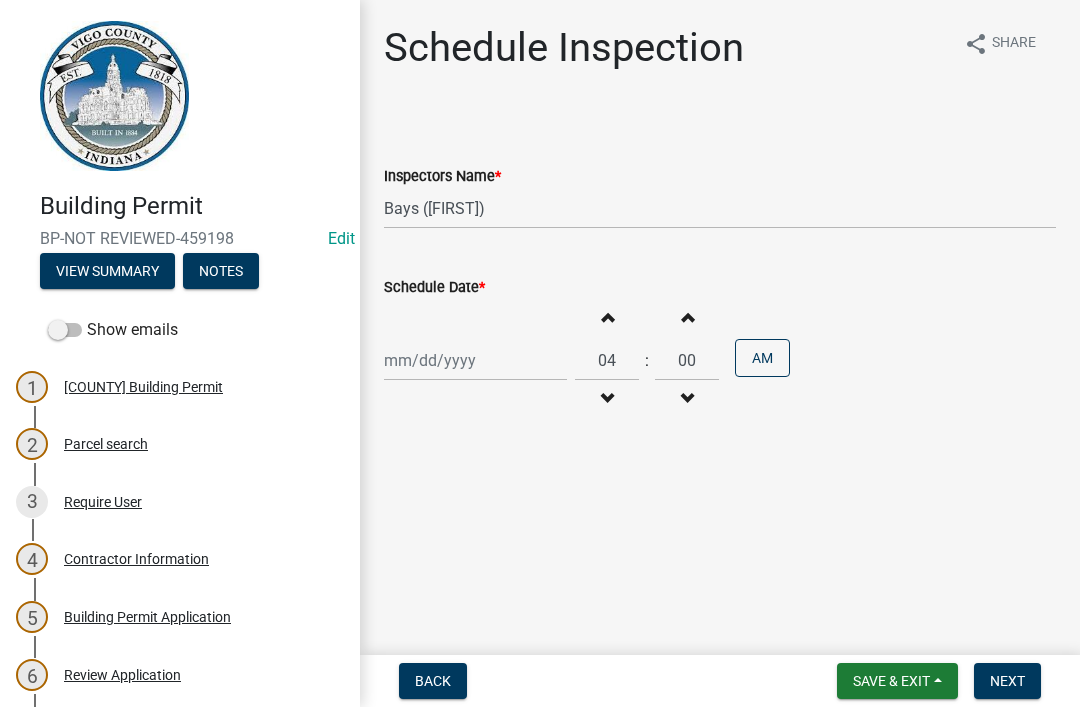 click on "Increment hours" at bounding box center [607, 317] 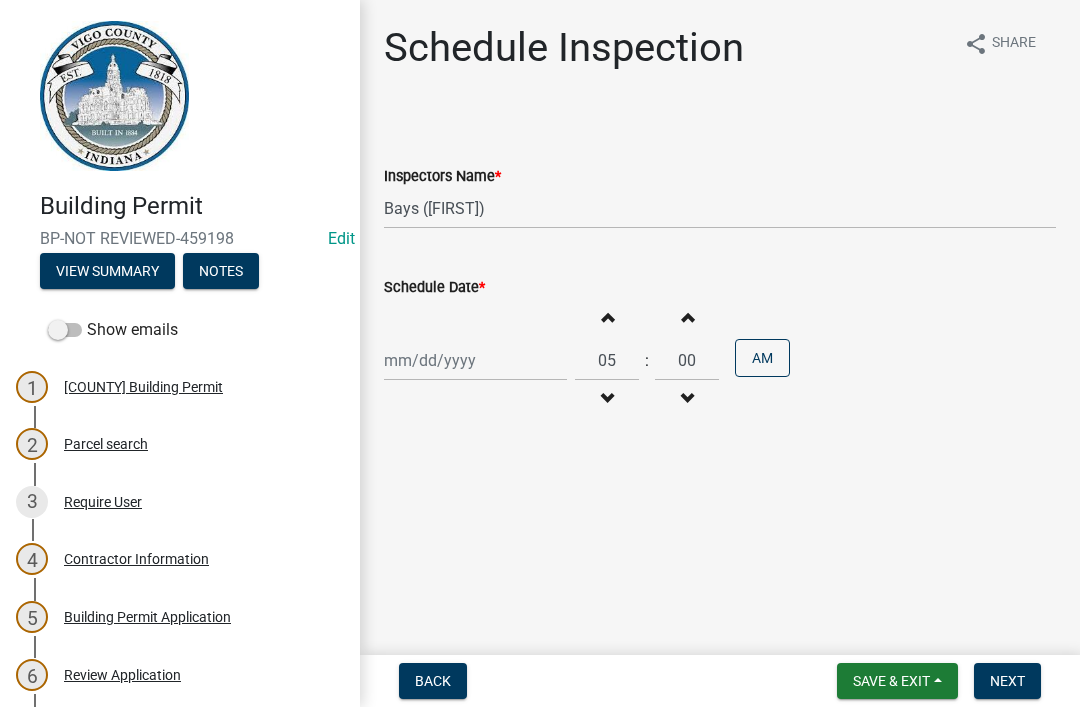 click on "Increment hours" at bounding box center (607, 317) 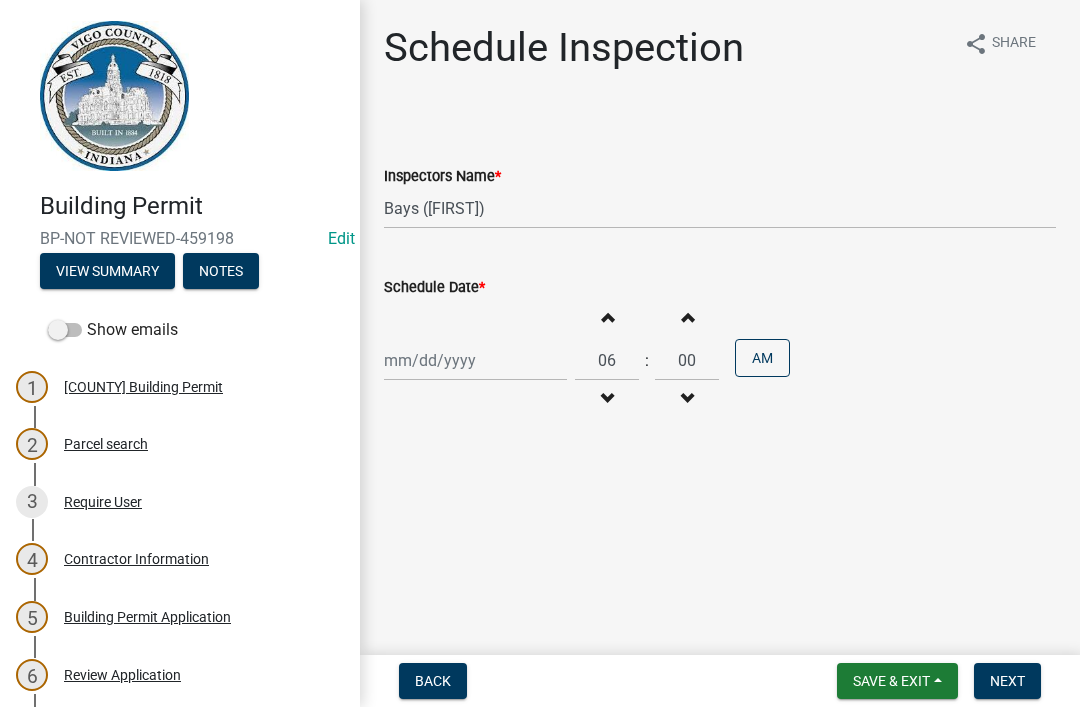 click on "Increment hours" at bounding box center [607, 317] 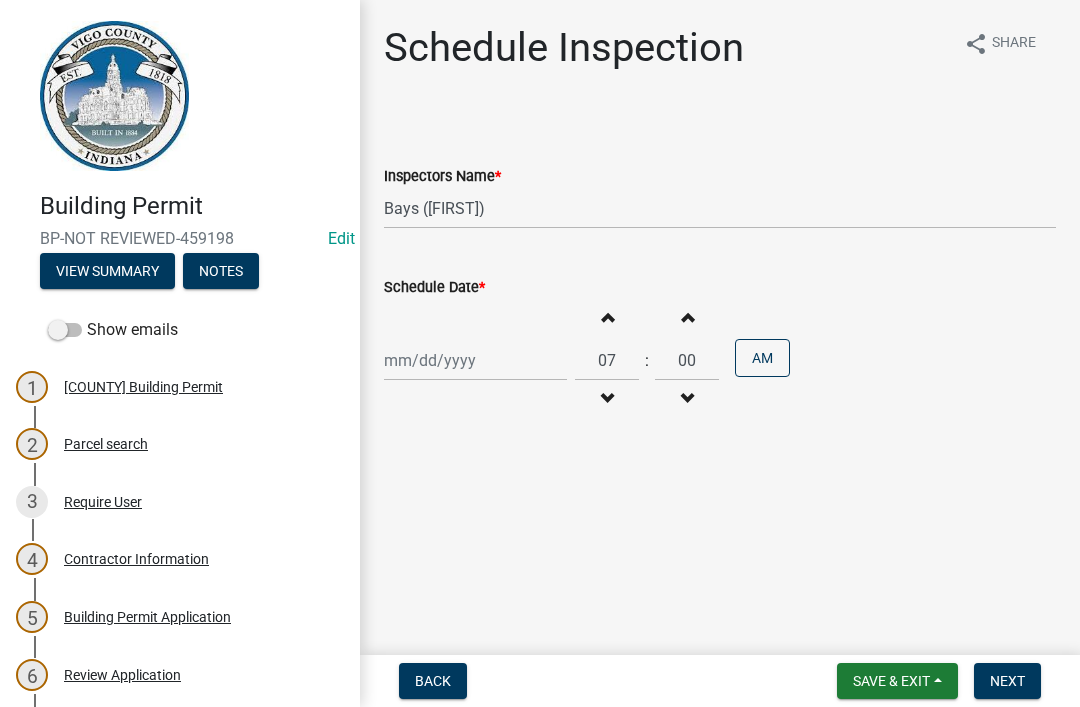 click on "Increment hours" at bounding box center [607, 317] 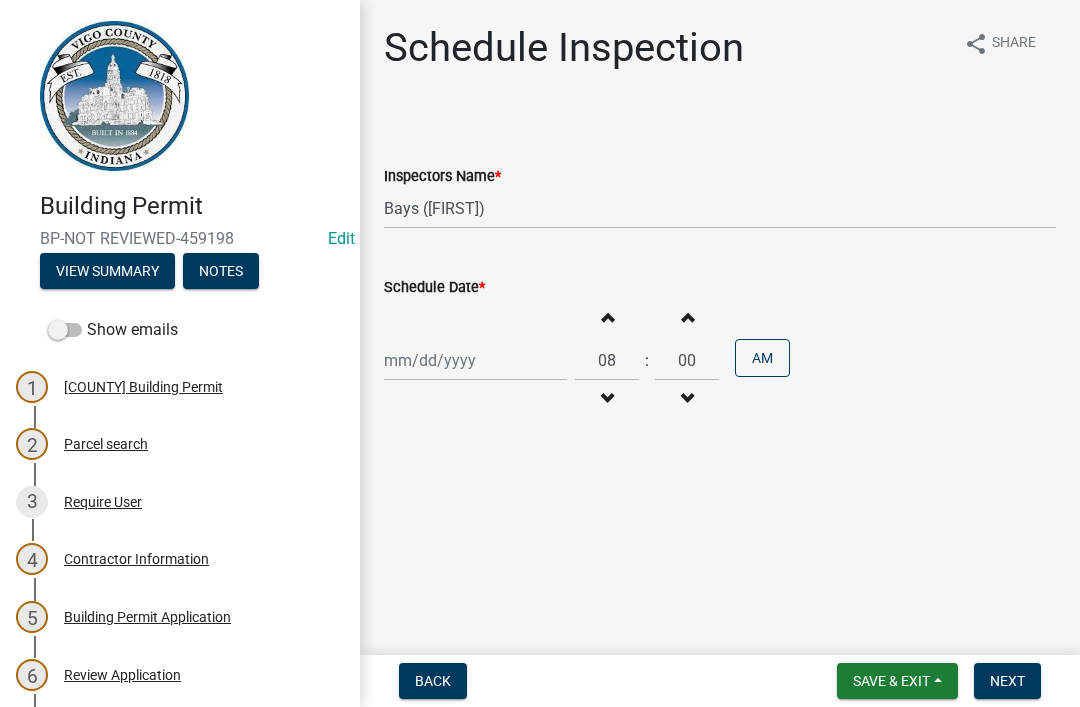 click on "Decrement minutes" at bounding box center (687, 399) 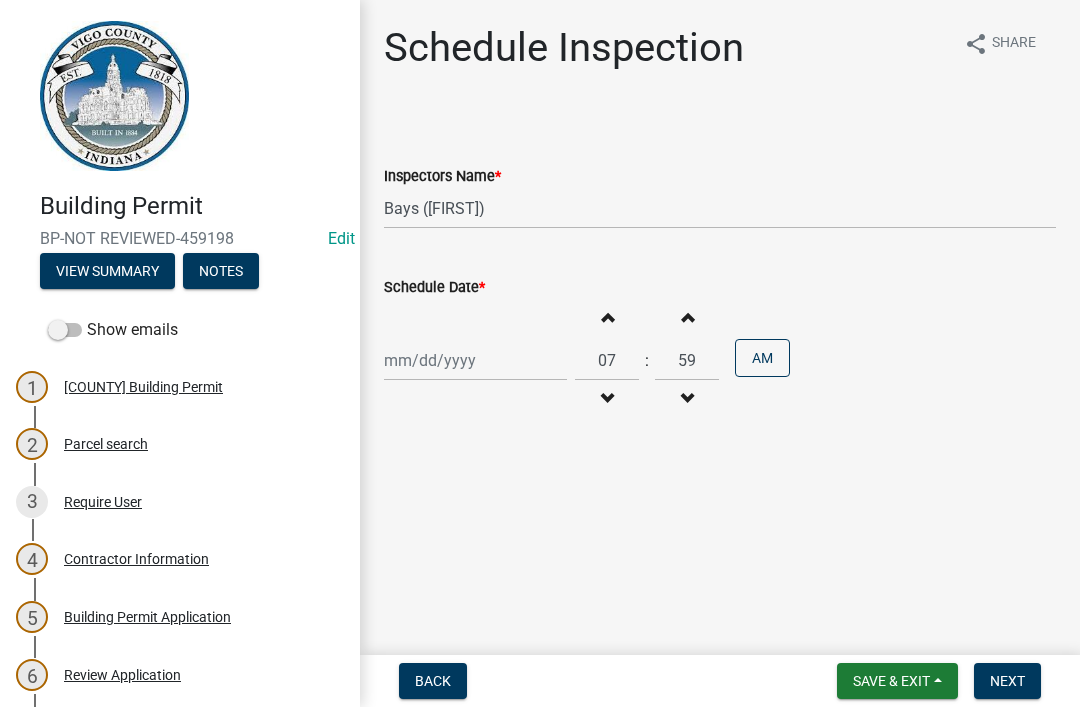 click on "Increment hours" at bounding box center (607, 317) 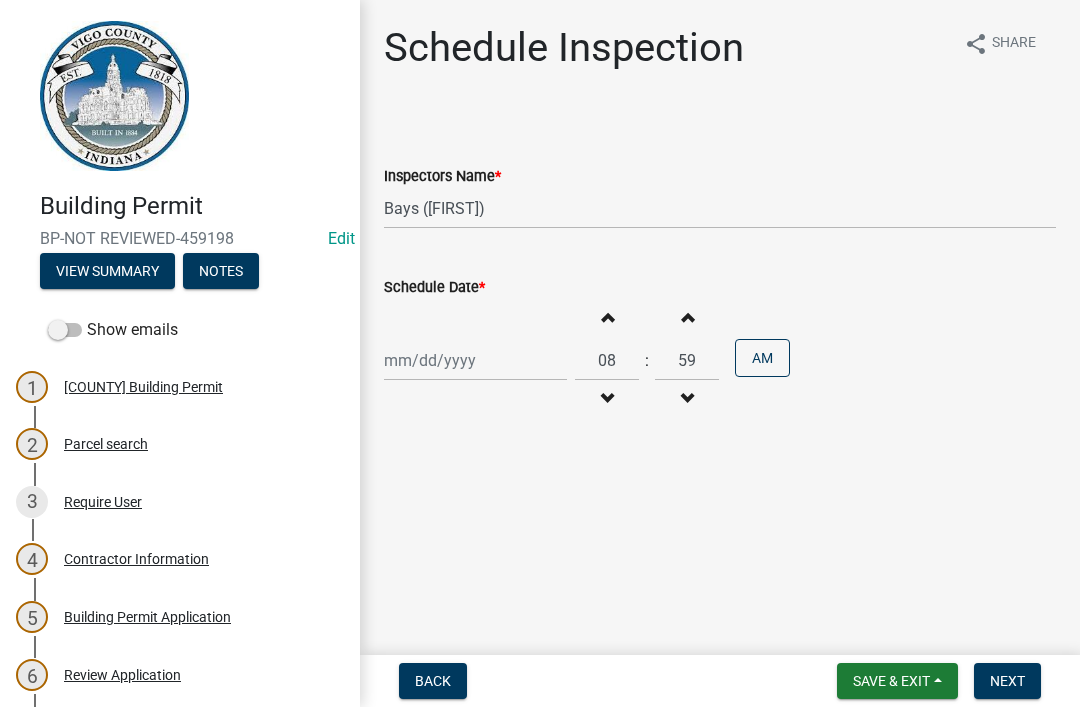 click on "Increment minutes" at bounding box center [687, 317] 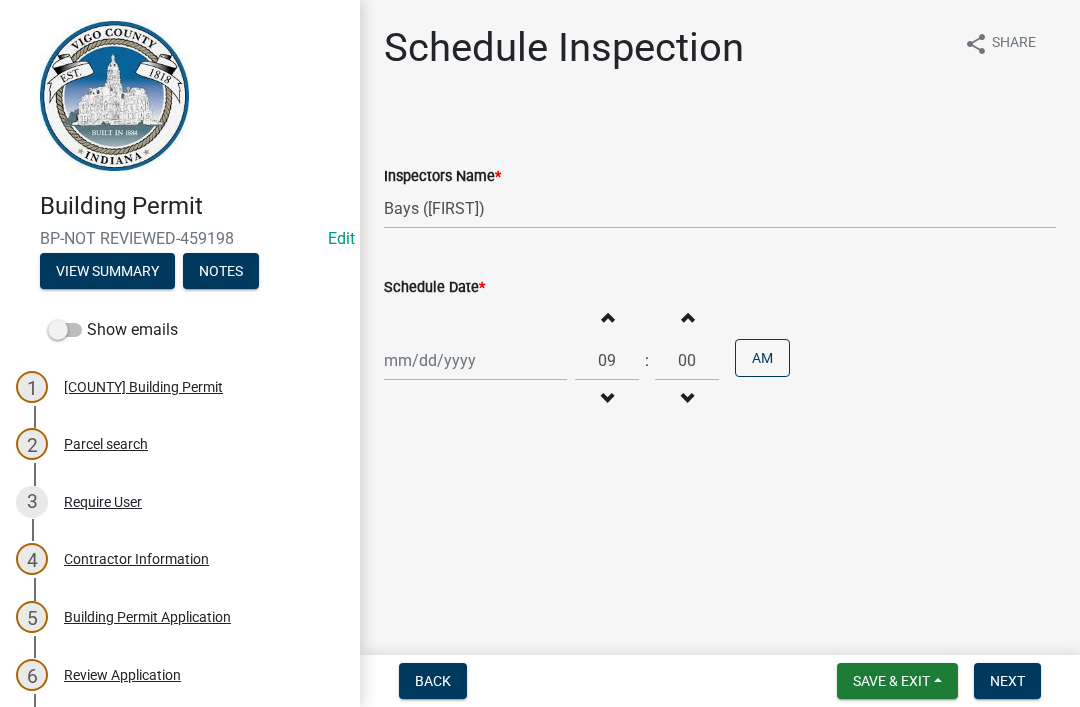 click on "Decrement minutes" at bounding box center [687, 399] 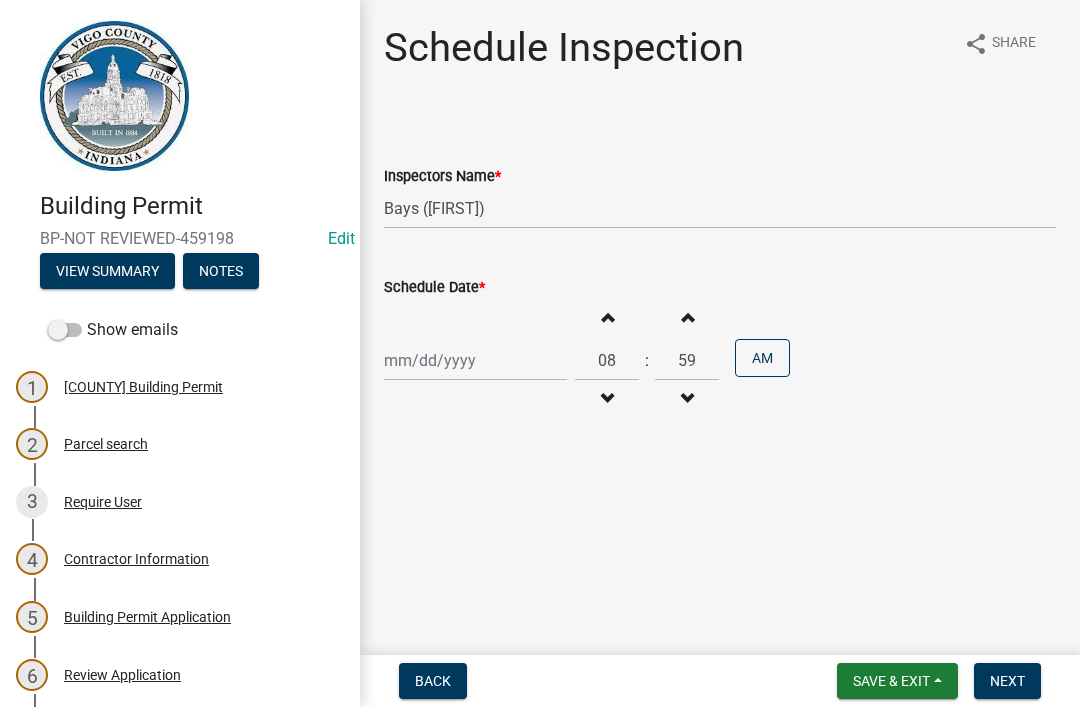 click on "Schedule Date  *" 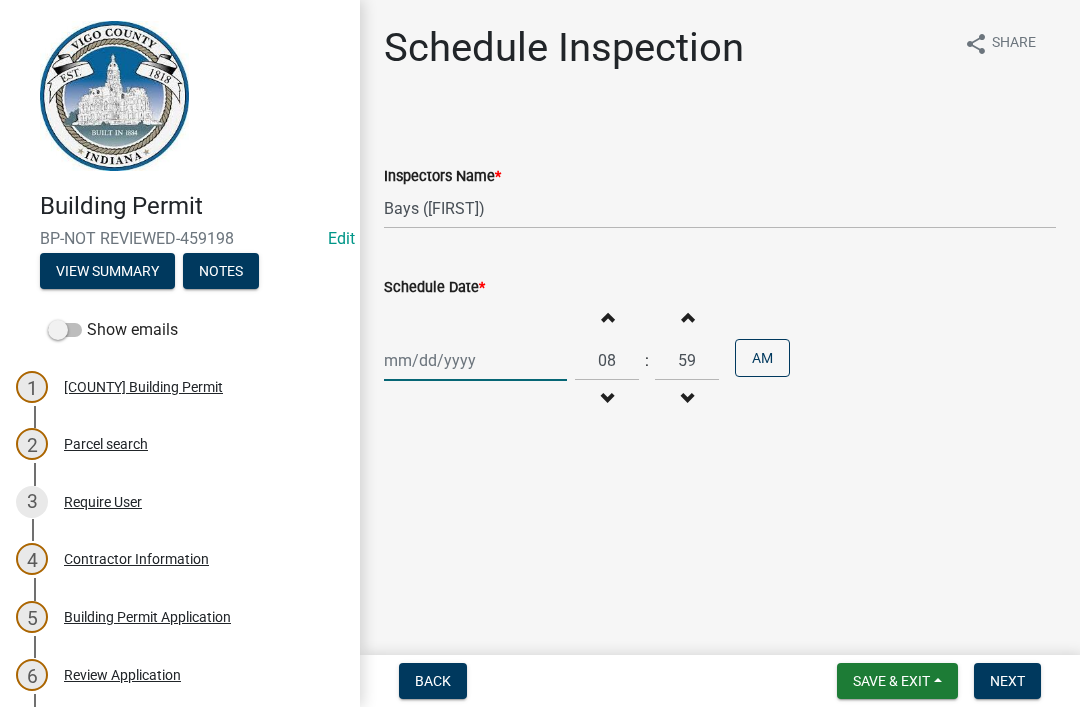 select on "8" 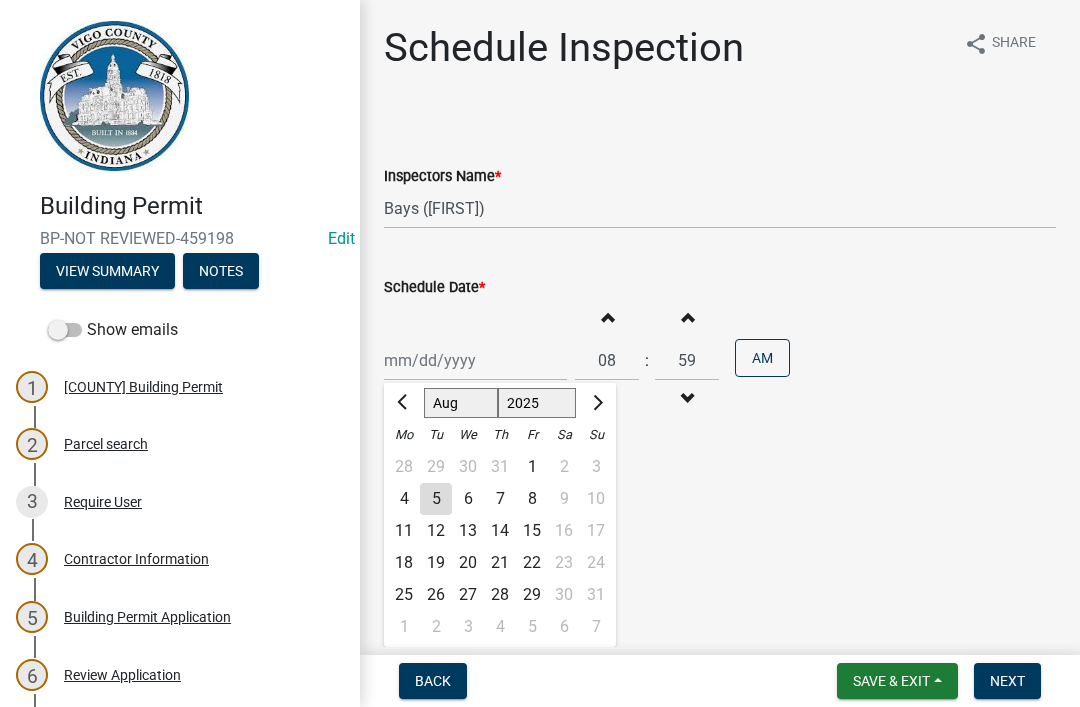 click on "6" 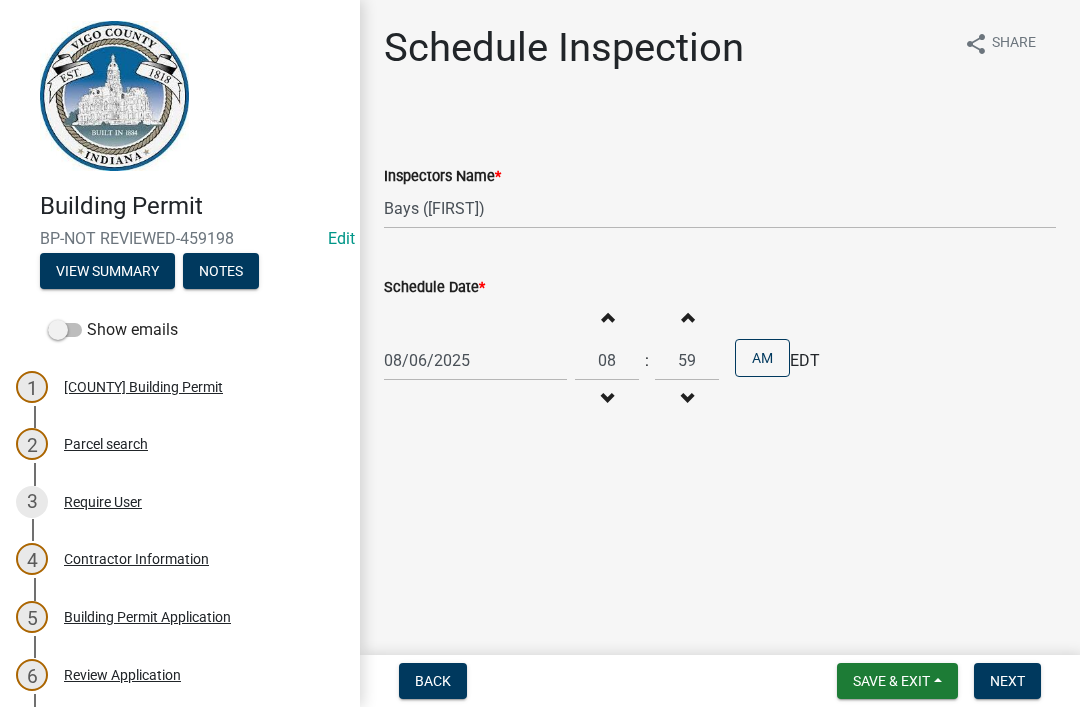 click on "Decrement hours" at bounding box center [607, 399] 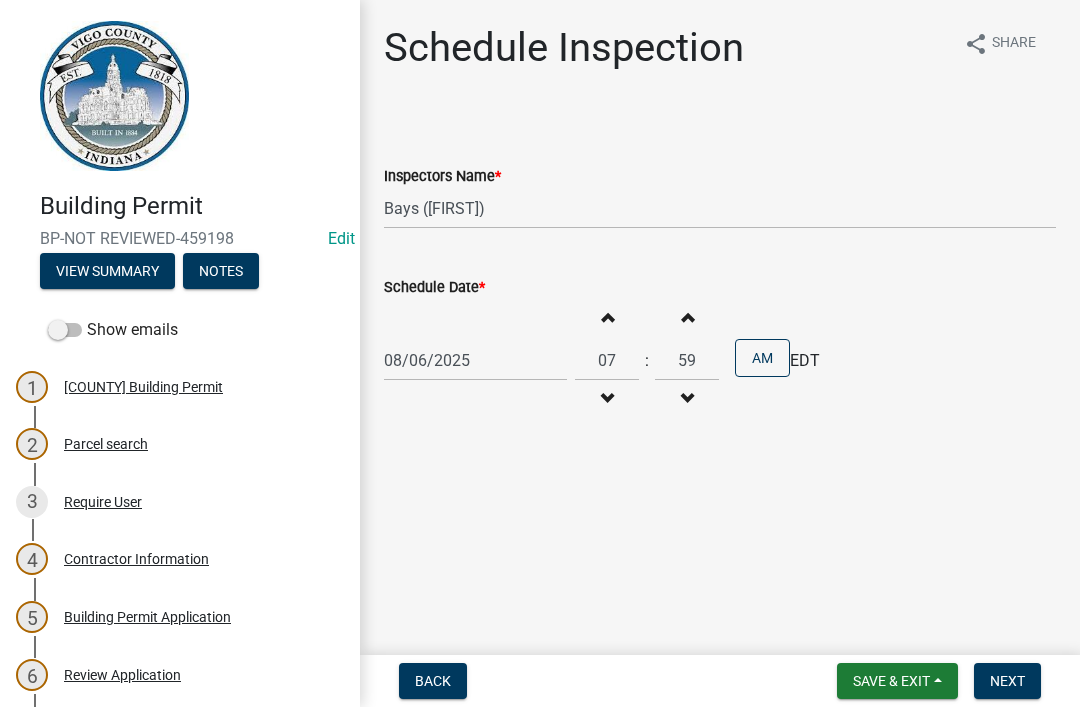 click on "Increment hours" at bounding box center (607, 317) 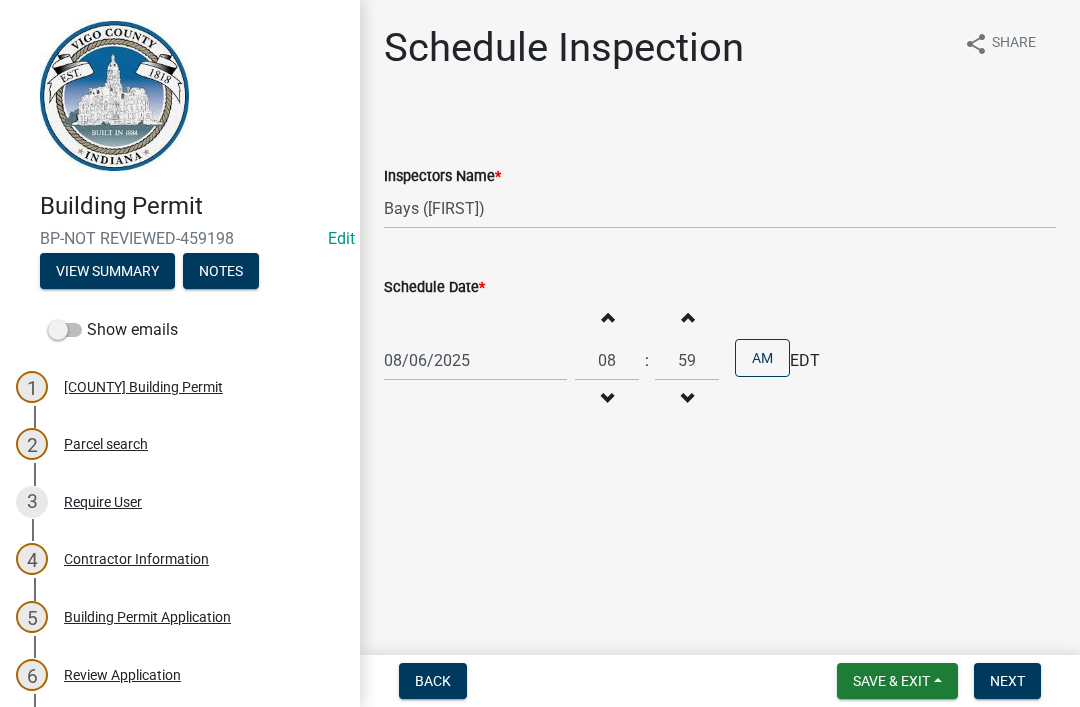 click on "Increment hours" at bounding box center (607, 317) 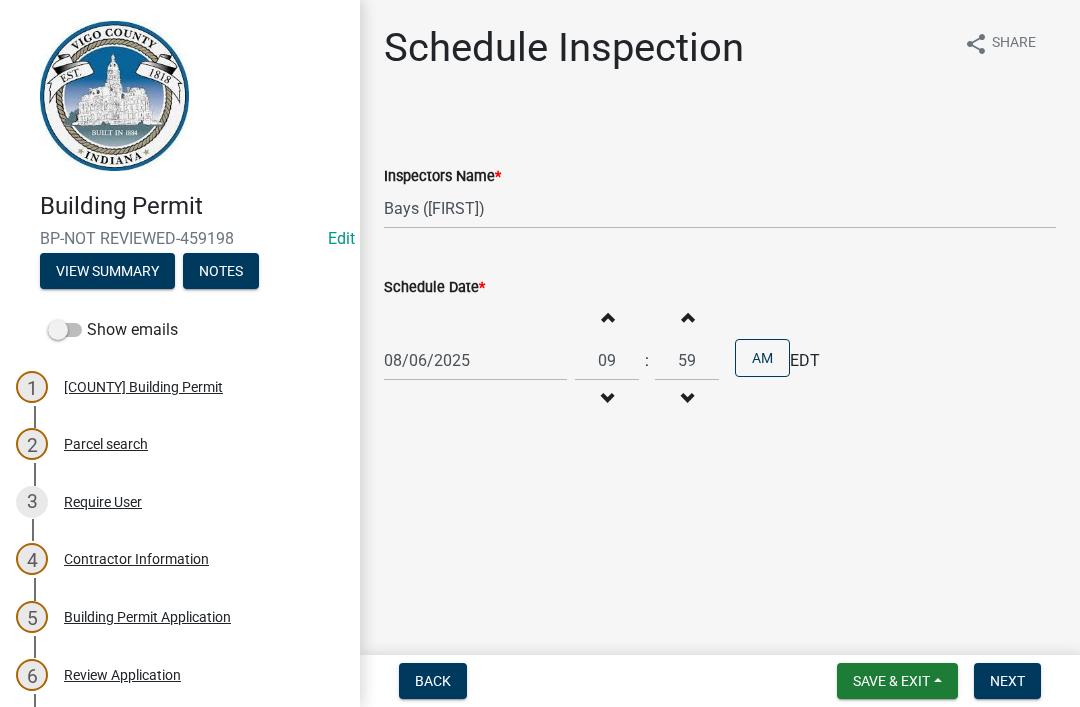 click on "Increment hours" at bounding box center (607, 317) 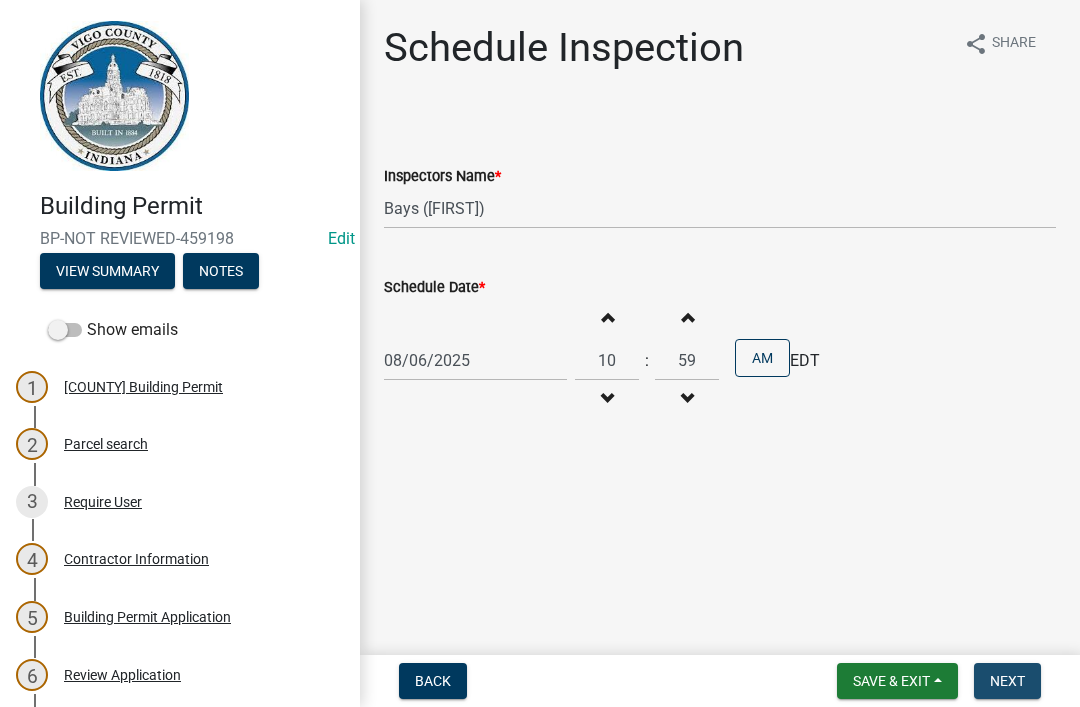 click on "Next" at bounding box center [1007, 681] 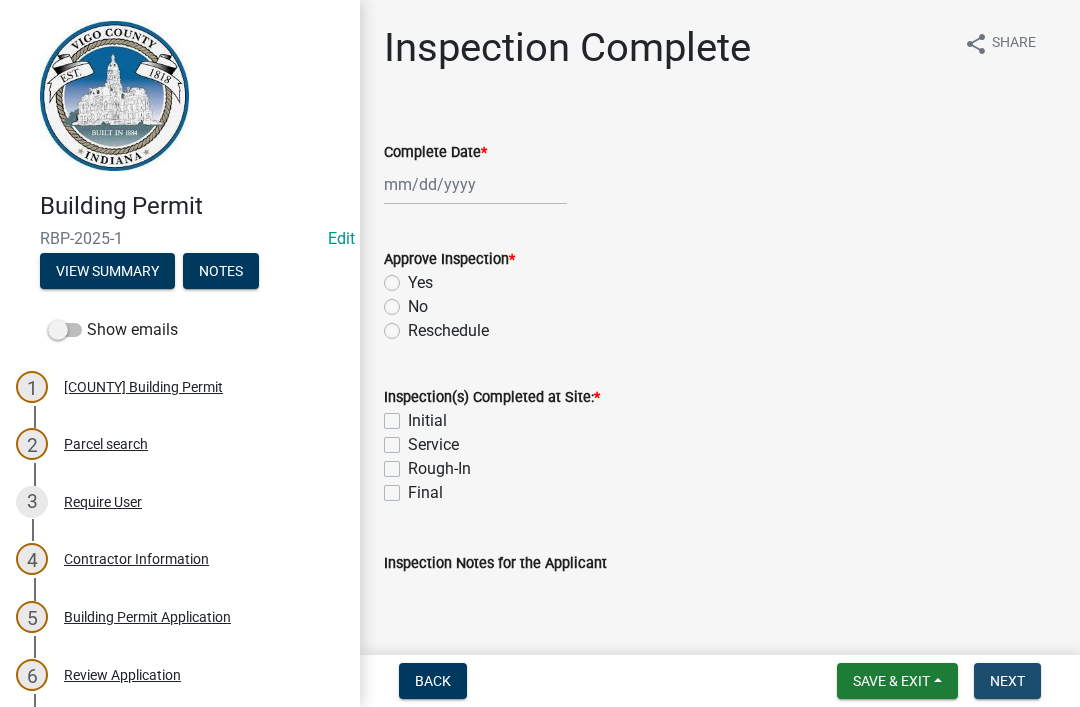 click on "Next" at bounding box center (1007, 681) 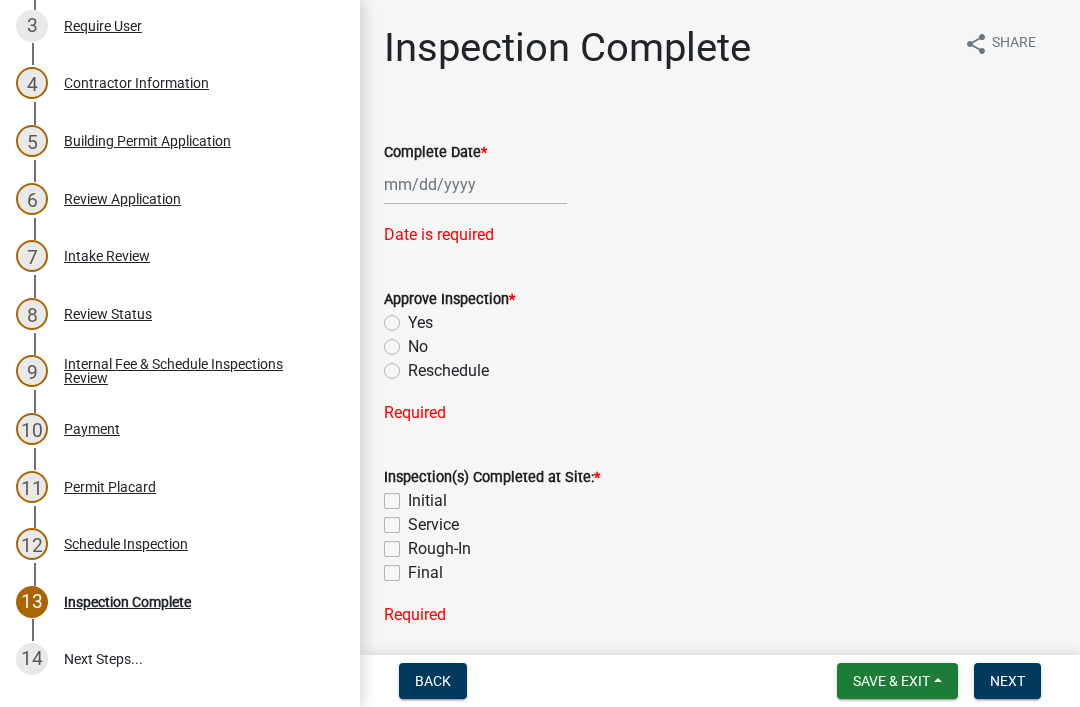 scroll, scrollTop: 478, scrollLeft: 0, axis: vertical 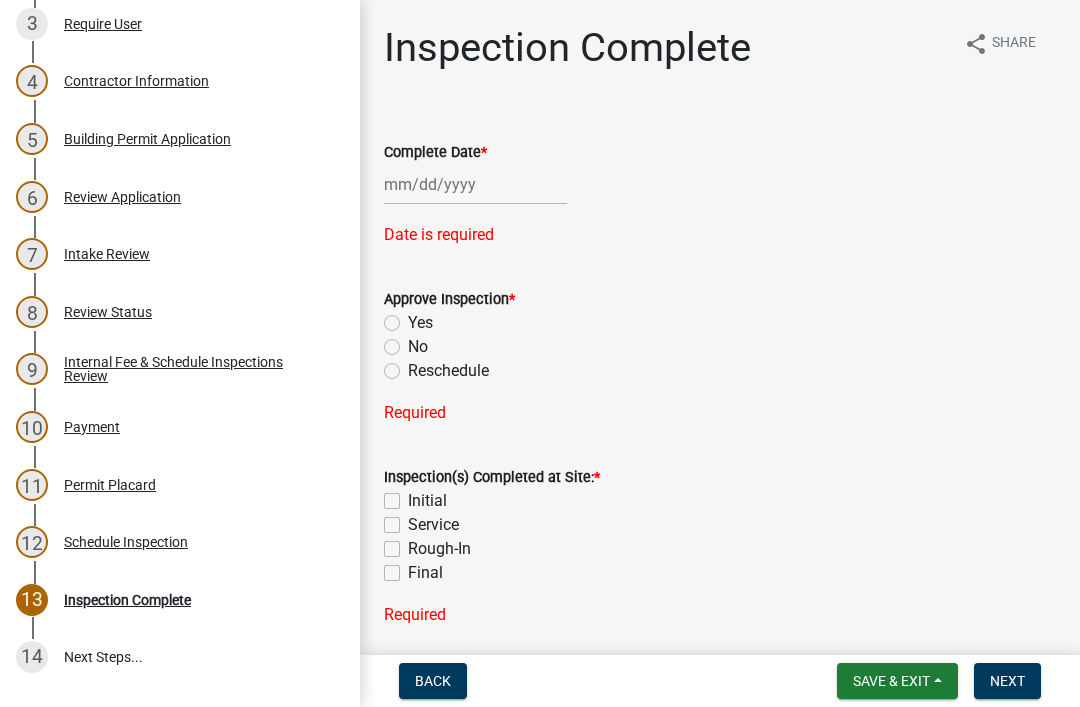 click on "Schedule Inspection" at bounding box center (126, 542) 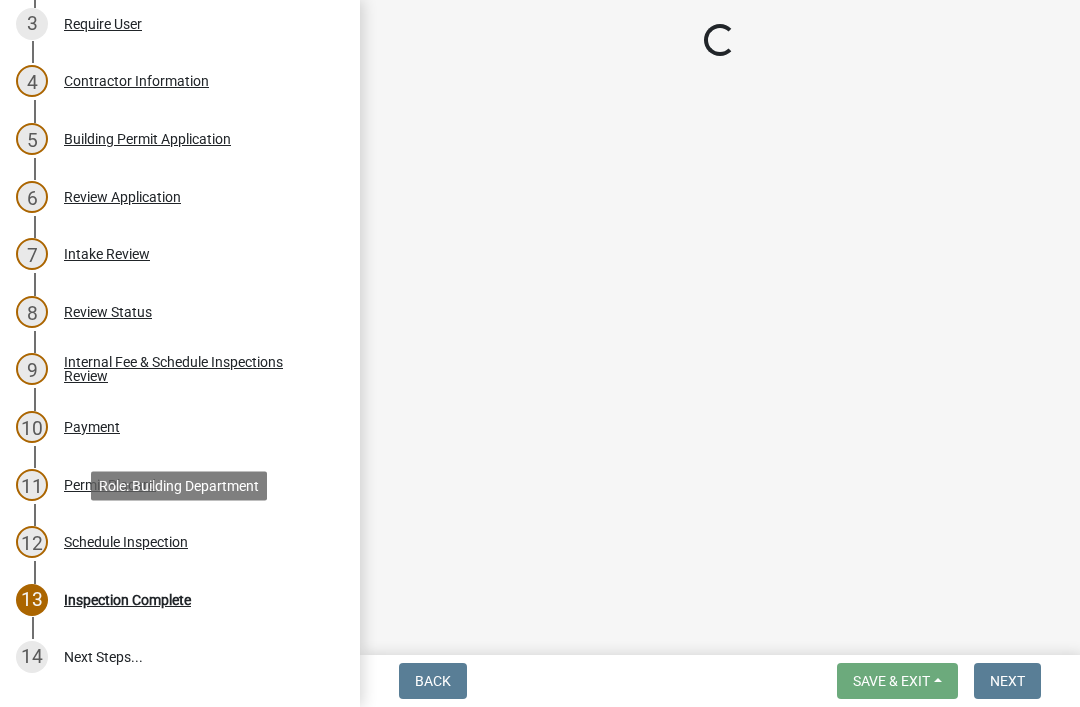 select on "713e7e35-3d02-4c15-9ce2-d55d2e035fd4" 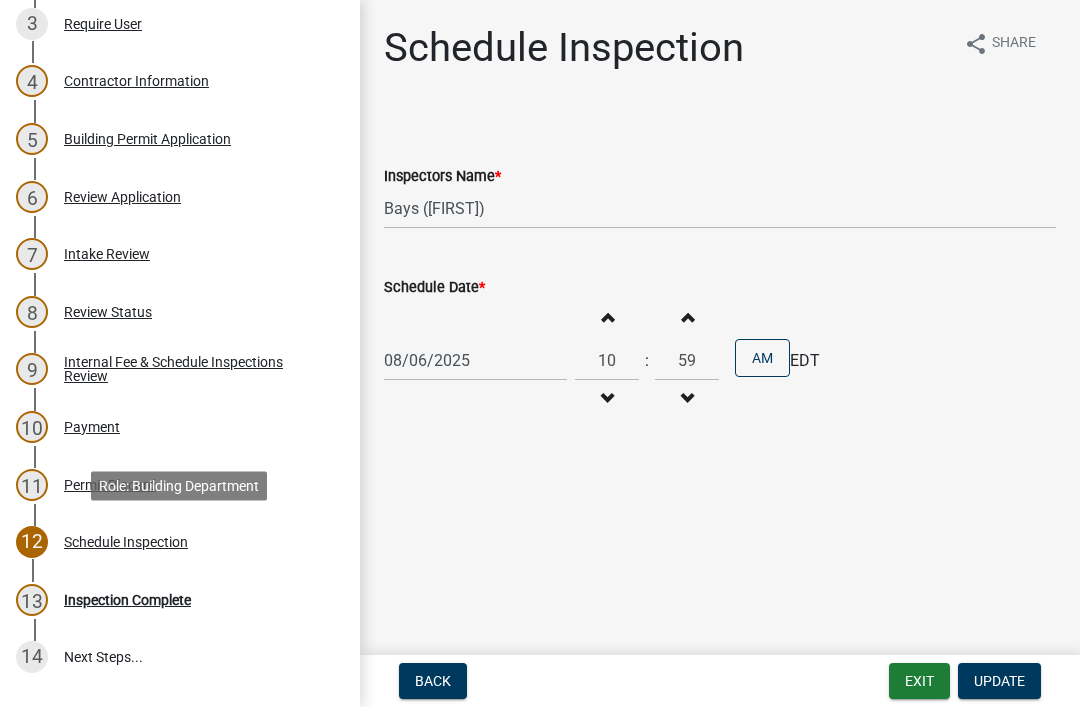 click on "12     Schedule Inspection" at bounding box center [172, 542] 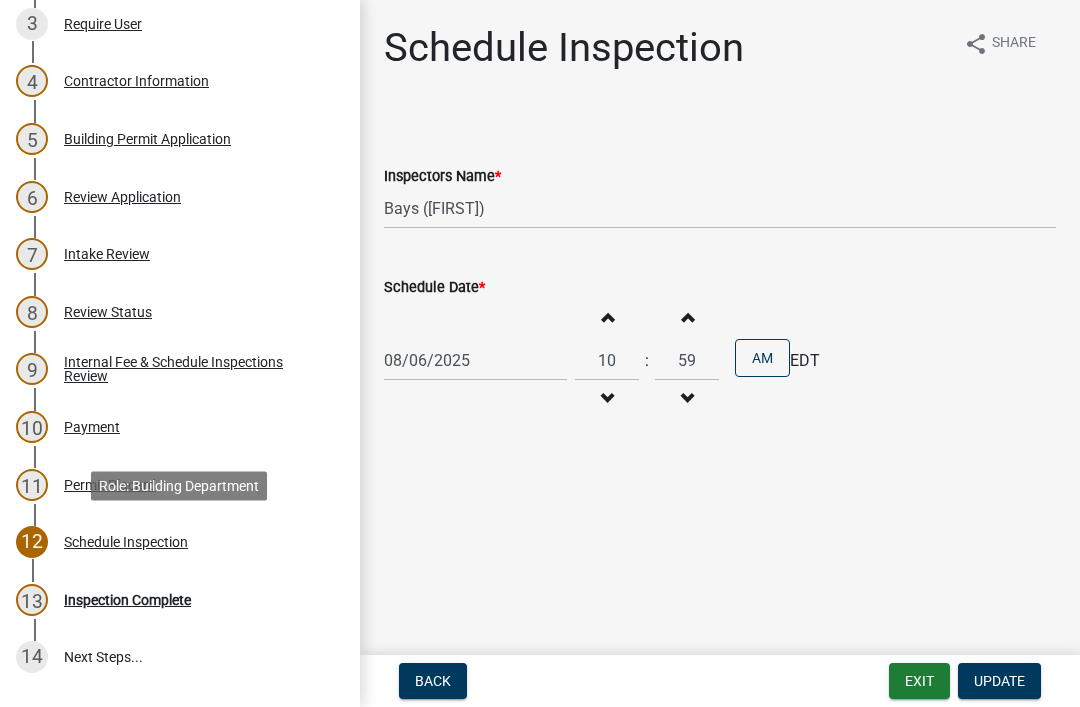 click on "Schedule Inspection" at bounding box center (126, 542) 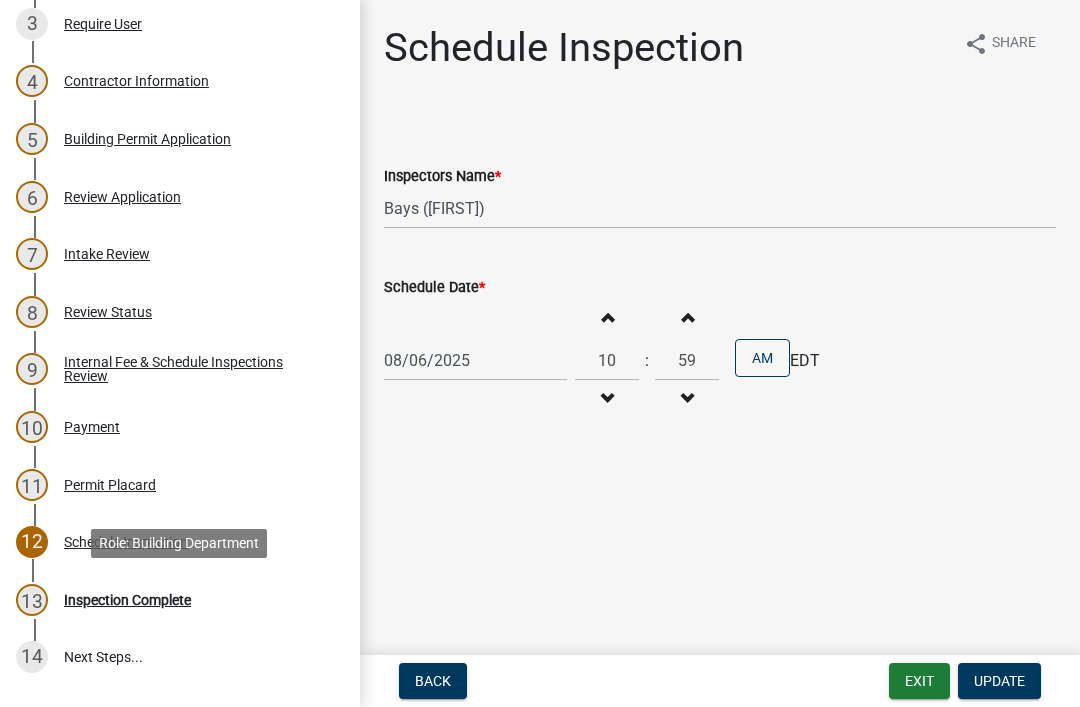 click on "13     Inspection Complete" at bounding box center [172, 600] 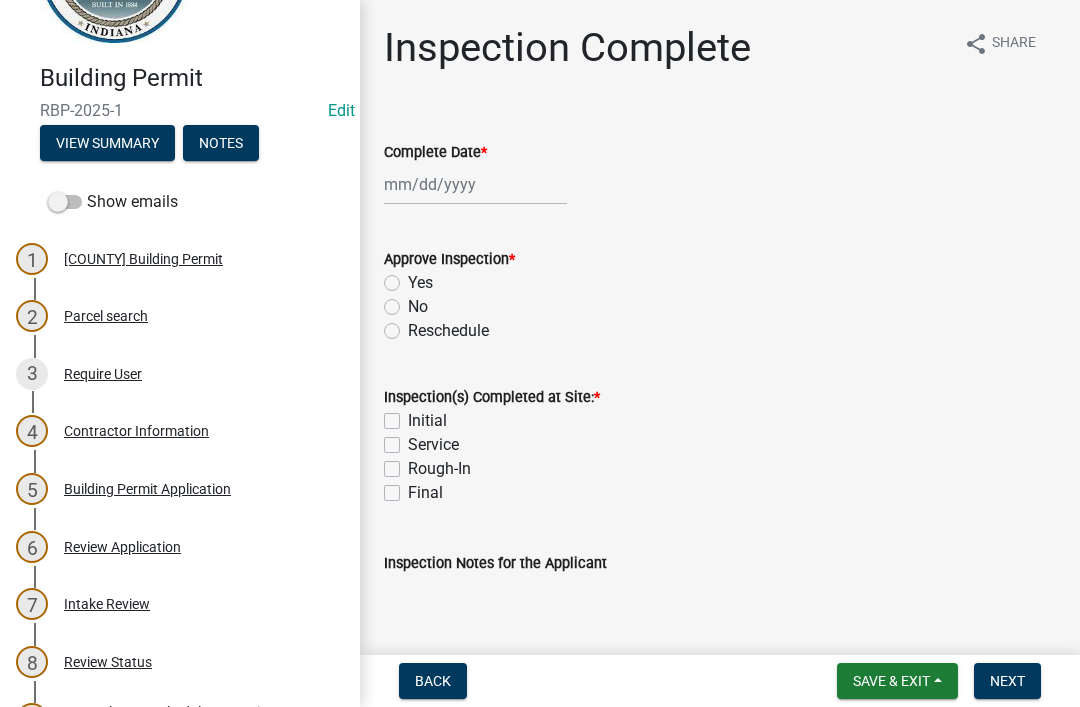 scroll, scrollTop: 127, scrollLeft: 0, axis: vertical 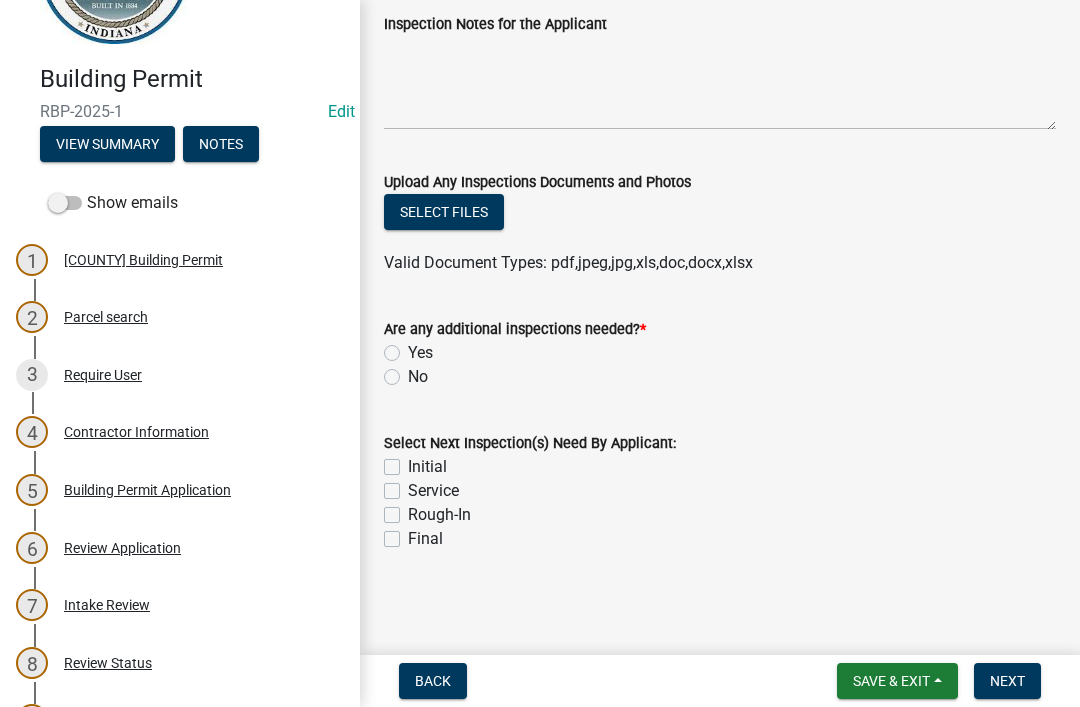 click at bounding box center (65, 203) 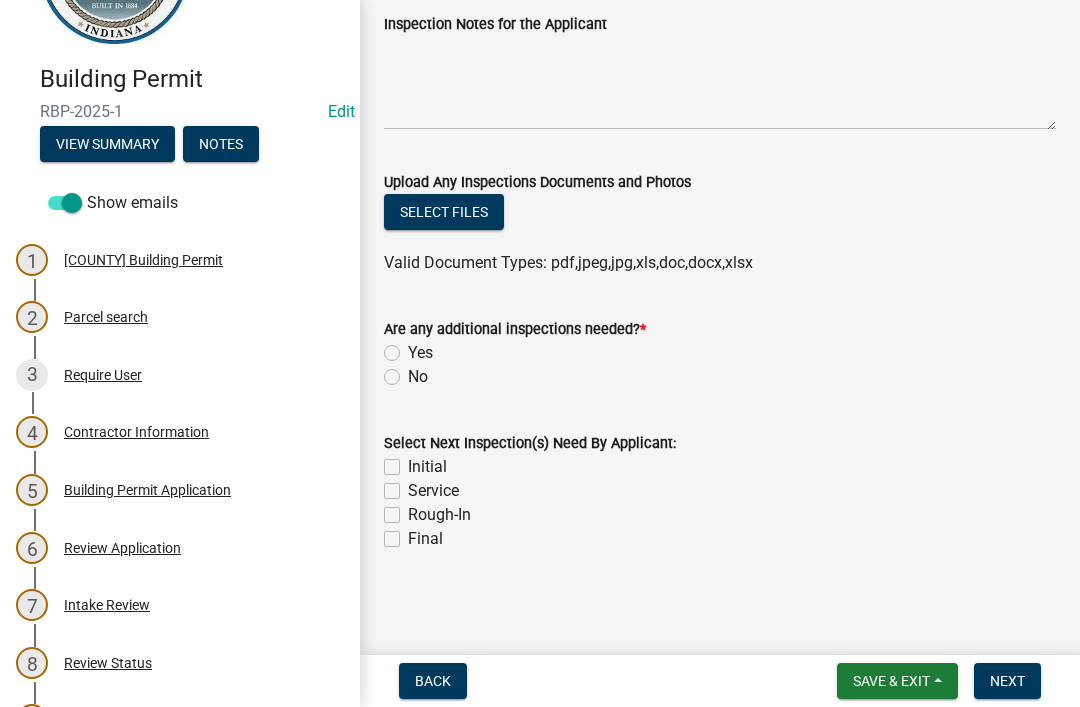 click on "Show emails" at bounding box center [113, 203] 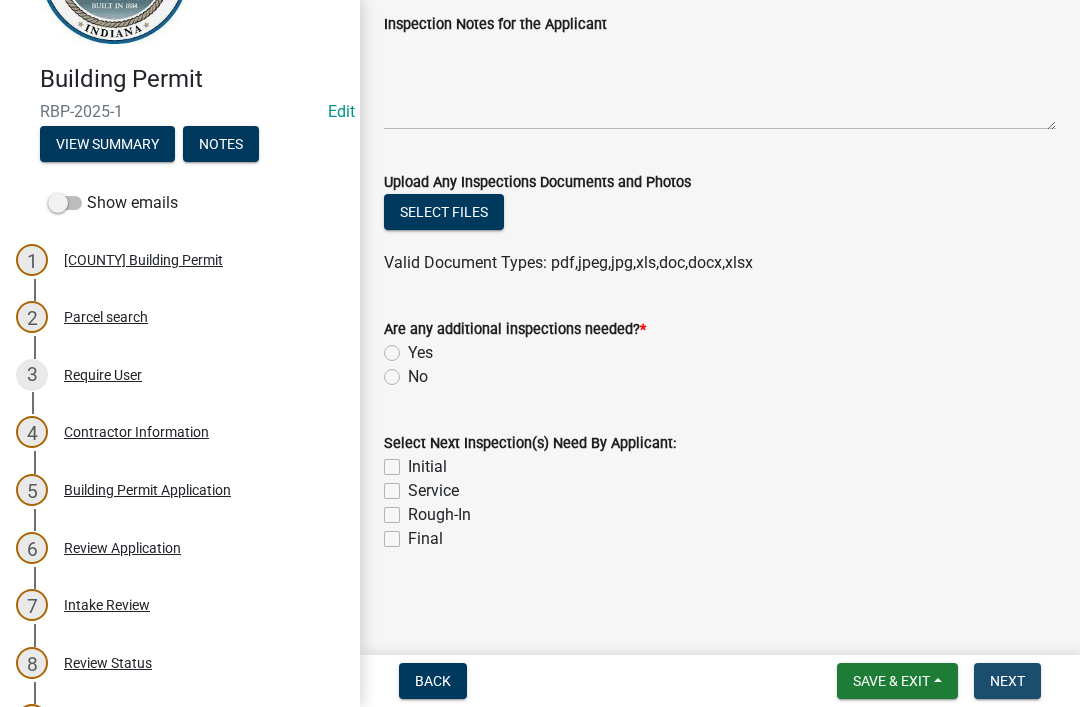 click on "Next" at bounding box center (1007, 681) 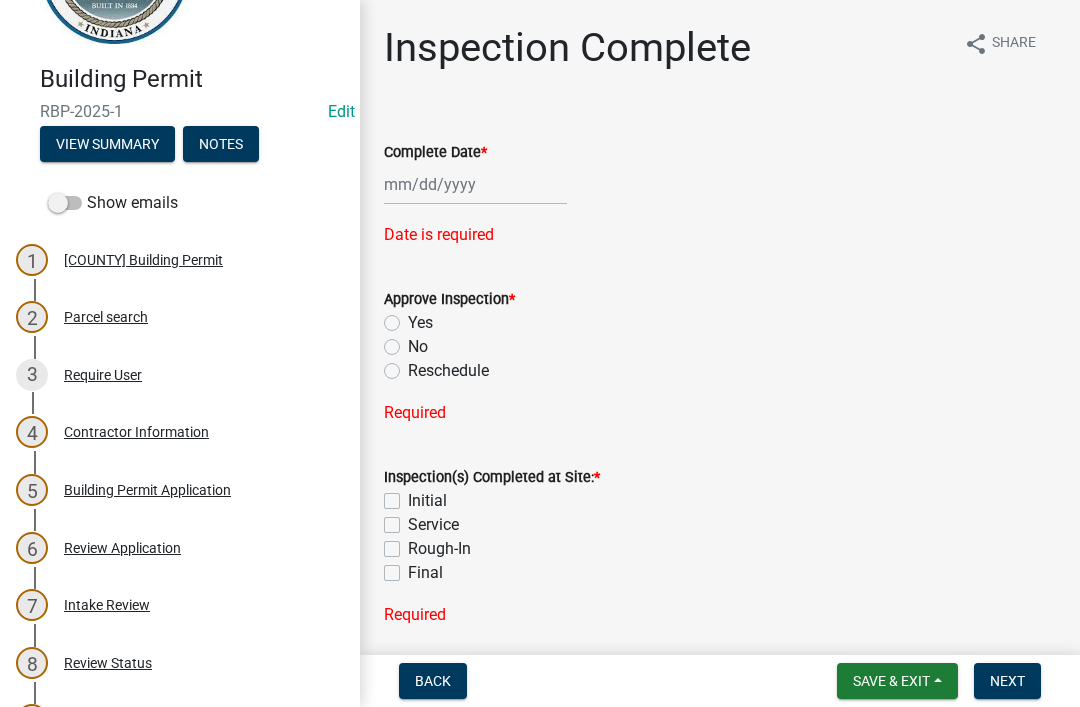 scroll, scrollTop: 0, scrollLeft: 0, axis: both 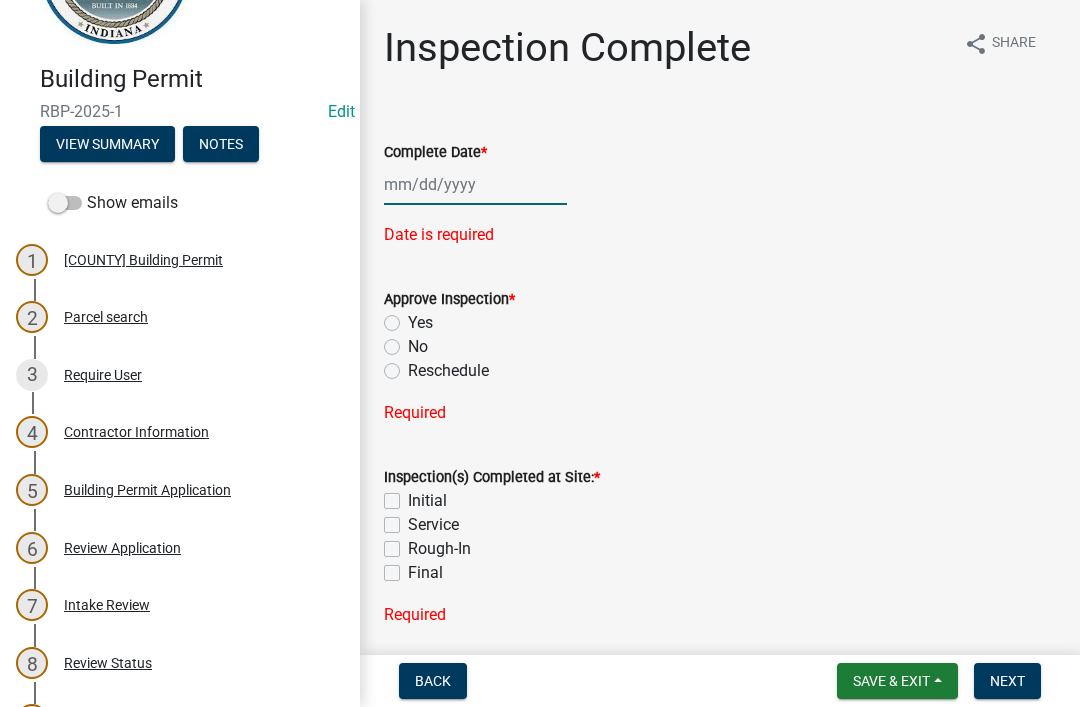 click 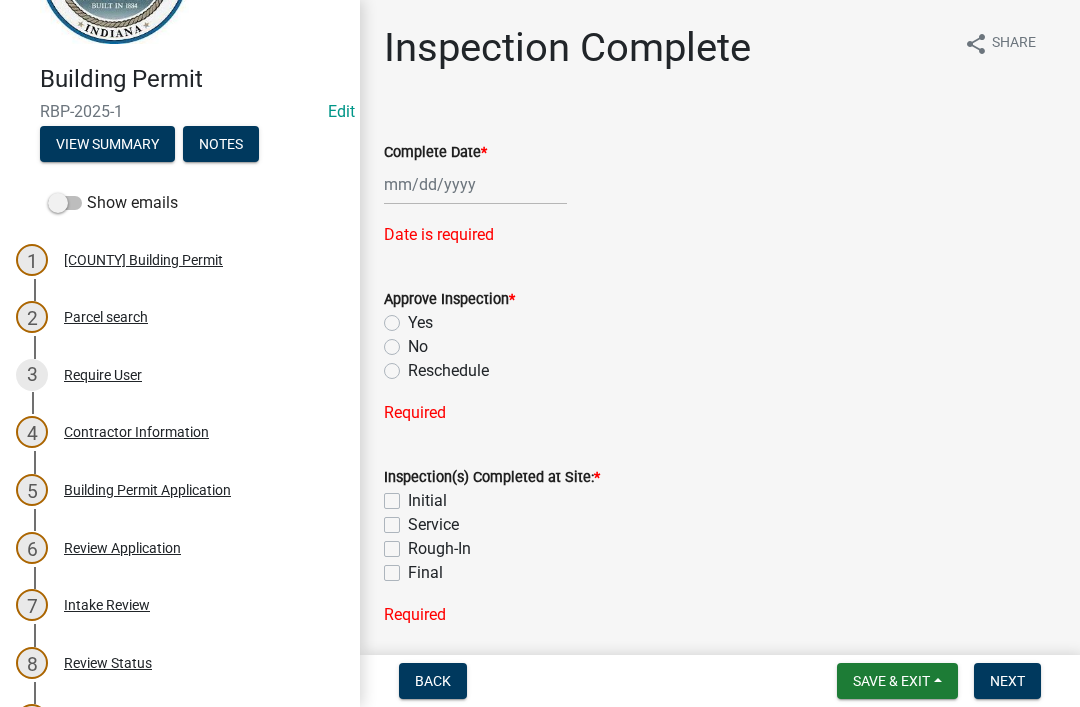 select on "8" 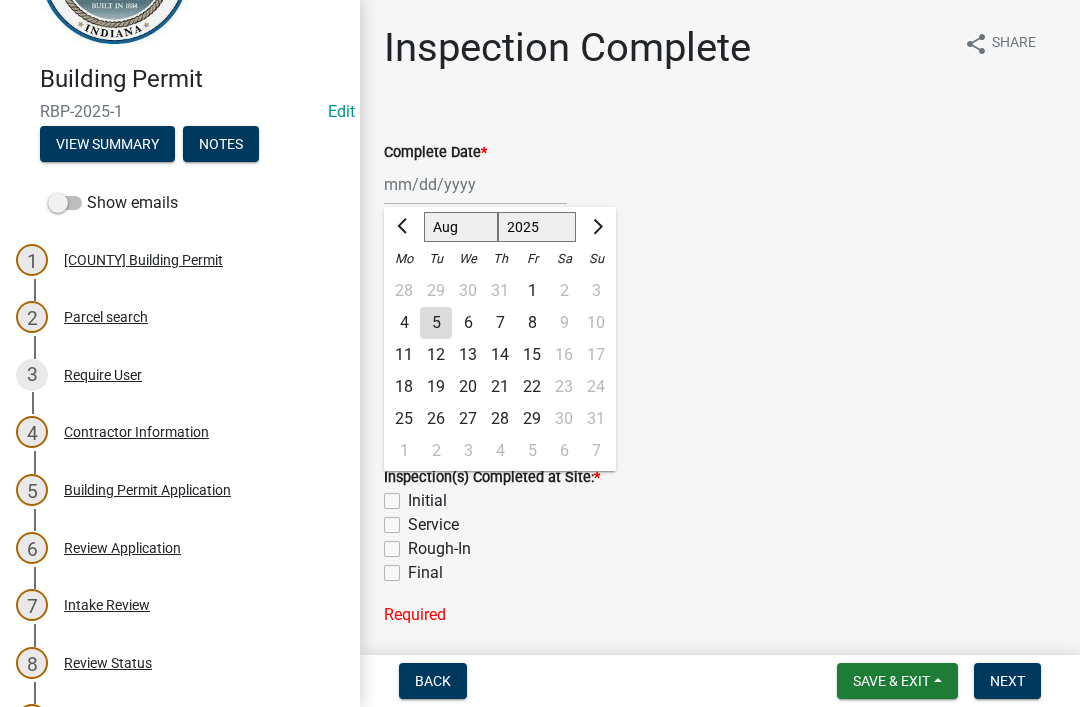 click on "Next" at bounding box center (1007, 681) 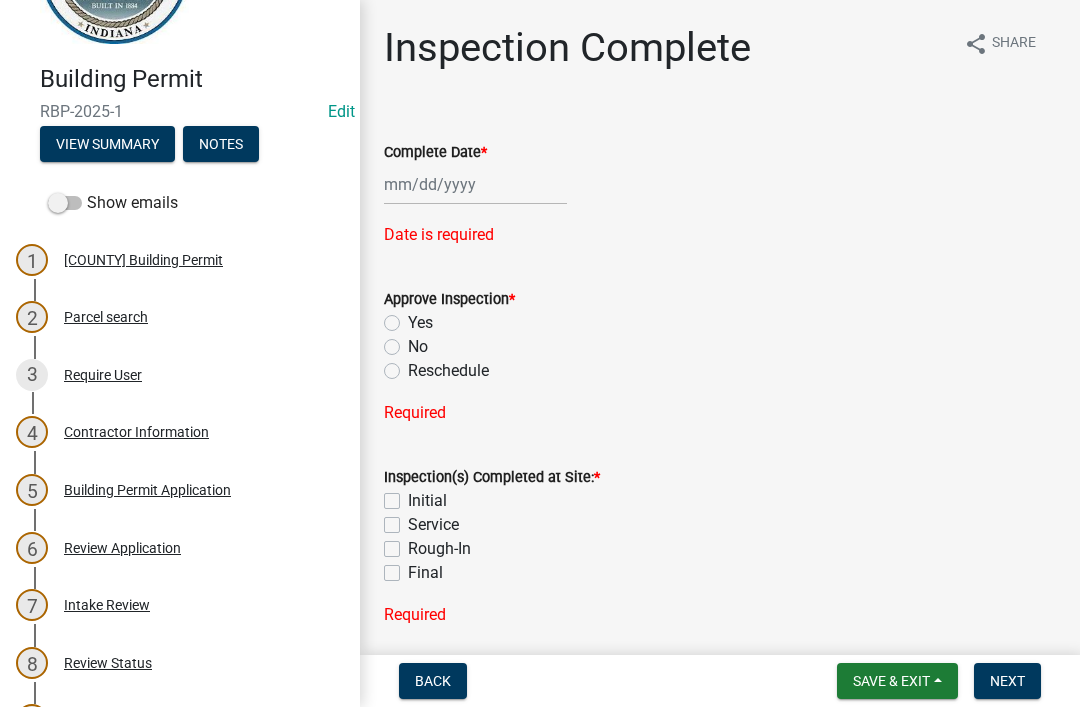 click on "No" 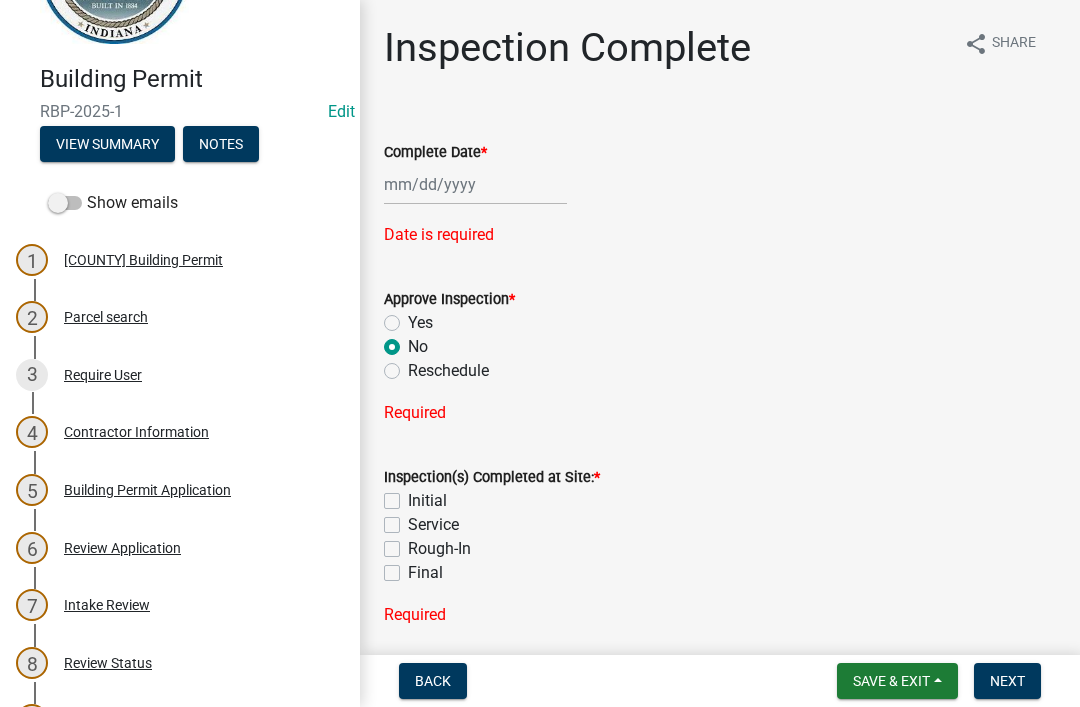radio on "true" 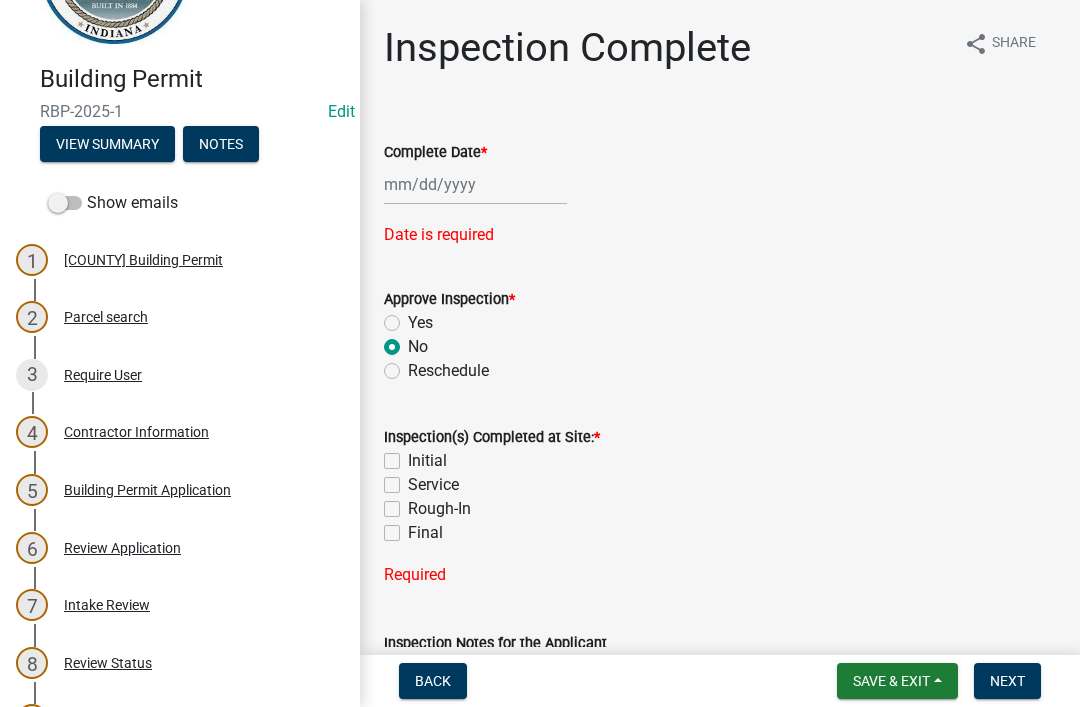 click on "Inspection(s) Completed at Site:  *  Initial   Service   Rough-In   Final  Required" 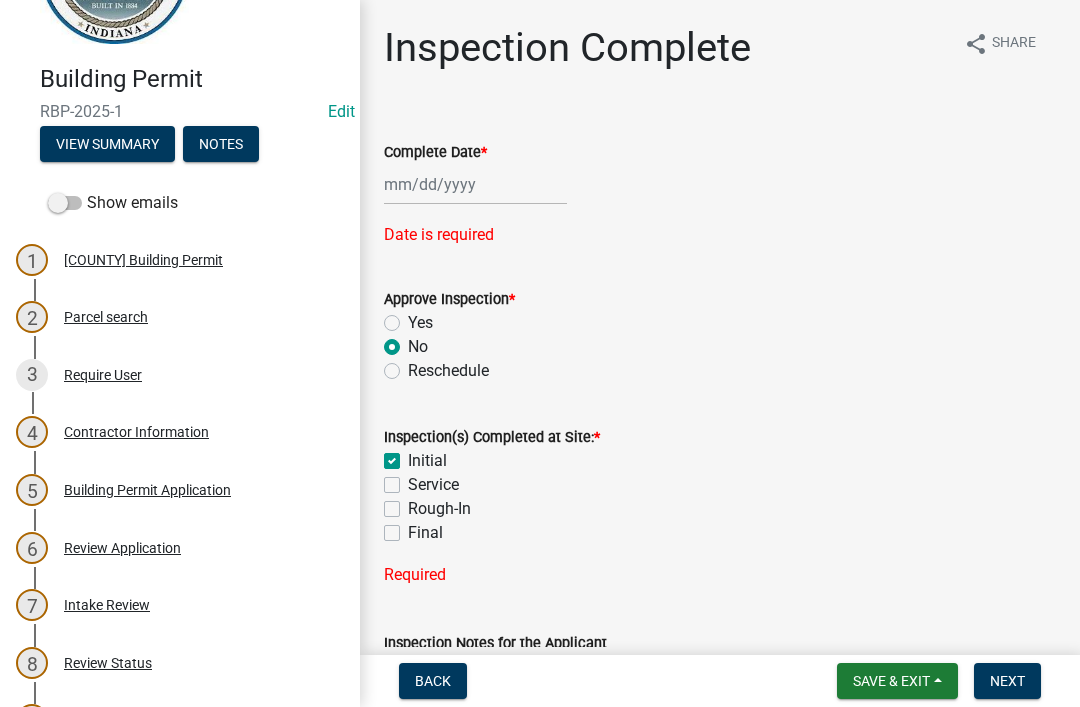 checkbox on "true" 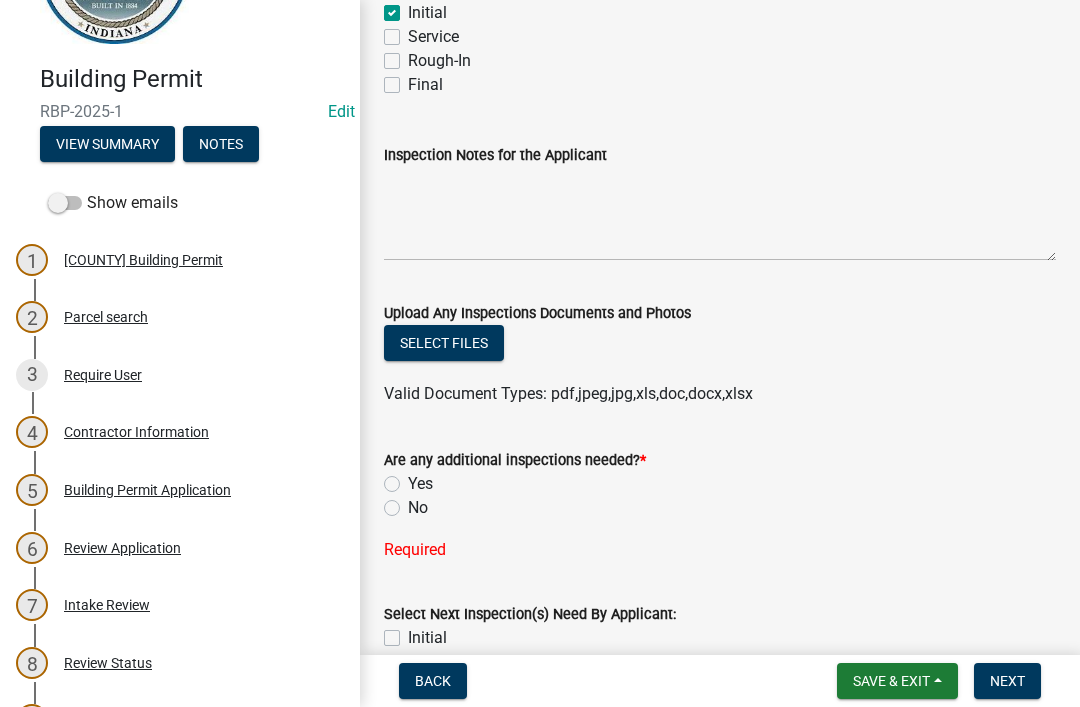 scroll, scrollTop: 449, scrollLeft: 0, axis: vertical 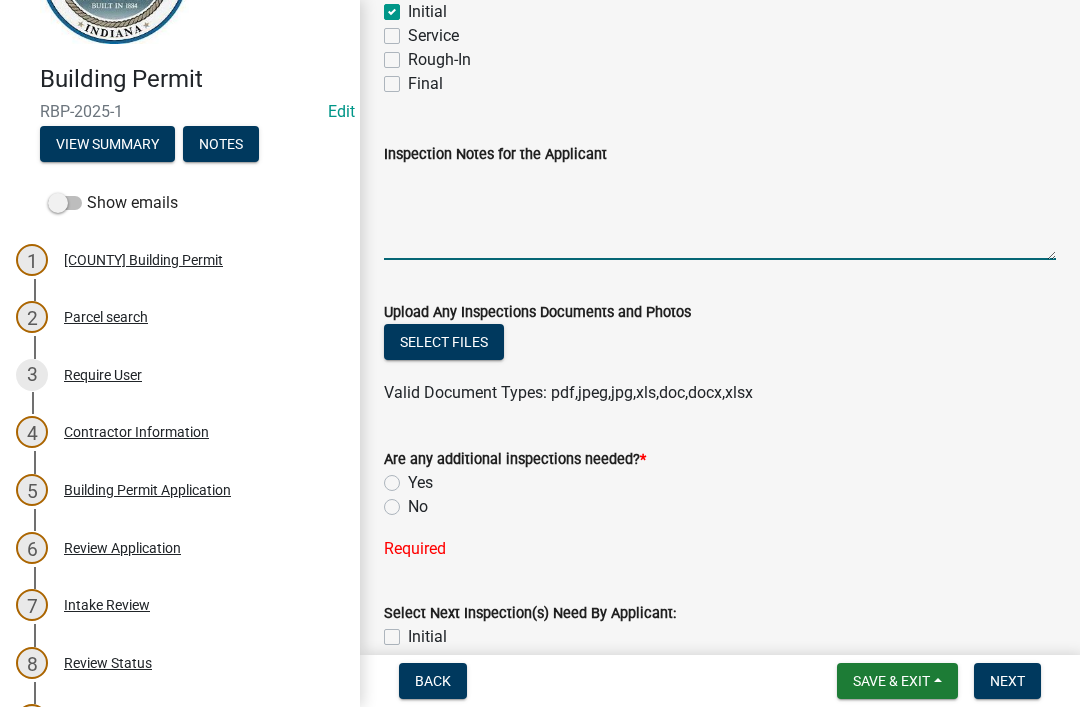 click on "Inspection Notes for the Applicant" at bounding box center (720, 213) 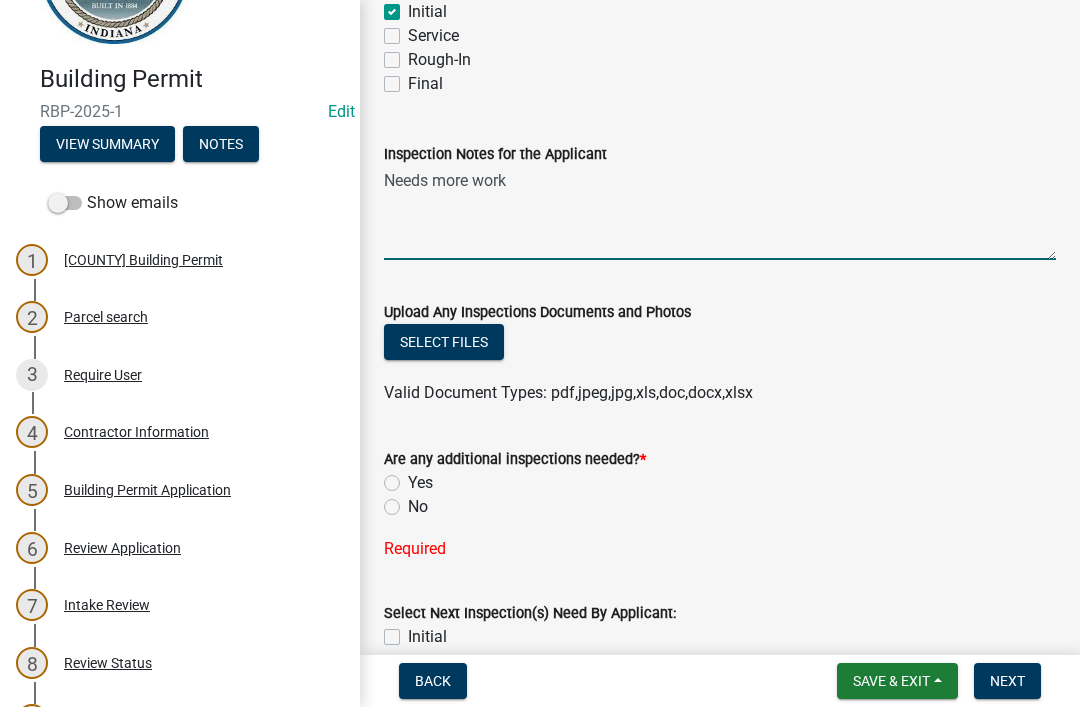 type on "Needs more work" 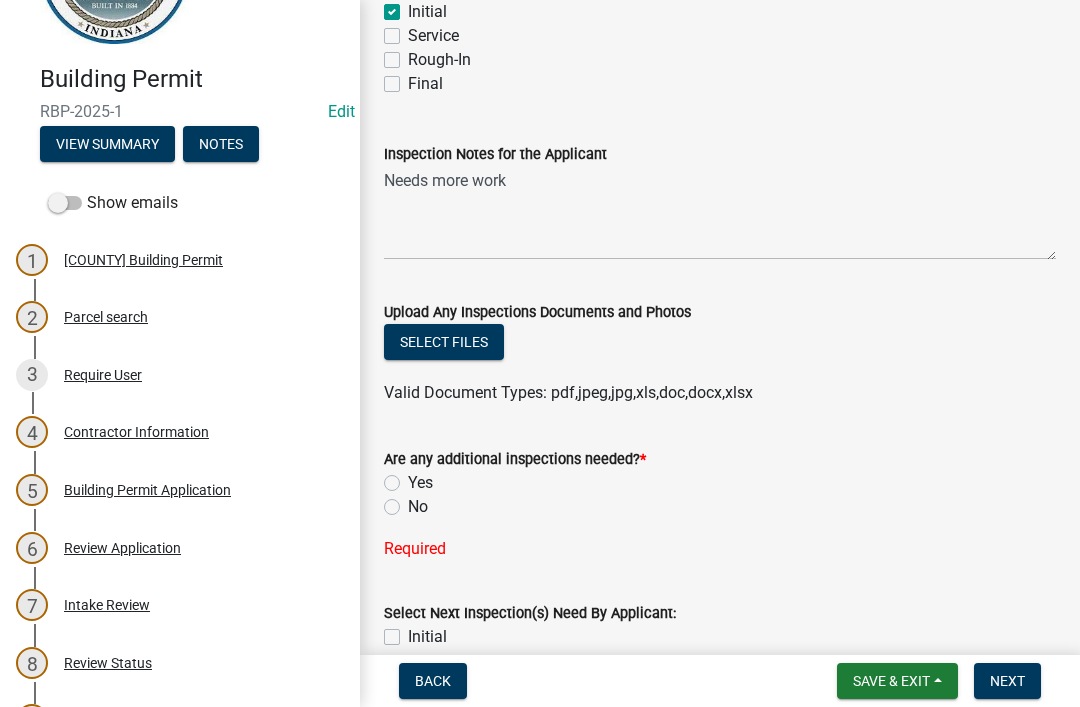 click on "Select files" 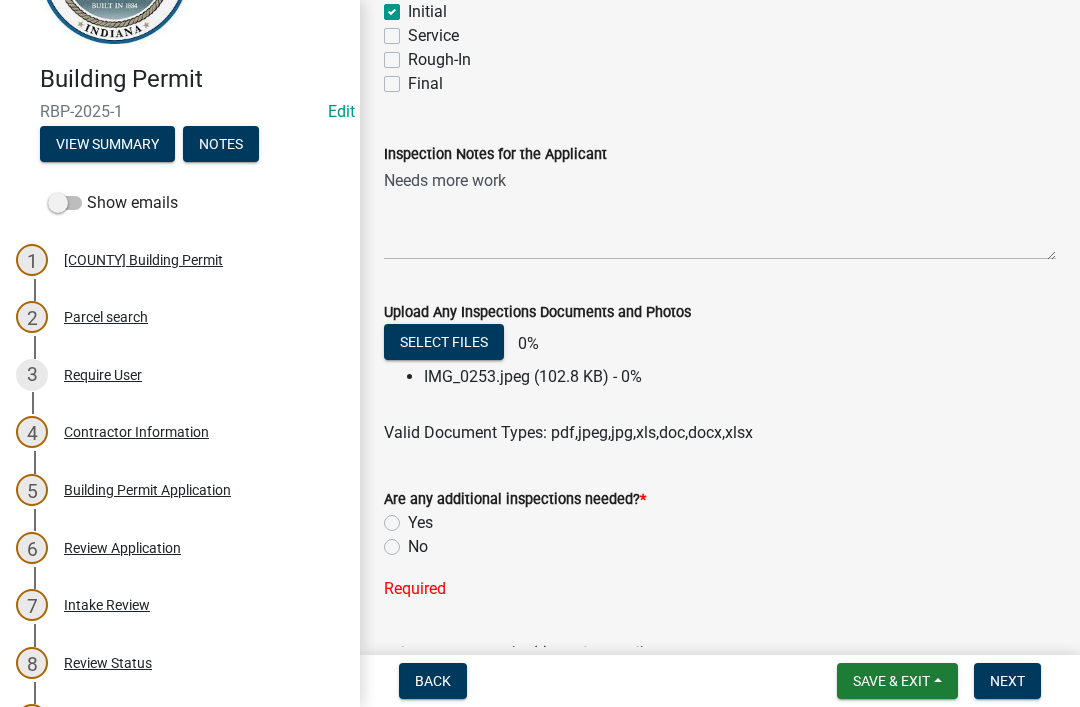 click on "No" 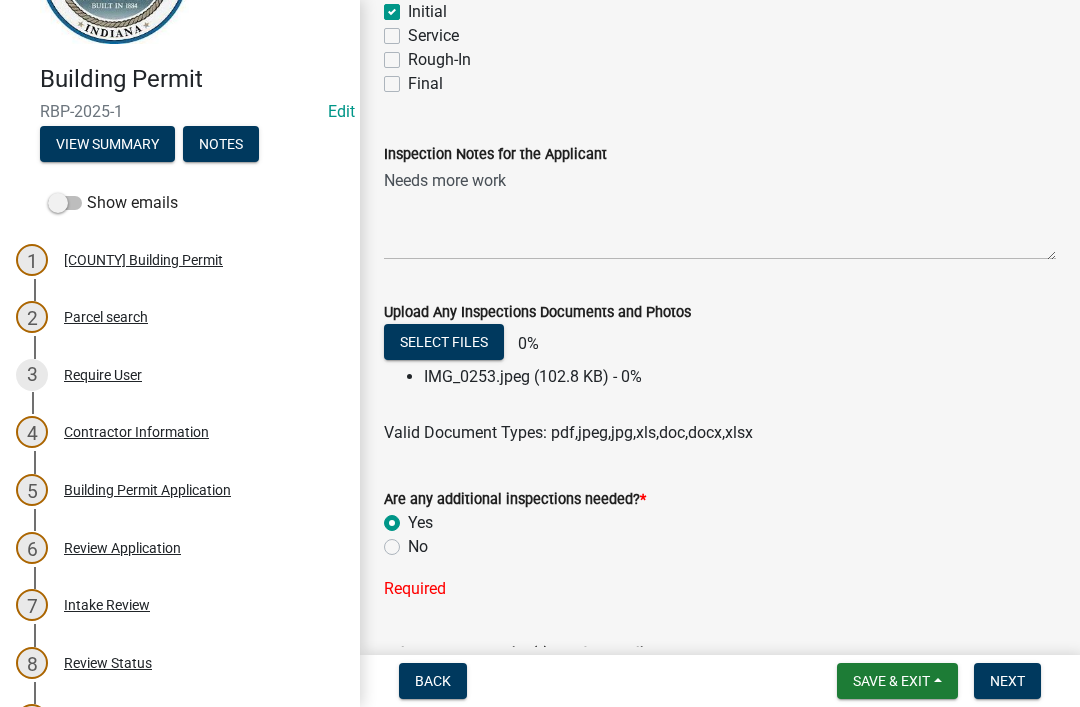 radio on "true" 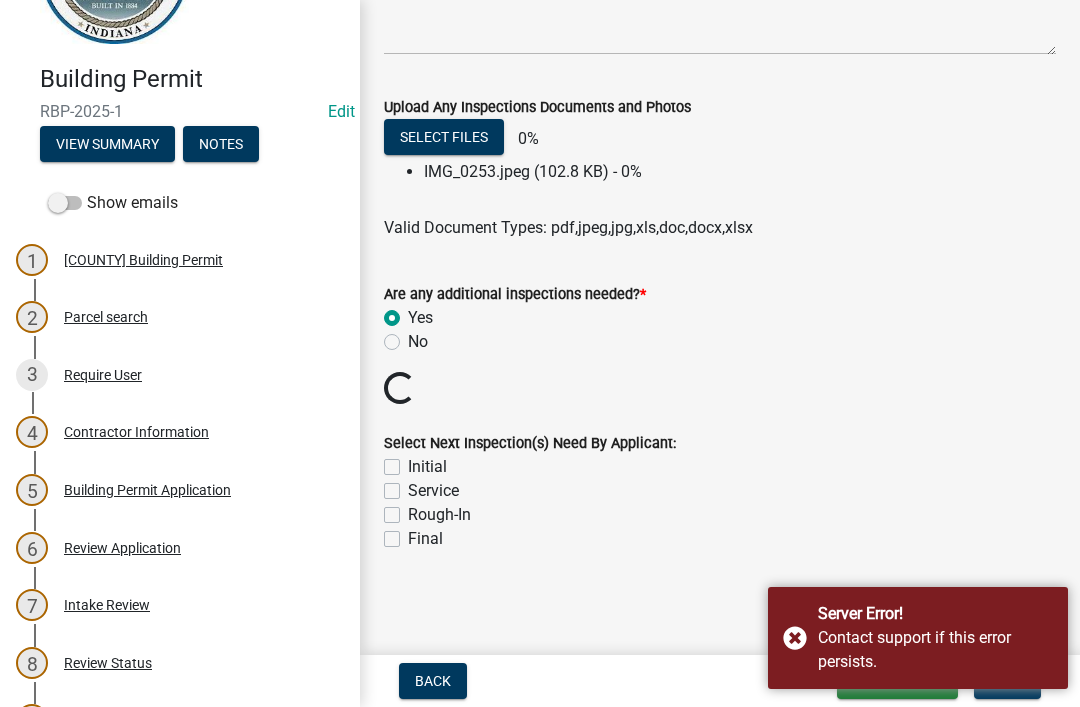 scroll, scrollTop: 654, scrollLeft: 0, axis: vertical 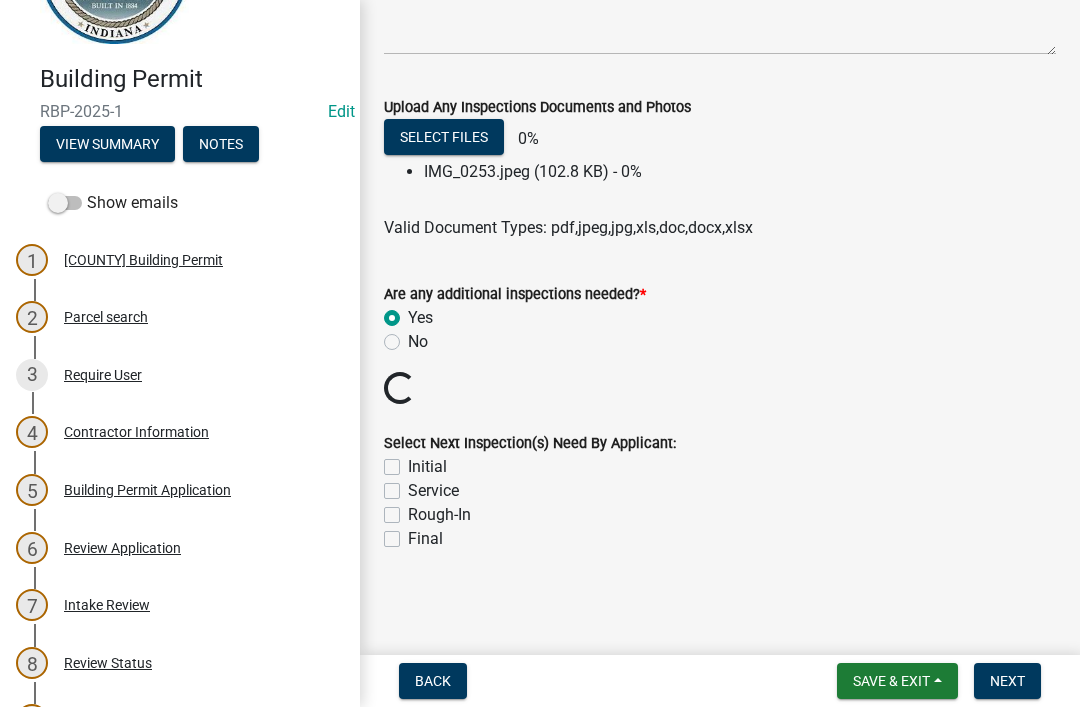 click on "Initial" 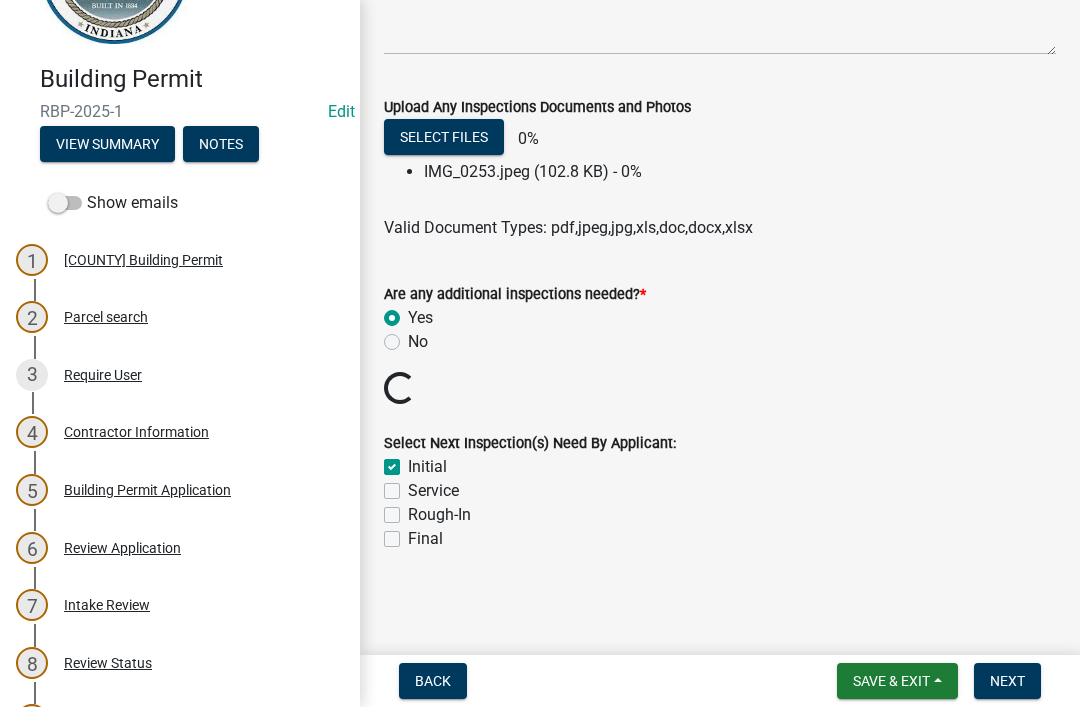 checkbox on "true" 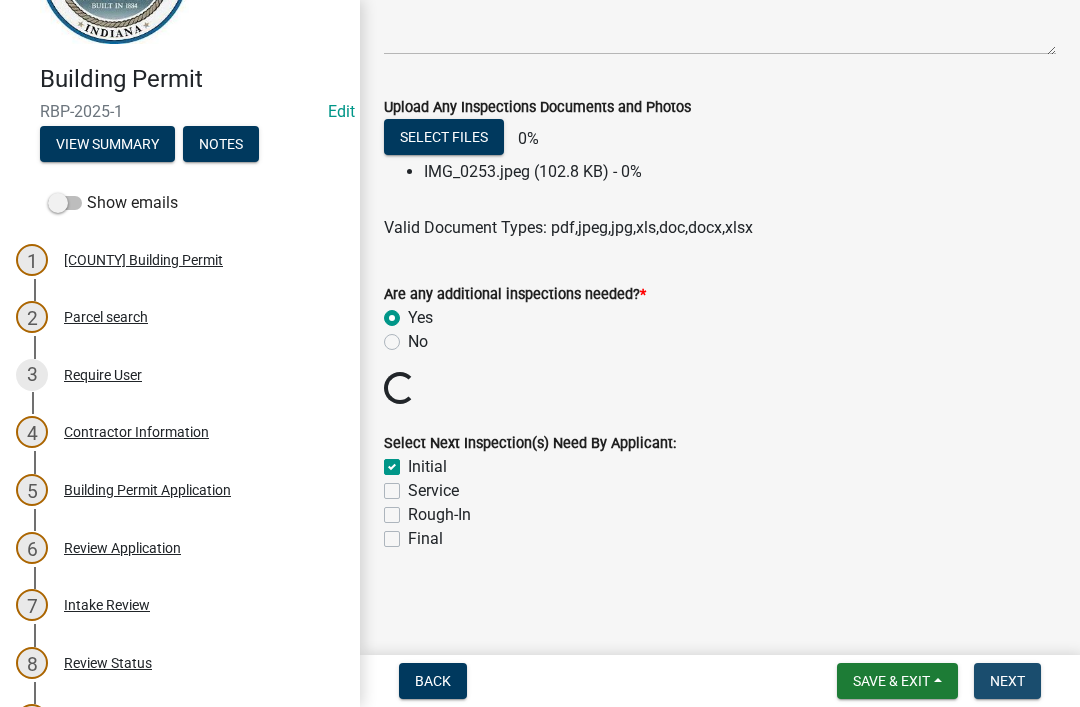 click on "Next" at bounding box center (1007, 681) 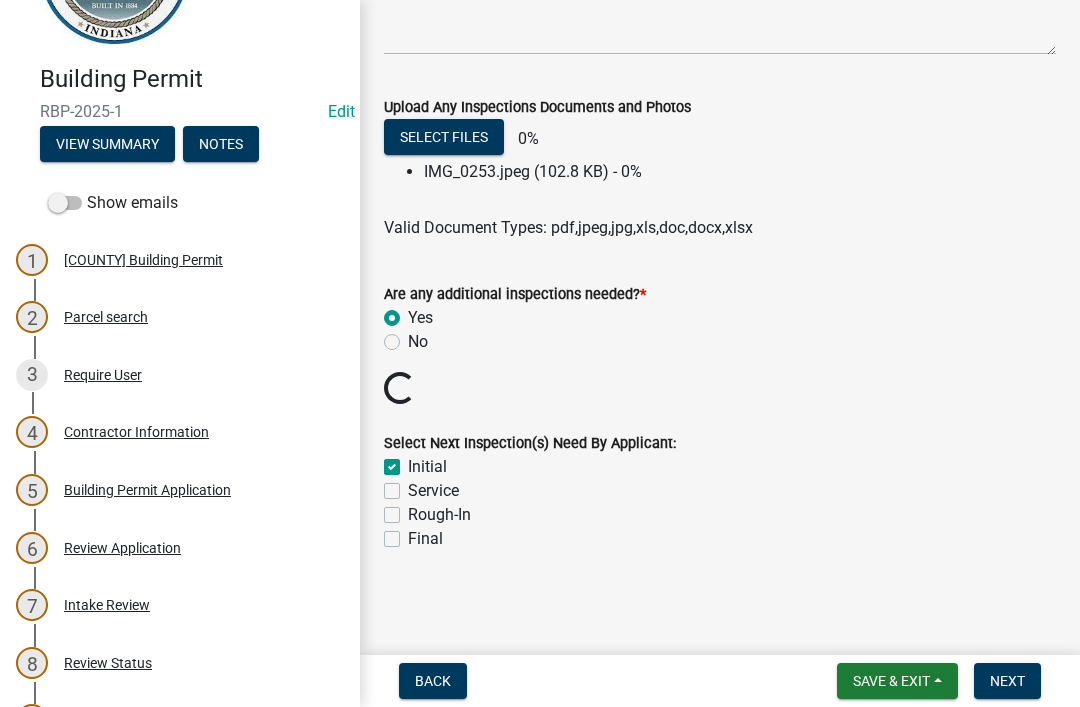 click on "Select files" 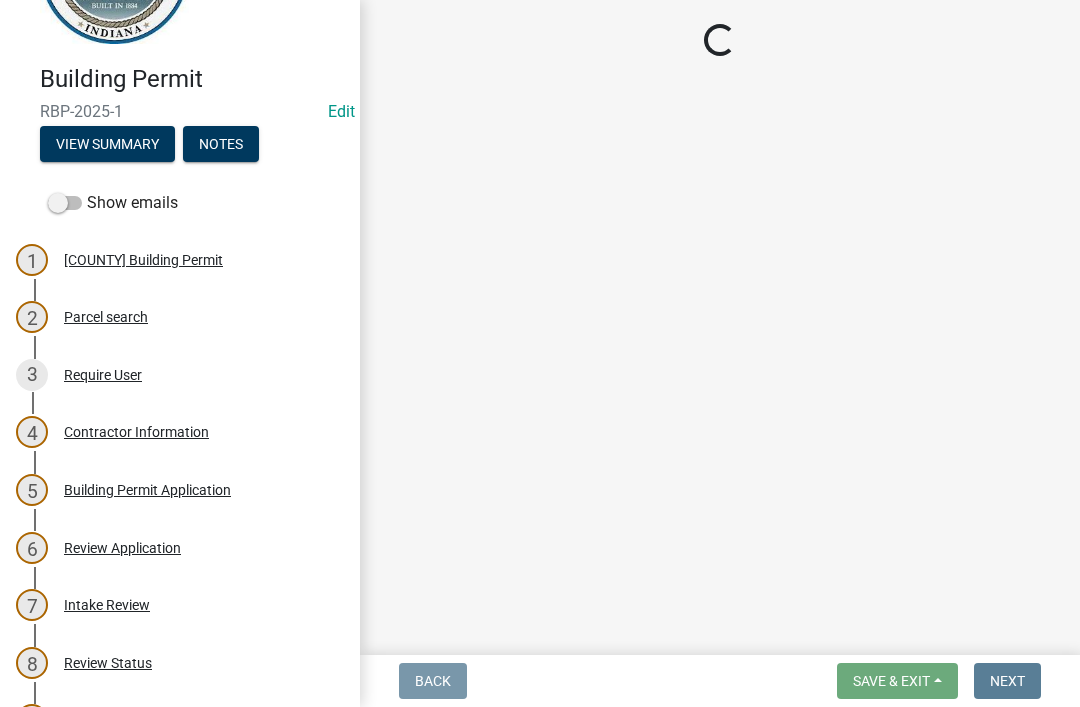 scroll, scrollTop: 0, scrollLeft: 0, axis: both 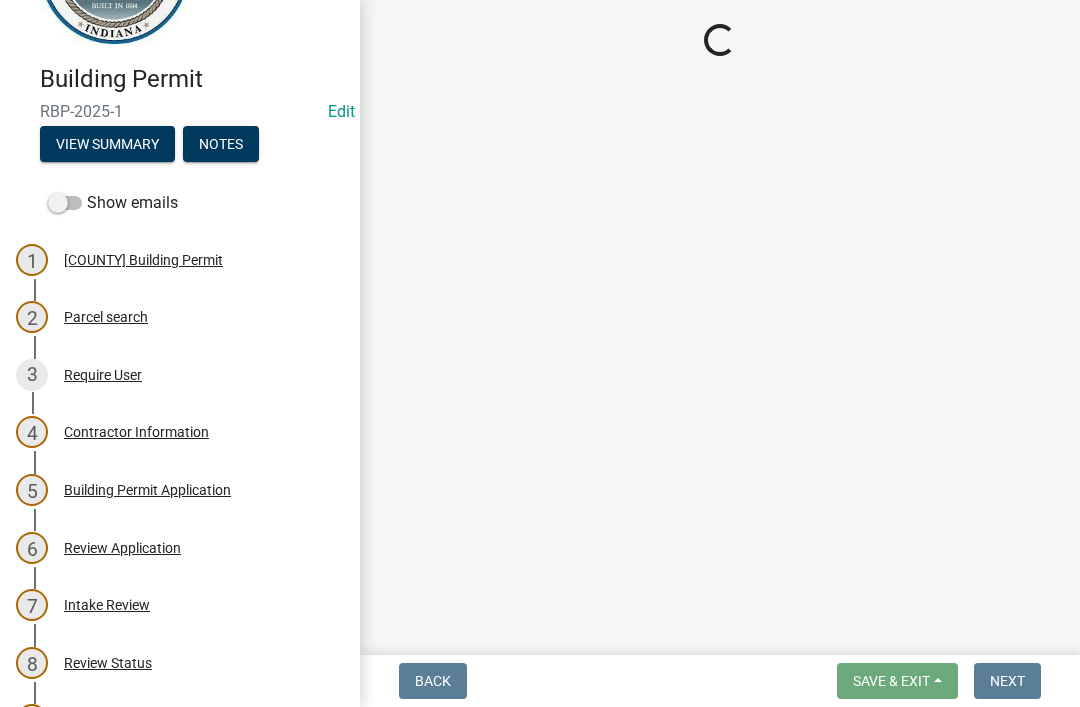 select on "713e7e35-3d02-4c15-9ce2-d55d2e035fd4" 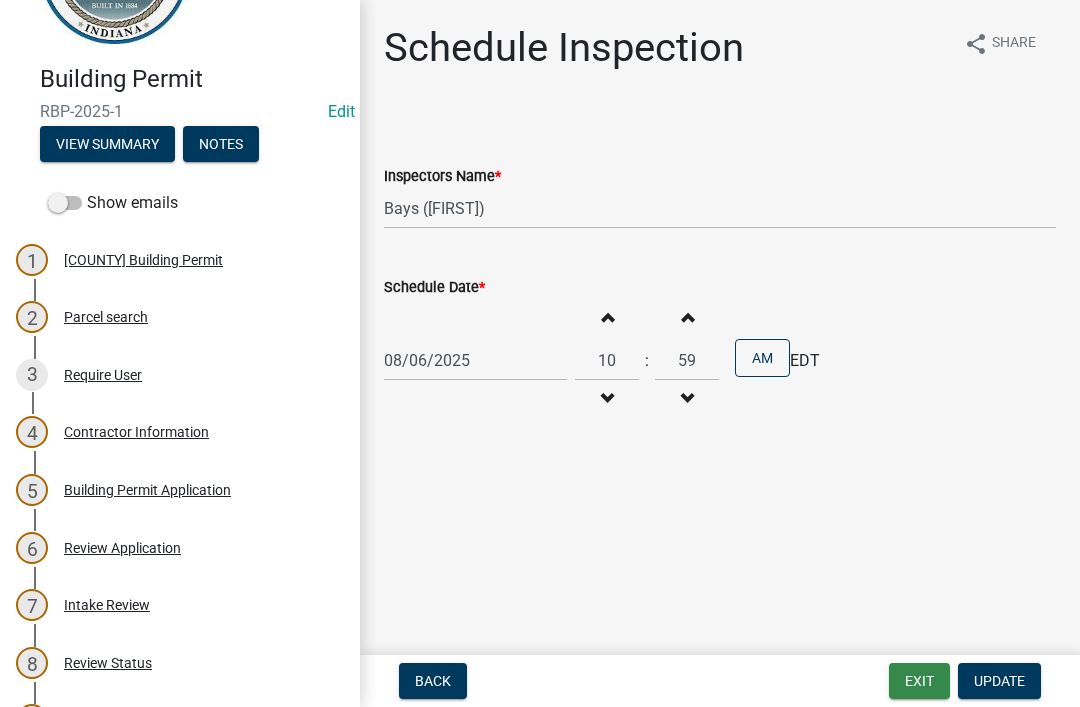 click on "Exit" at bounding box center [919, 681] 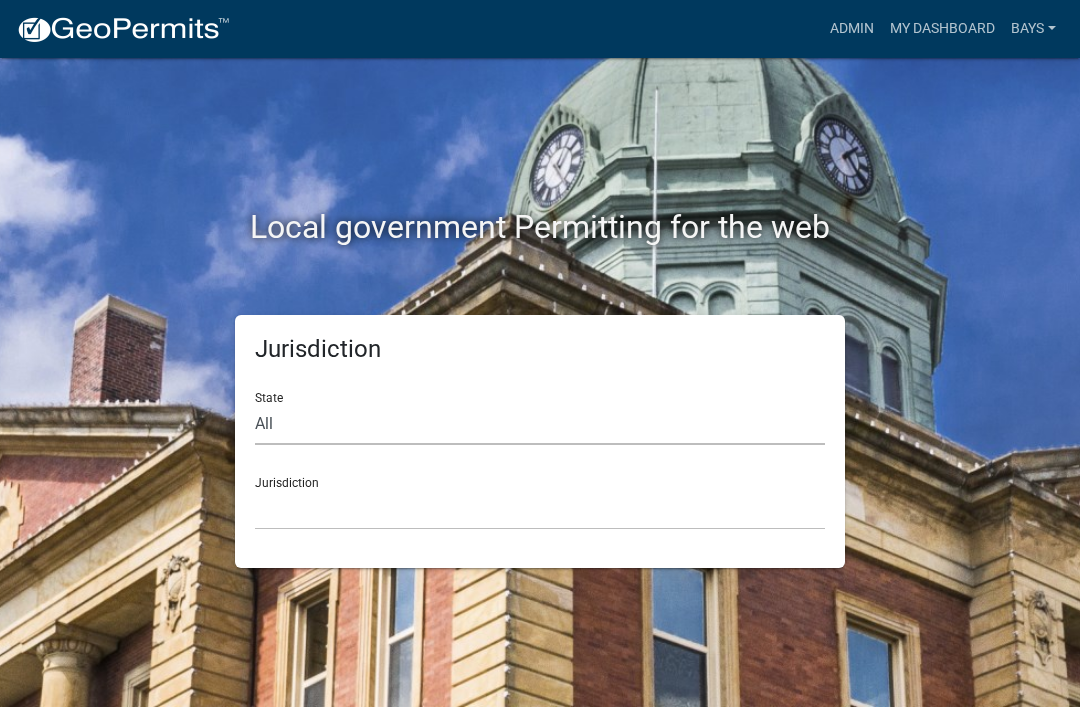click on "All  Colorado   Georgia   Indiana   Iowa   Kansas   Minnesota   Ohio   South Carolina   Wisconsin" 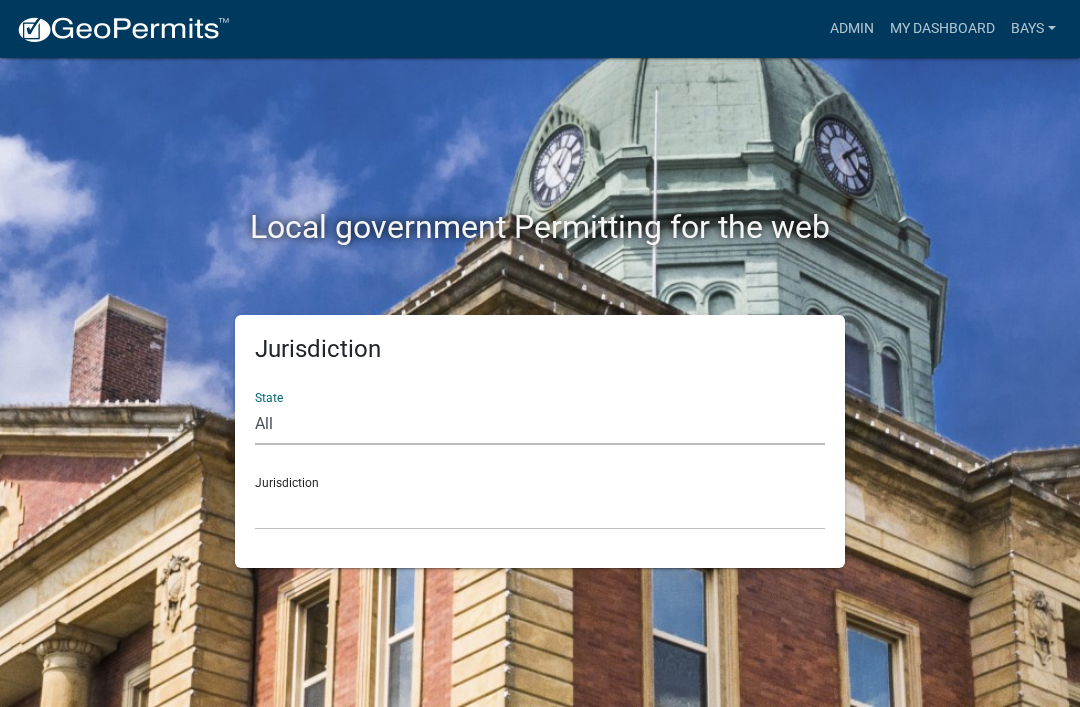 select on "Indiana" 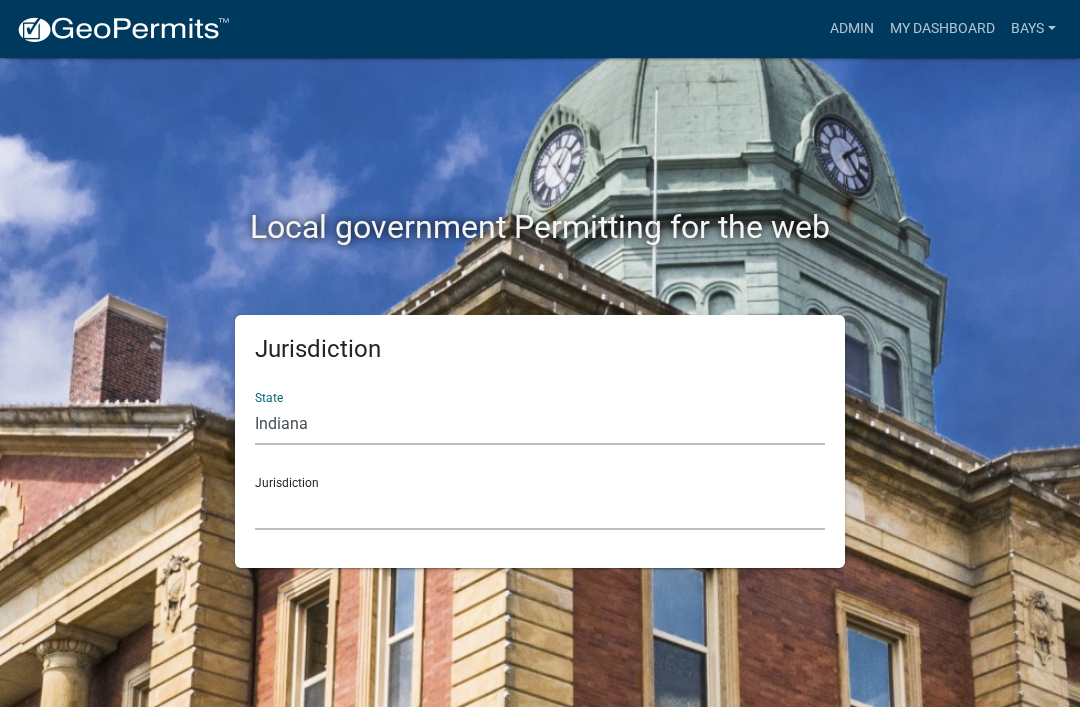 click on "City of Charlestown, Indiana City of Jeffersonville, Indiana City of Logansport, Indiana Decatur County, Indiana Grant County, Indiana Howard County, Indiana Huntington County, Indiana Jasper County, Indiana Kosciusko County, Indiana La Porte County, Indiana Miami County, Indiana Montgomery County, Indiana Morgan County, Indiana Newton County, Indiana Porter County, Indiana River Ridge Development Authority, Indiana Tippecanoe County, Indiana Vigo County, Indiana Wells County, Indiana Whitley County, Indiana" 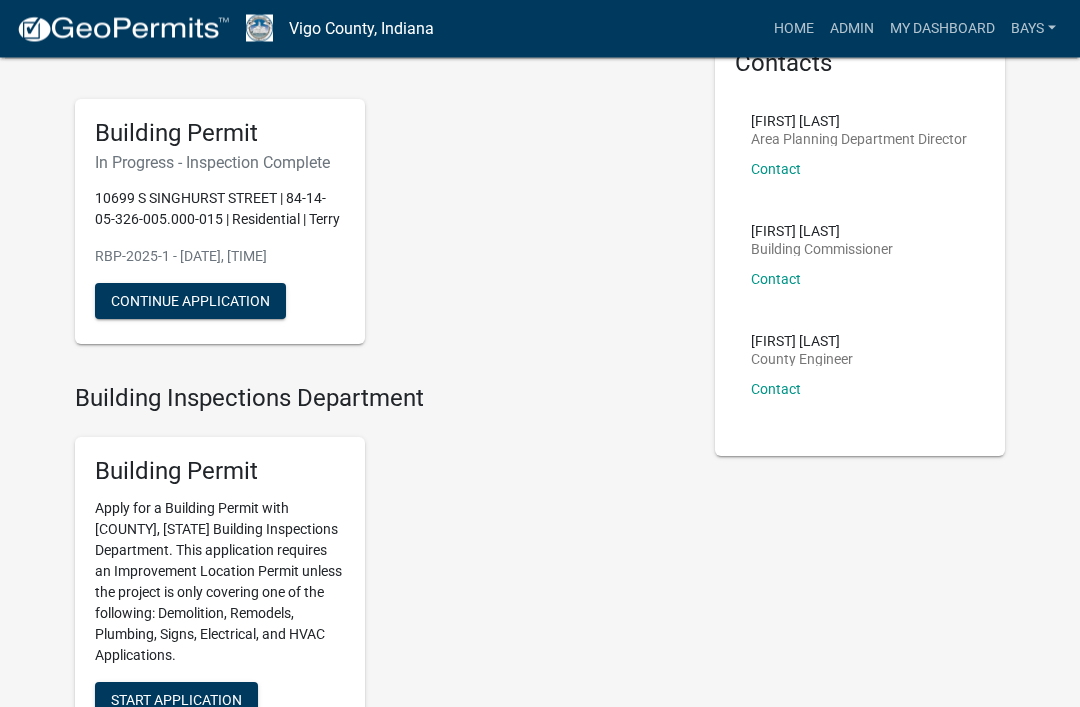 scroll, scrollTop: 115, scrollLeft: 0, axis: vertical 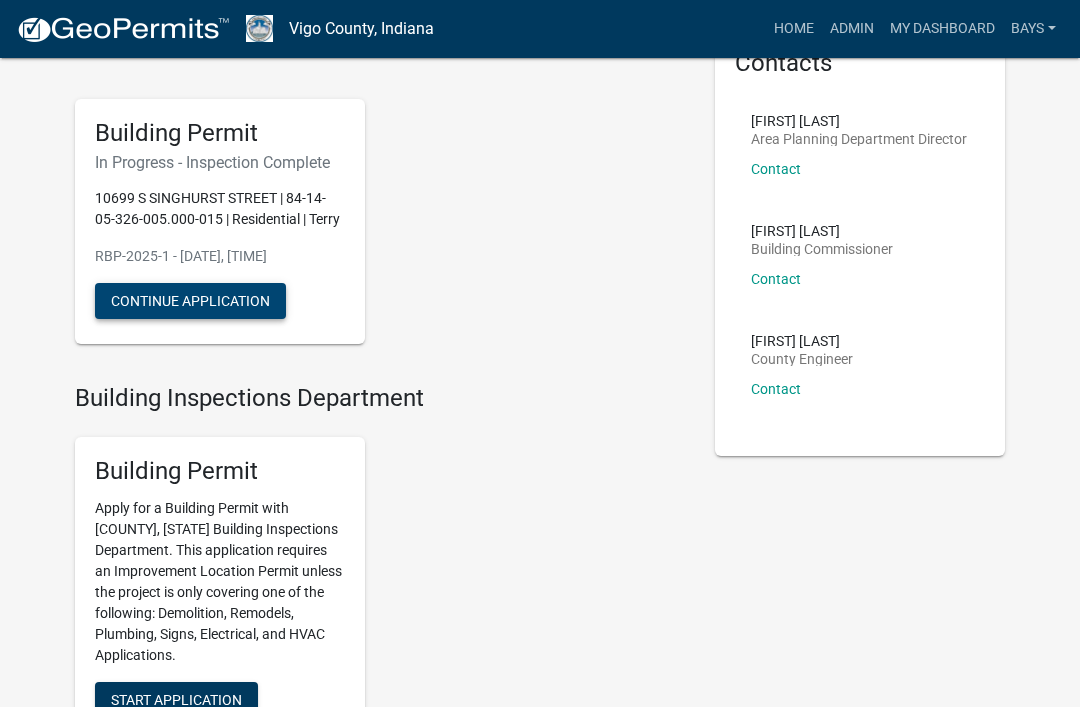 click on "Continue Application" 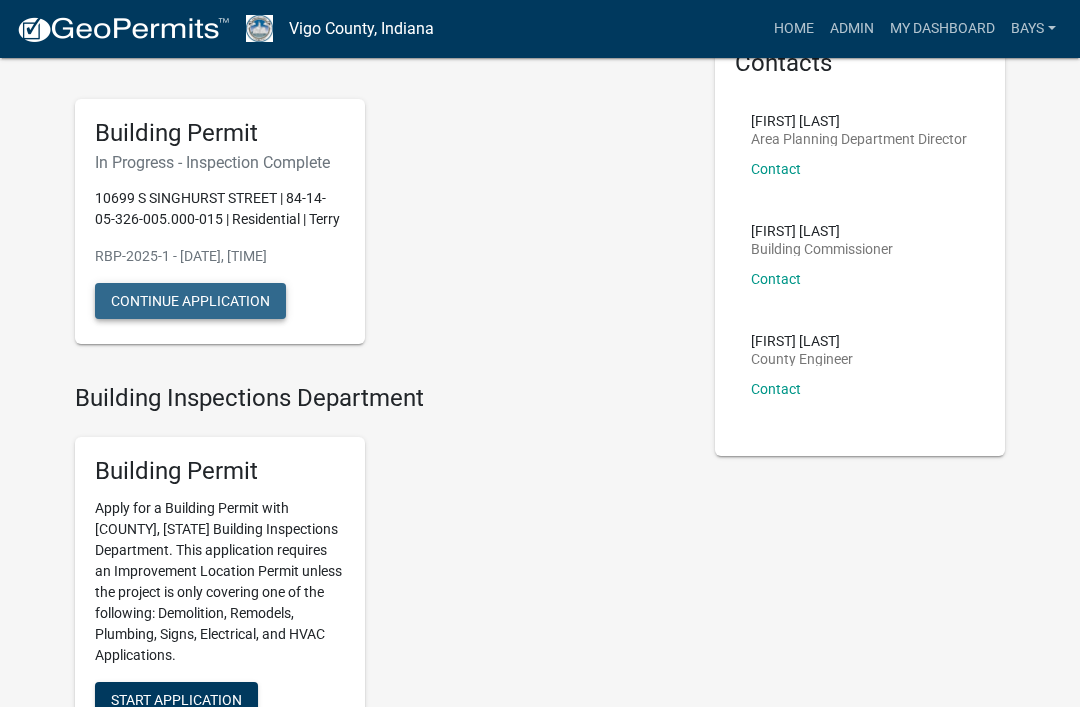 scroll, scrollTop: 0, scrollLeft: 0, axis: both 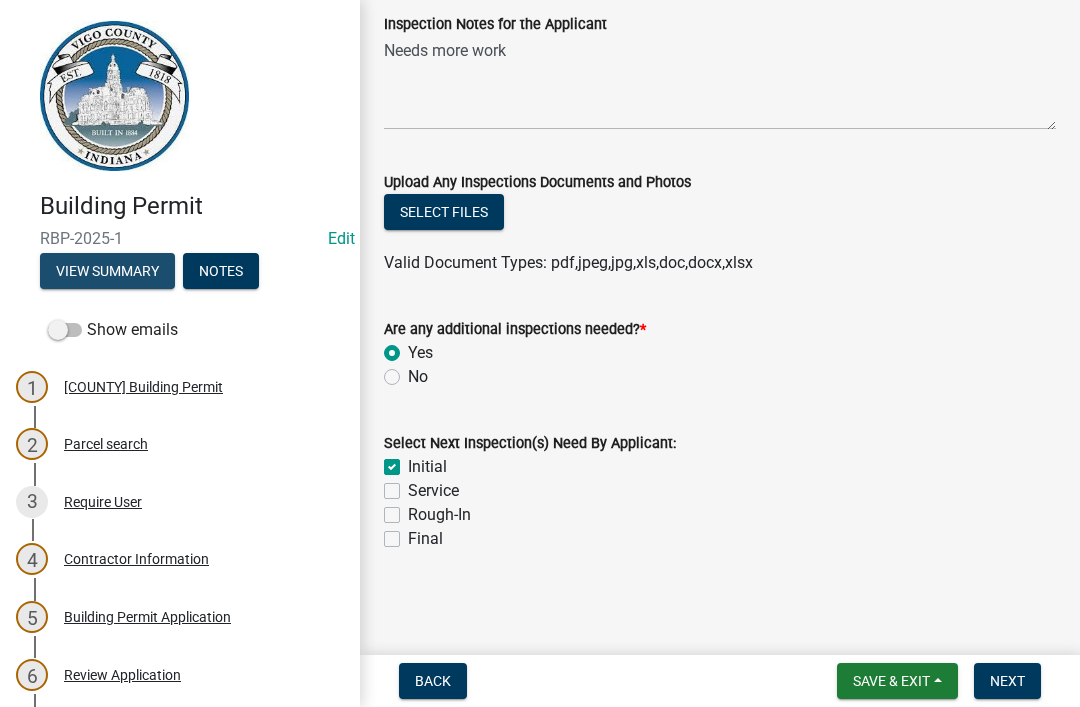 click on "View Summary" at bounding box center (107, 271) 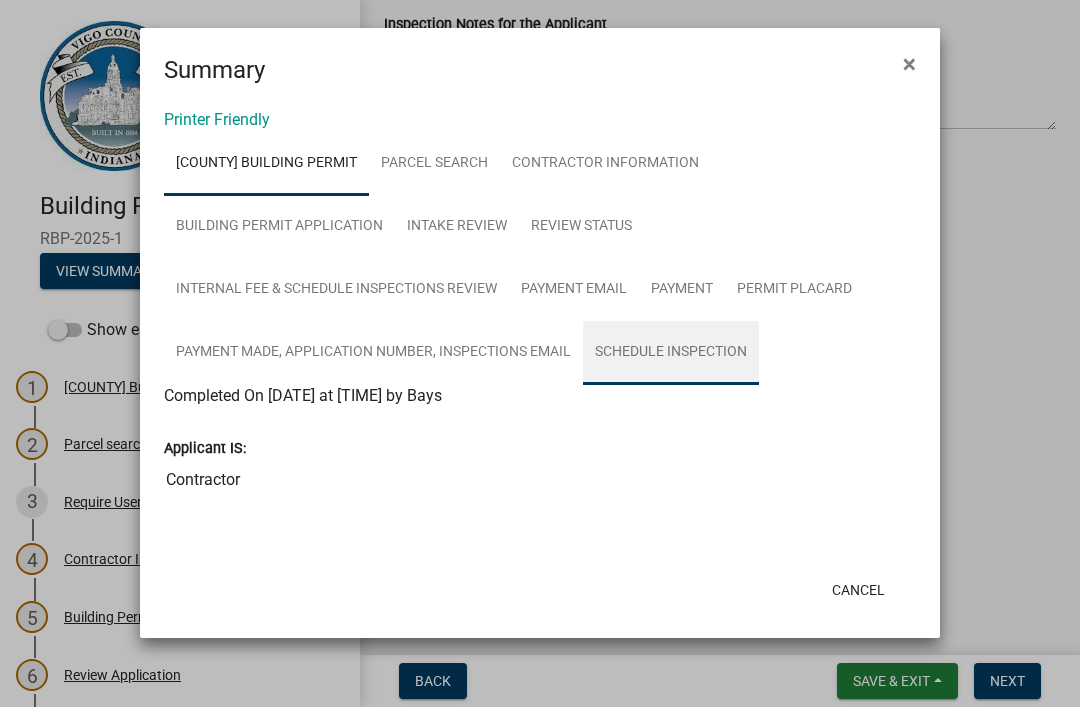 click on "Schedule Inspection" at bounding box center [671, 353] 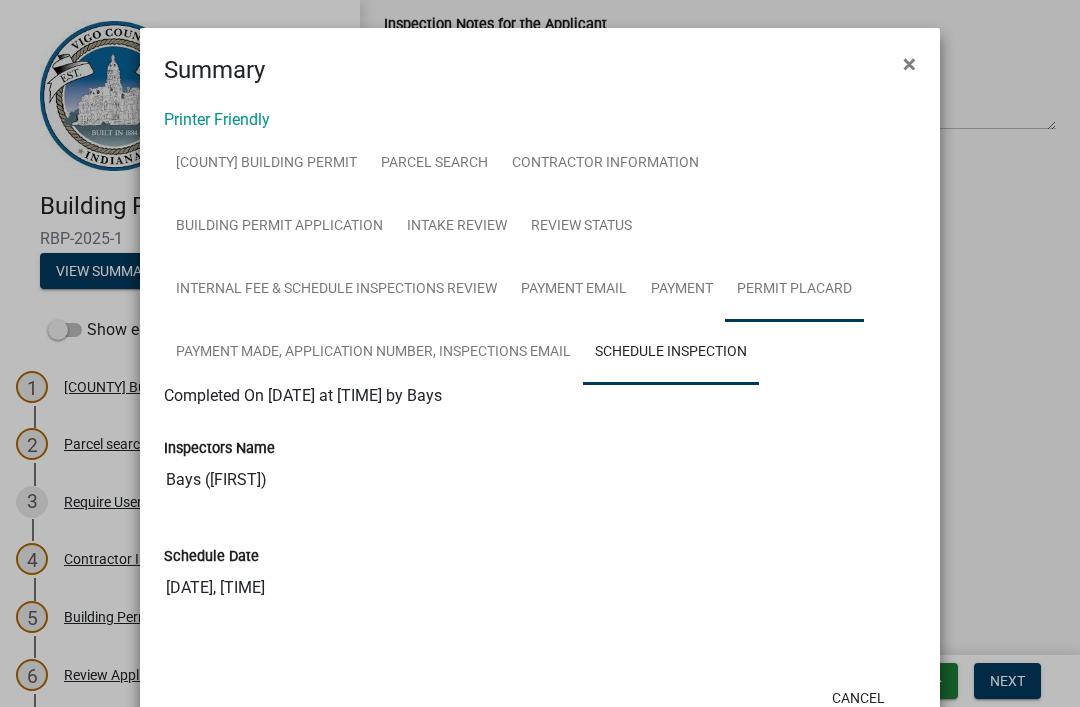 click on "Permit Placard" at bounding box center (794, 290) 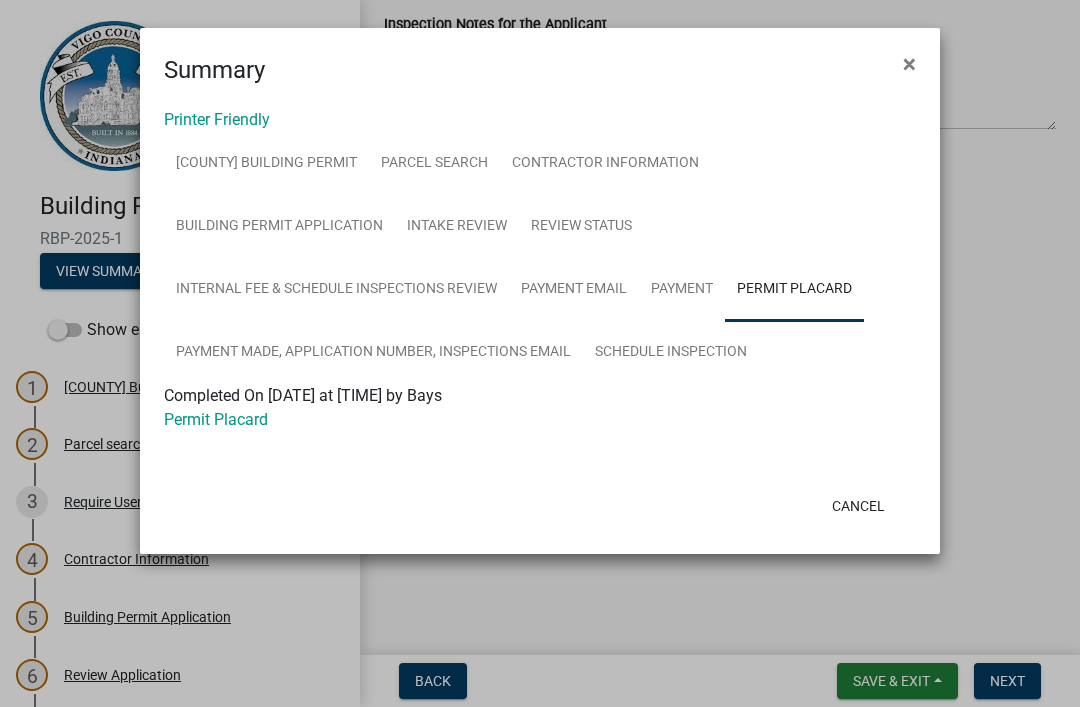 click on "Permit Placard" 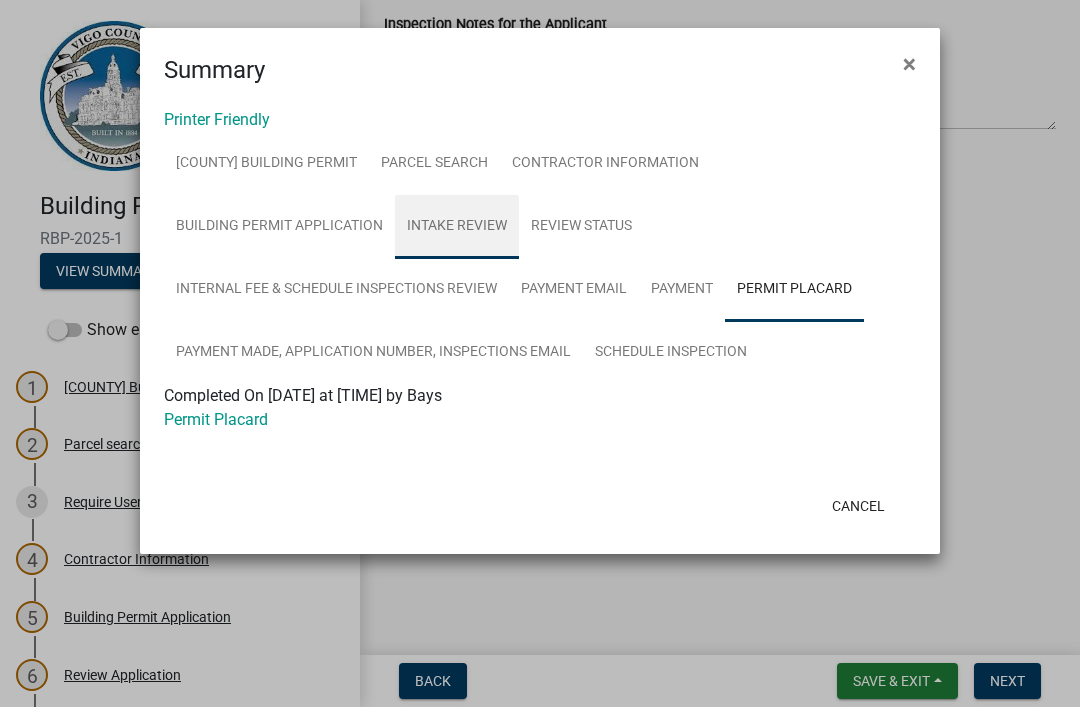 click on "Intake Review" at bounding box center [457, 227] 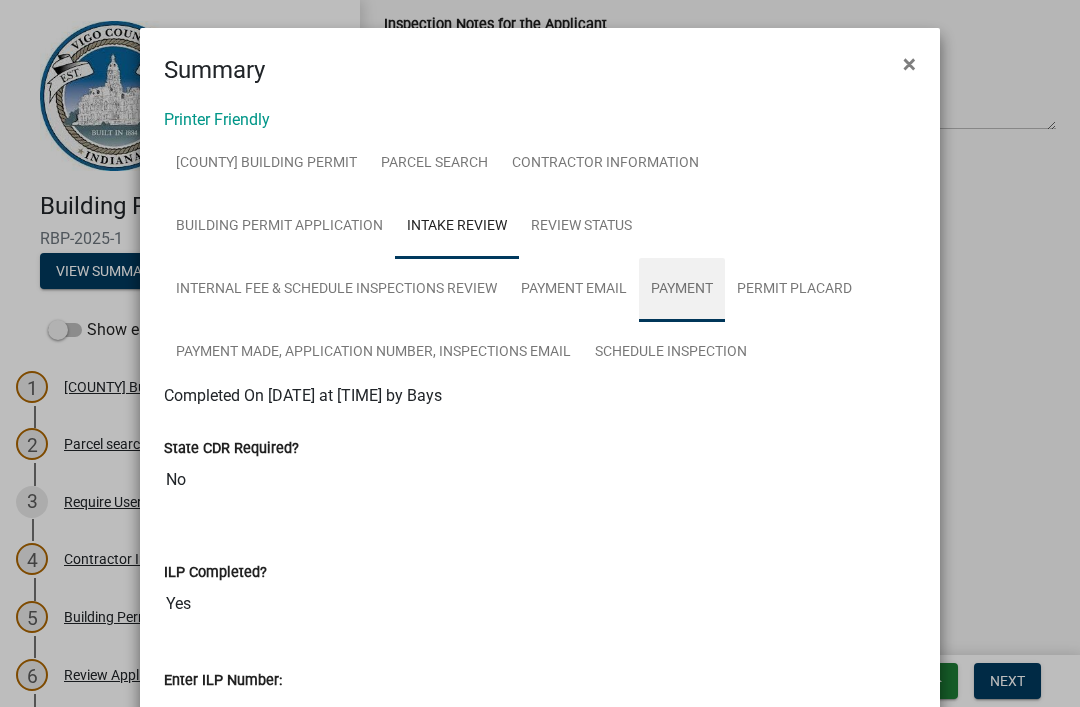 click on "Payment" at bounding box center (682, 290) 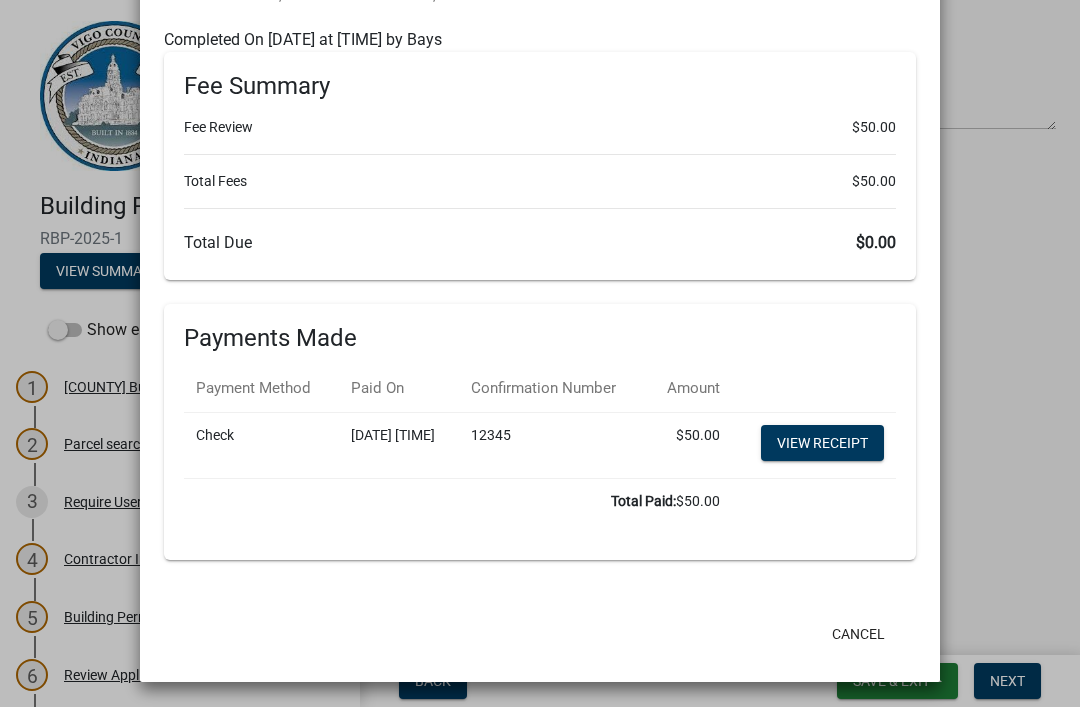 scroll, scrollTop: 356, scrollLeft: 0, axis: vertical 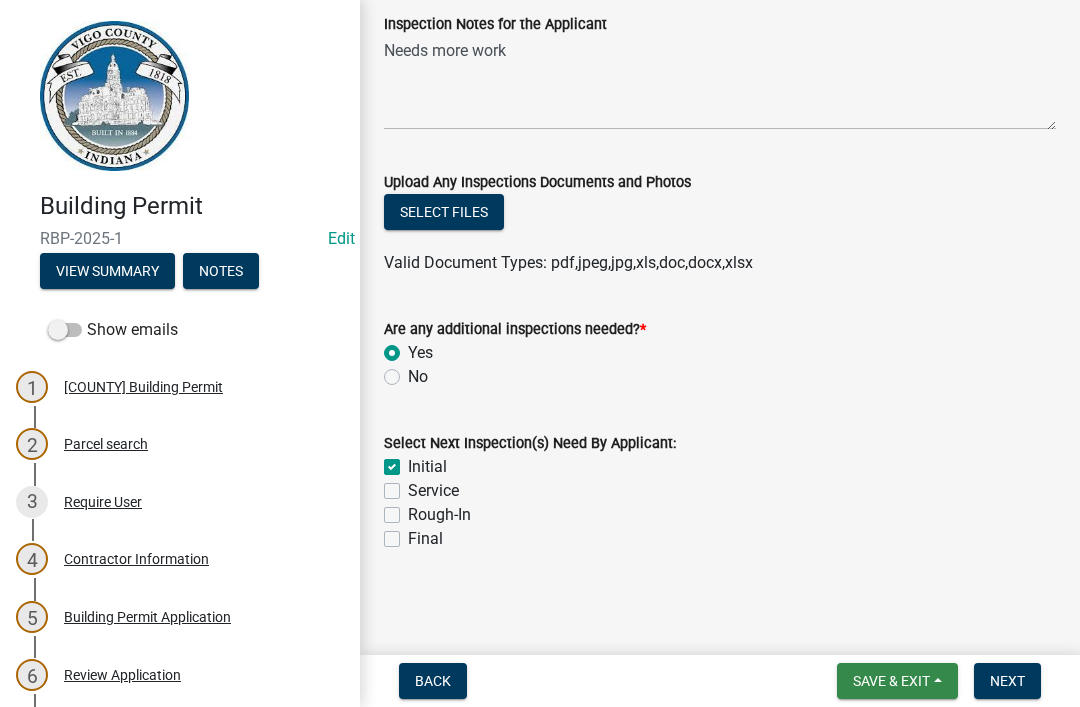 click on "Save & Exit" at bounding box center [891, 681] 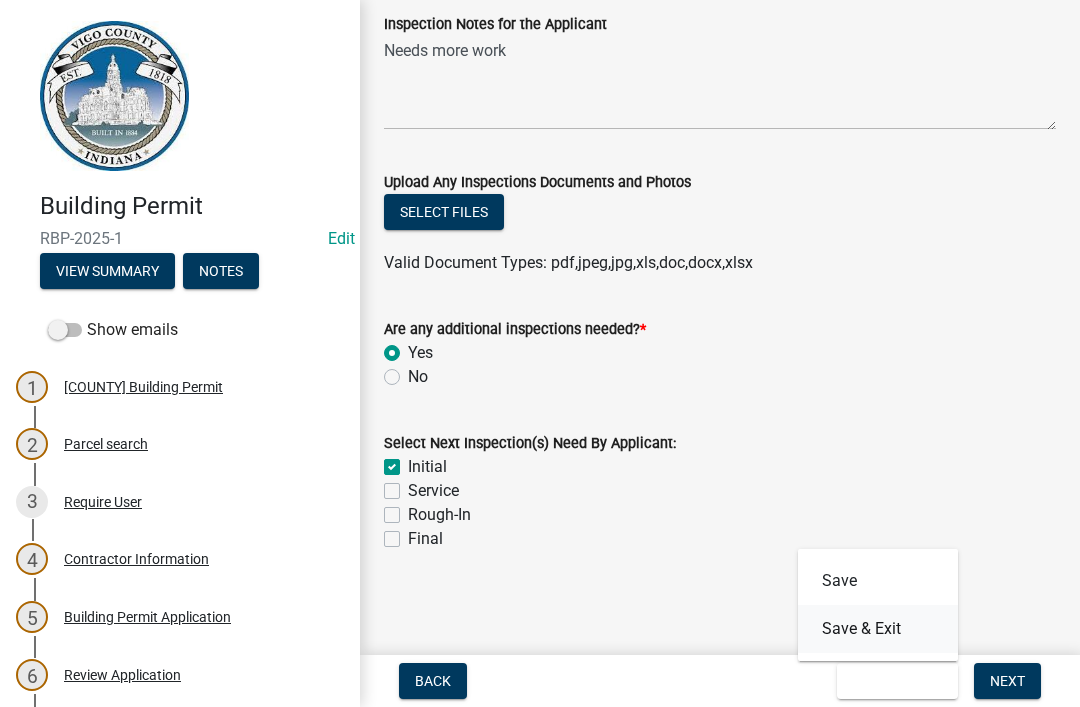 click on "Save & Exit" at bounding box center [878, 629] 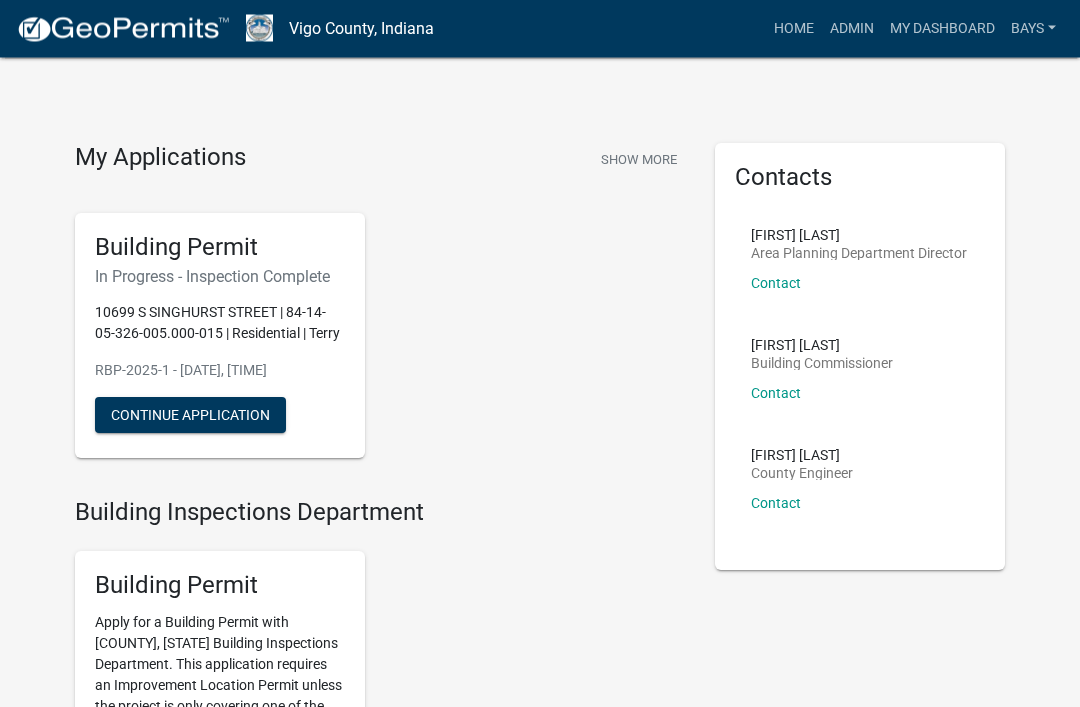 scroll, scrollTop: 0, scrollLeft: 0, axis: both 